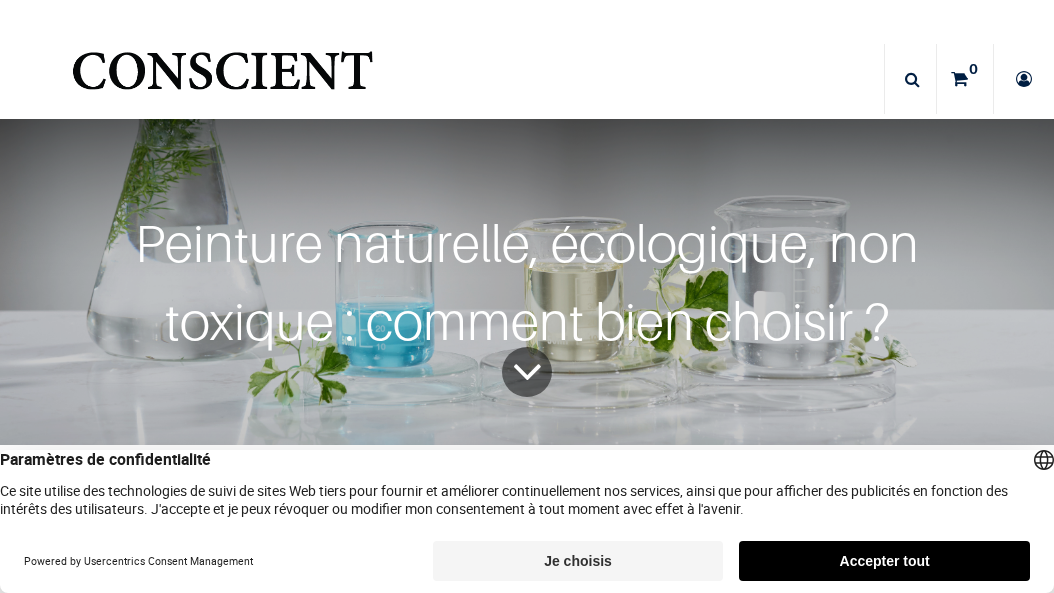 scroll, scrollTop: 0, scrollLeft: 0, axis: both 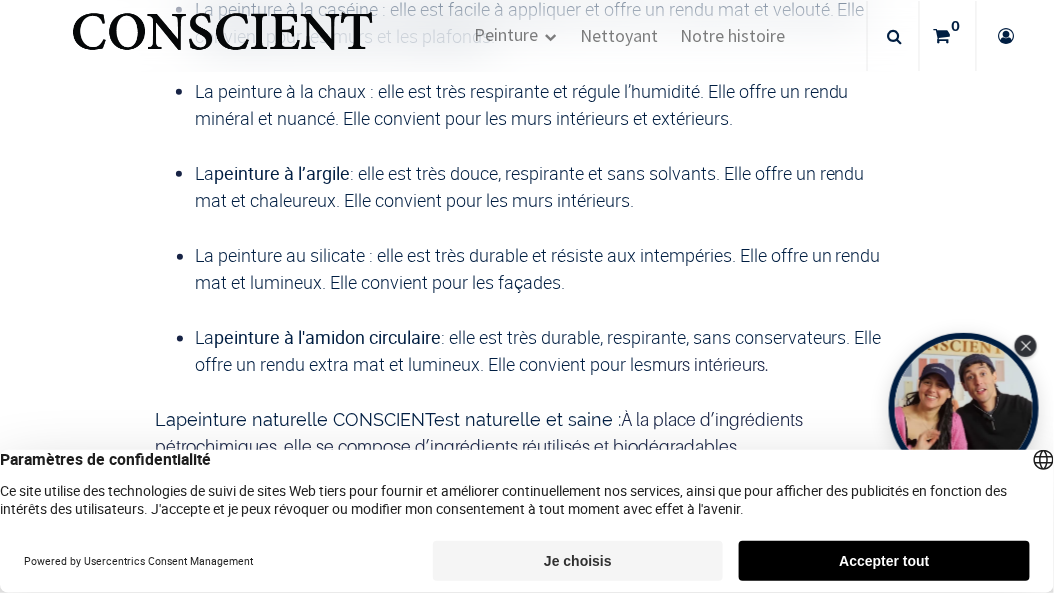 click on "Je choisis" at bounding box center [578, 561] 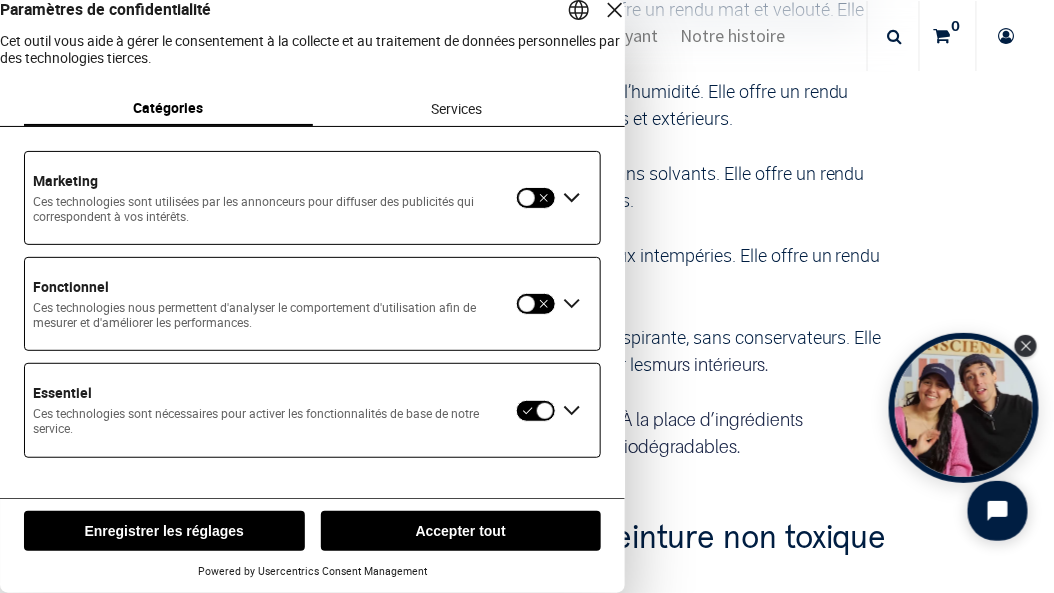 scroll, scrollTop: 22, scrollLeft: 0, axis: vertical 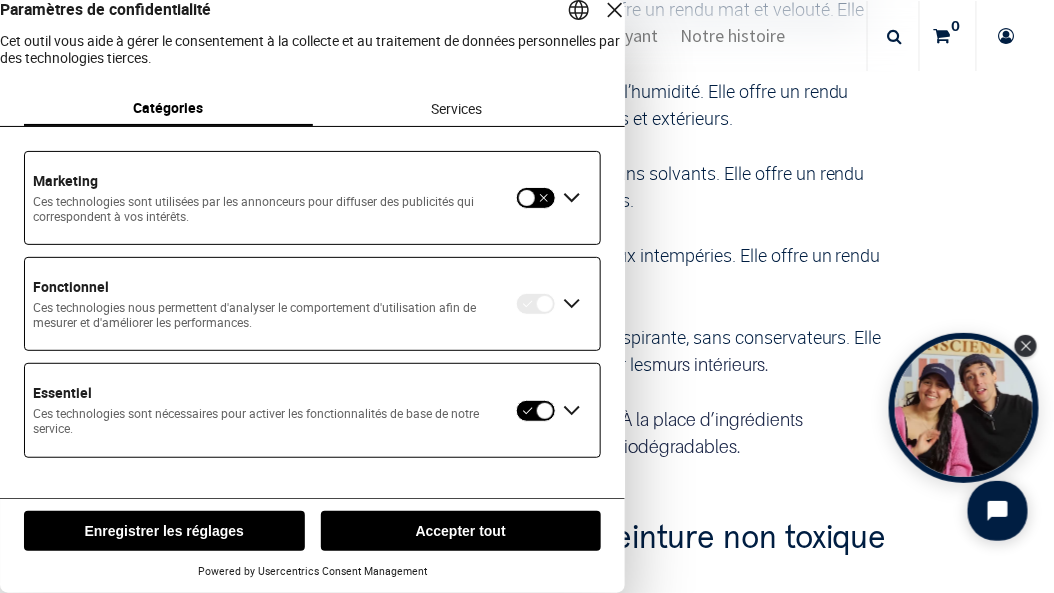click at bounding box center [536, 304] 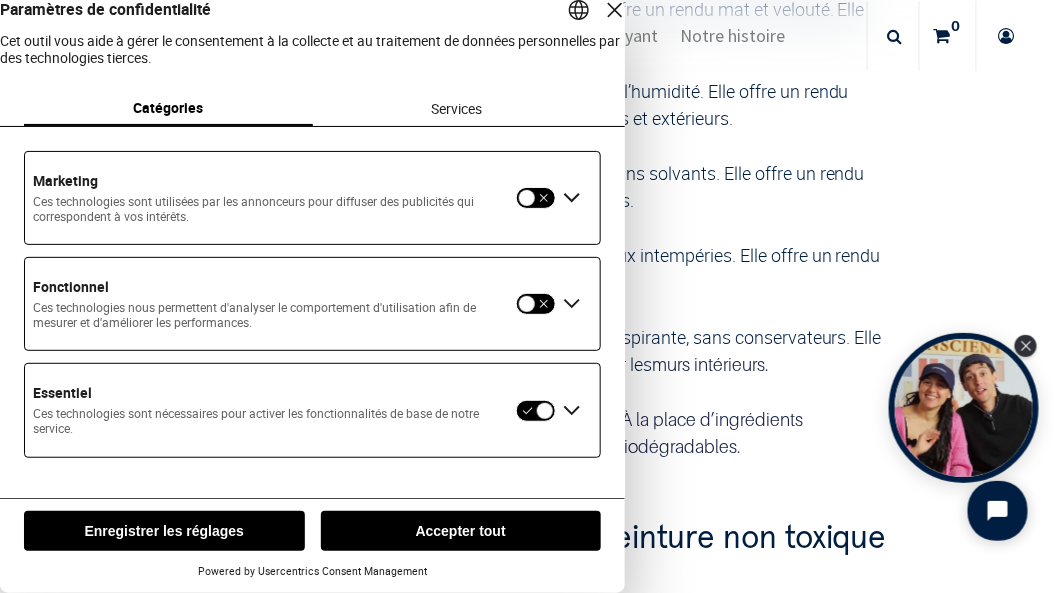 scroll, scrollTop: 0, scrollLeft: 0, axis: both 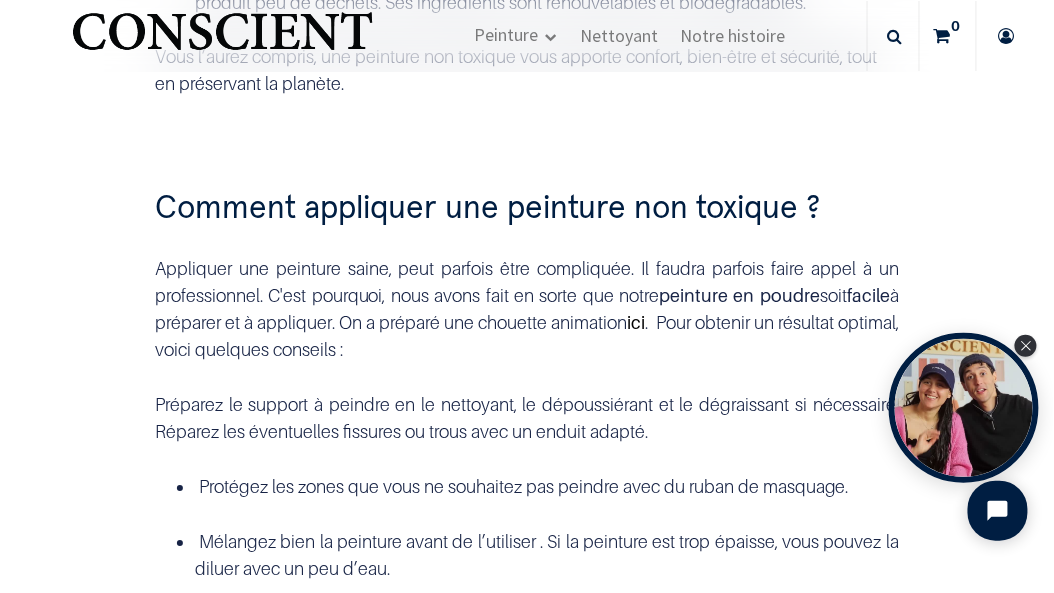 click on "ici" at bounding box center (636, 322) 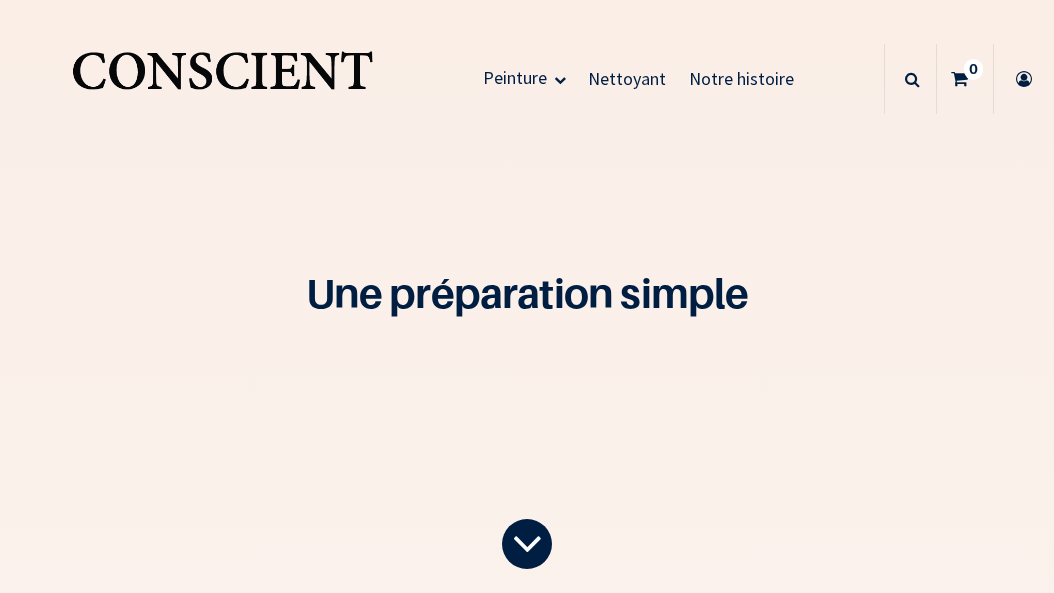 scroll, scrollTop: 0, scrollLeft: 0, axis: both 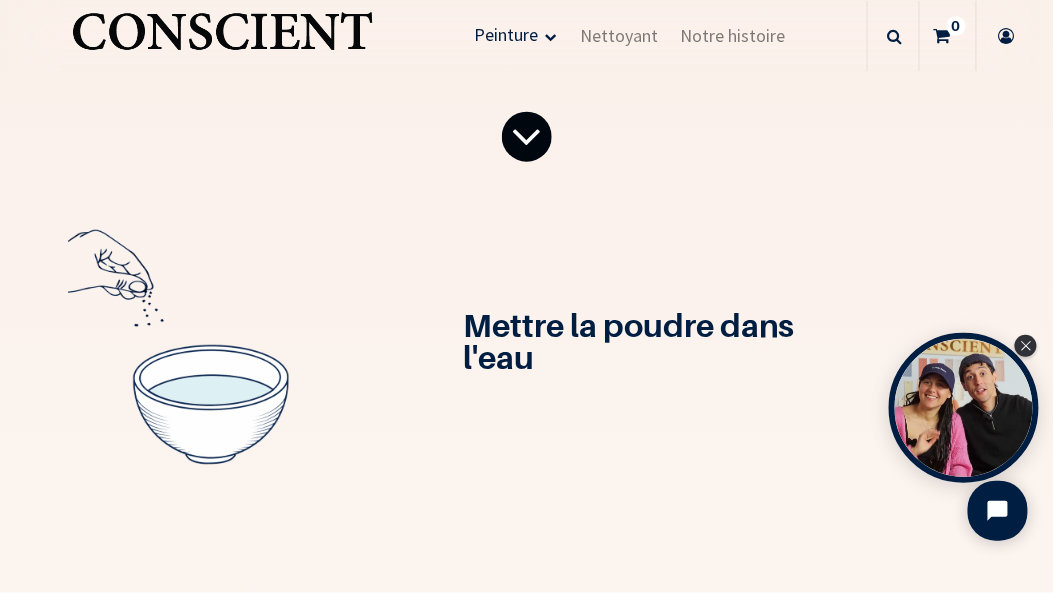 click at bounding box center (527, 137) 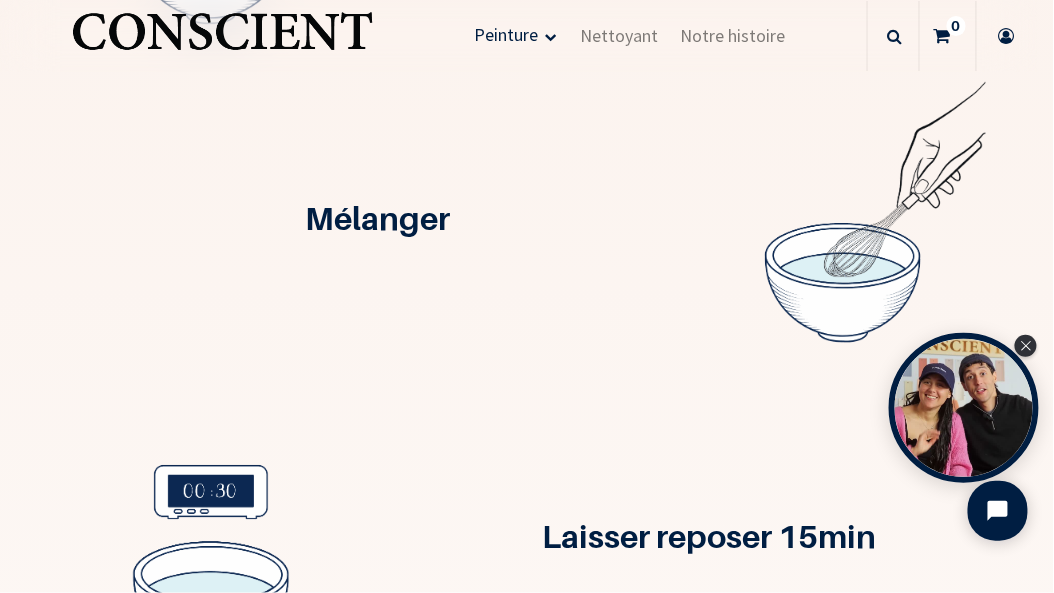 scroll, scrollTop: 863, scrollLeft: 0, axis: vertical 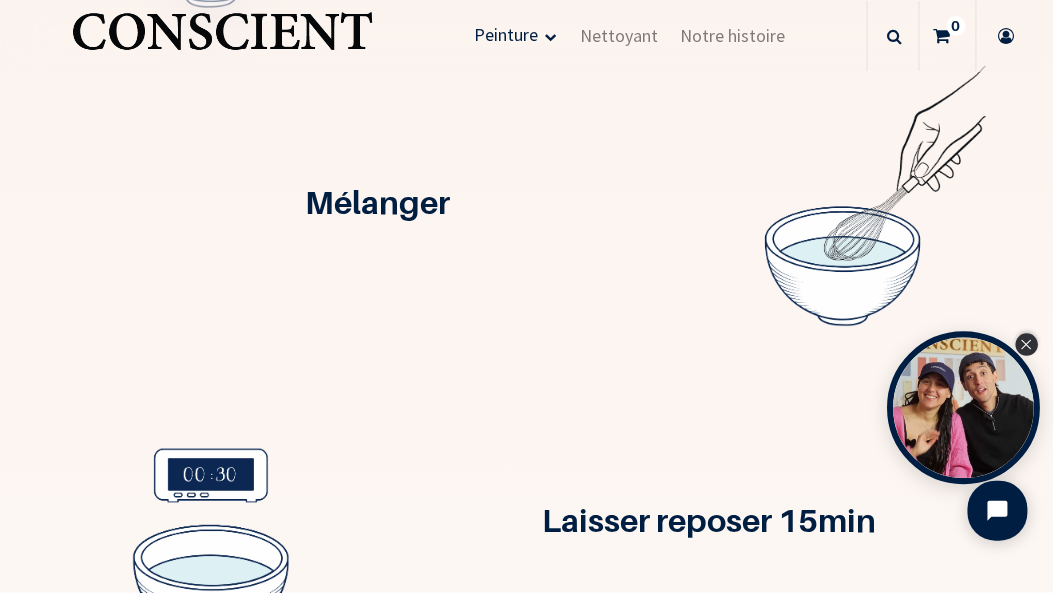 click 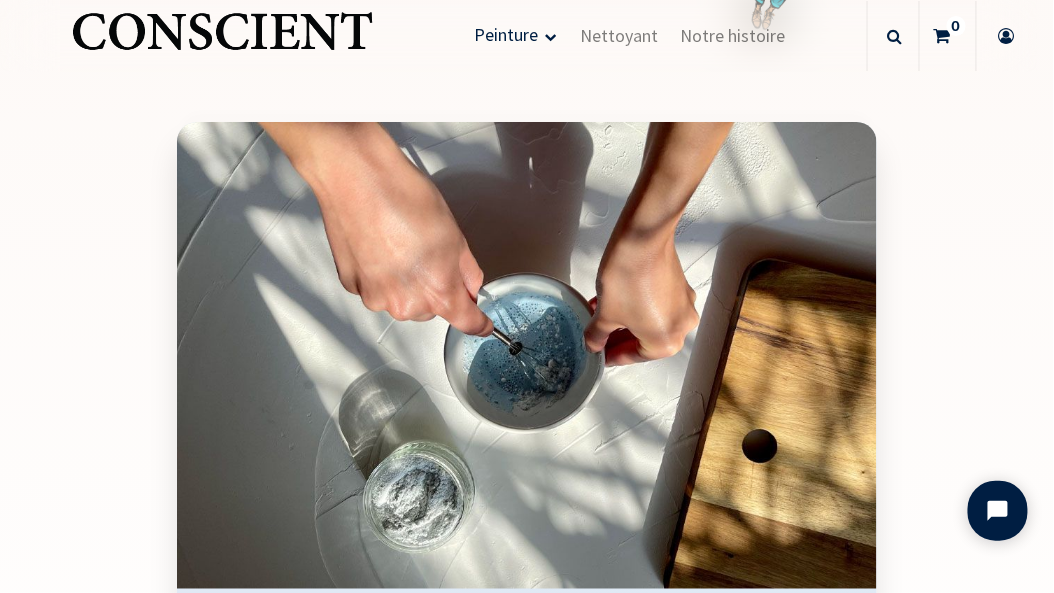 scroll, scrollTop: 1826, scrollLeft: 0, axis: vertical 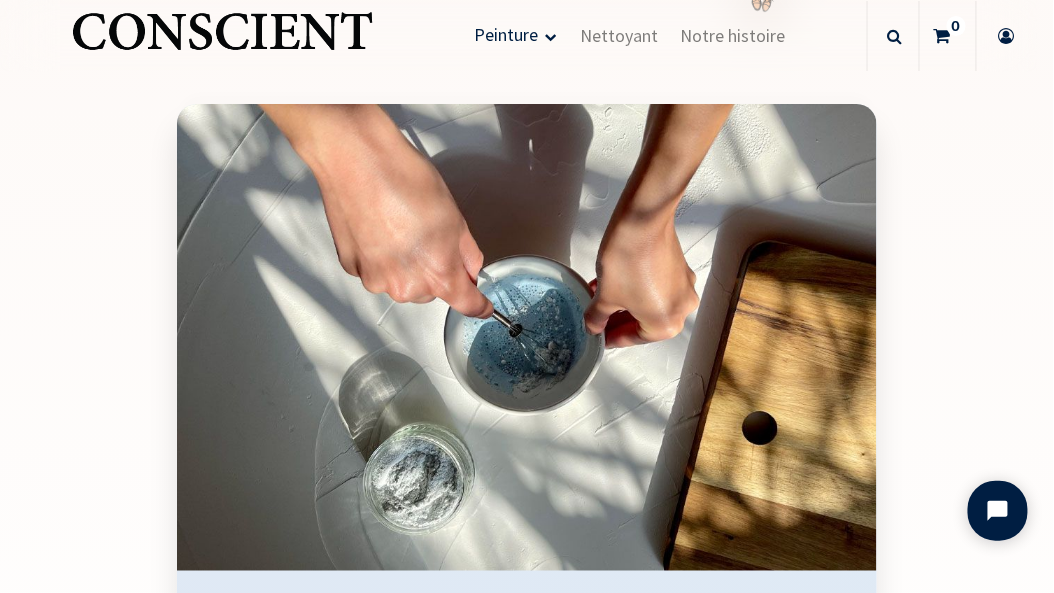 click on "Mélange, Peins, Respire.
Choisis ta couleur" at bounding box center (527, 454) 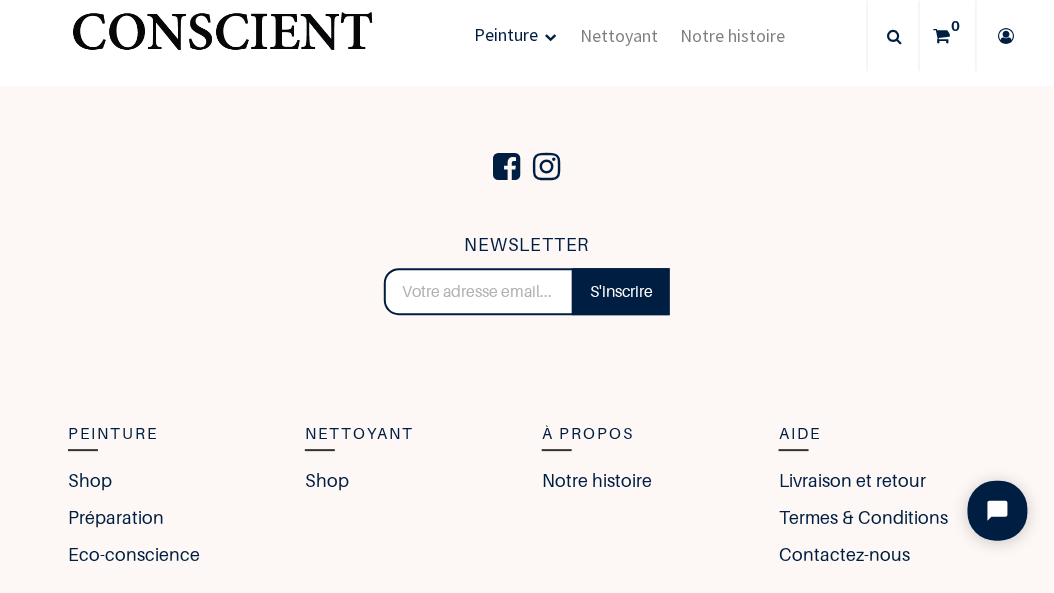 scroll, scrollTop: 2966, scrollLeft: 0, axis: vertical 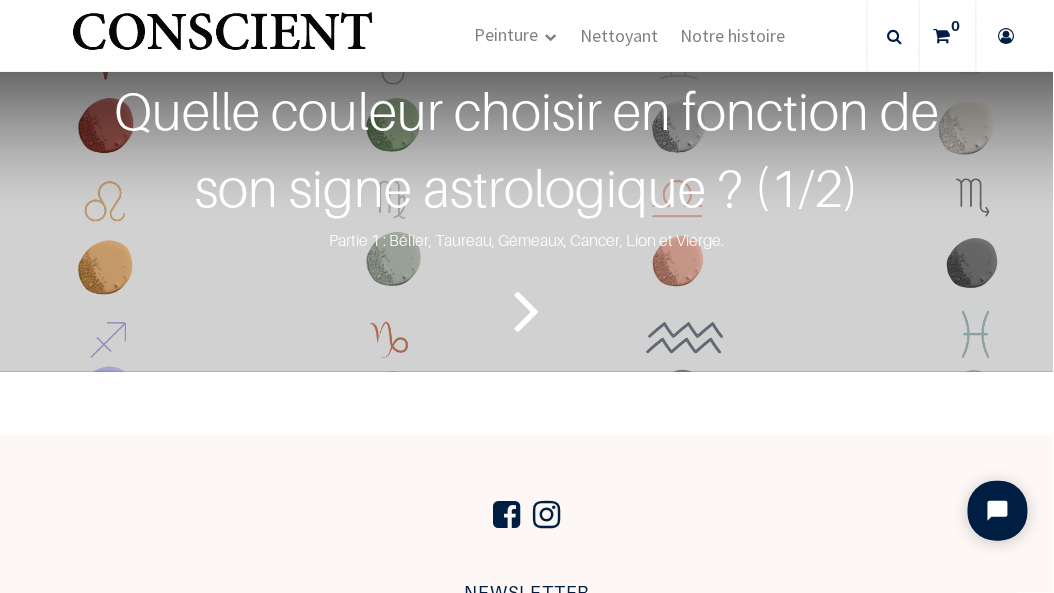 click at bounding box center [527, 310] 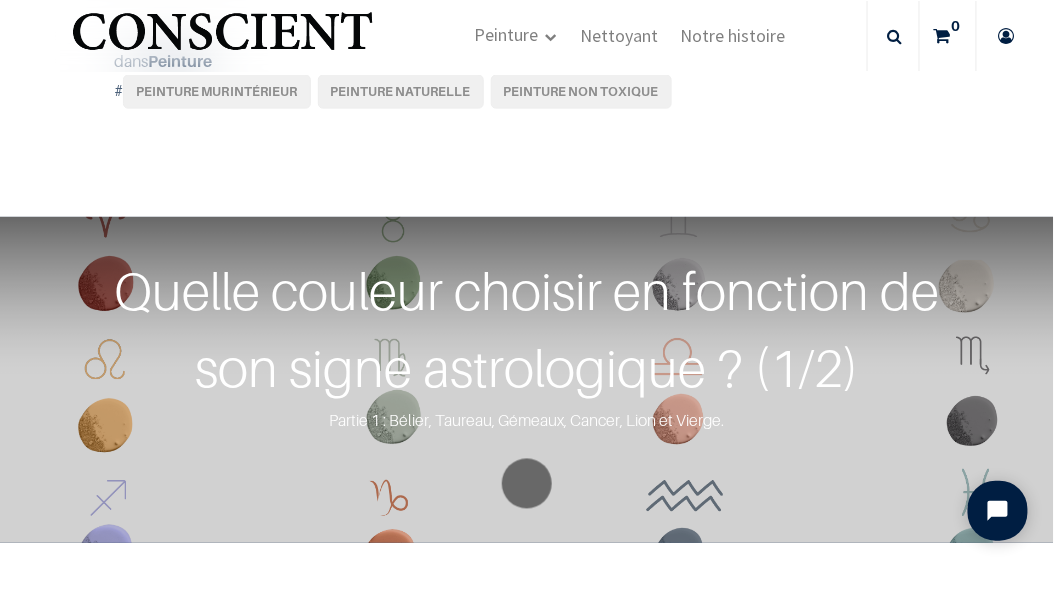 scroll, scrollTop: 4114, scrollLeft: 0, axis: vertical 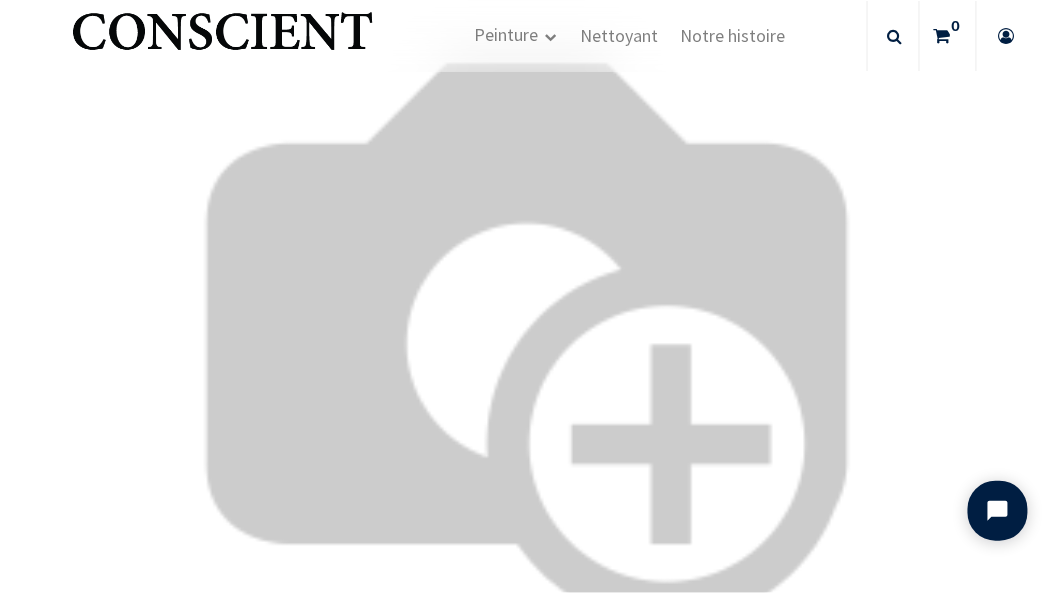 click on "six autres signes astrologiques" at bounding box center (523, 3479) 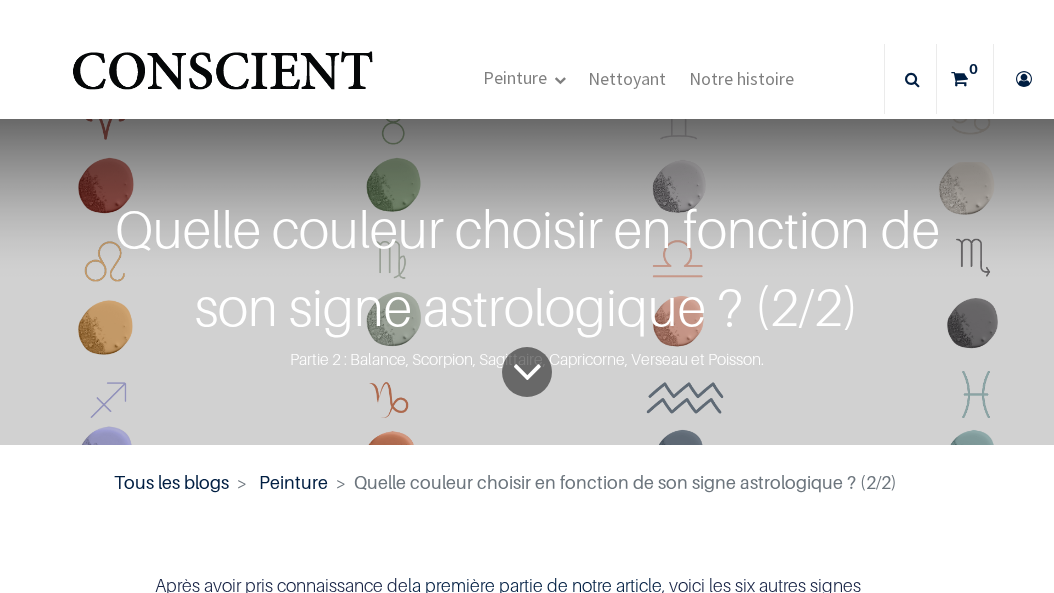 scroll, scrollTop: 0, scrollLeft: 0, axis: both 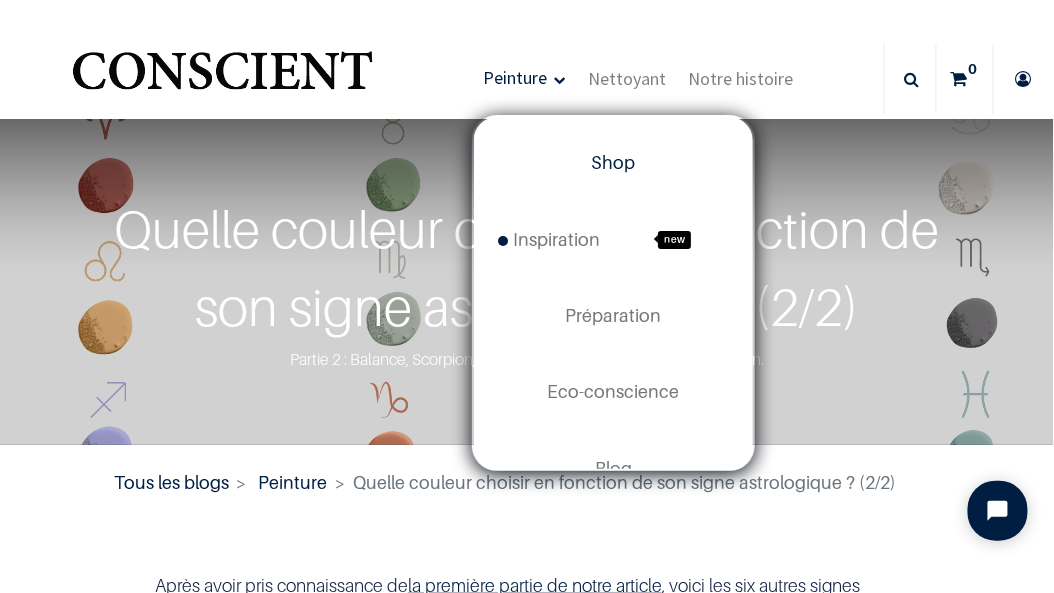 click on "Shop" at bounding box center [613, 163] 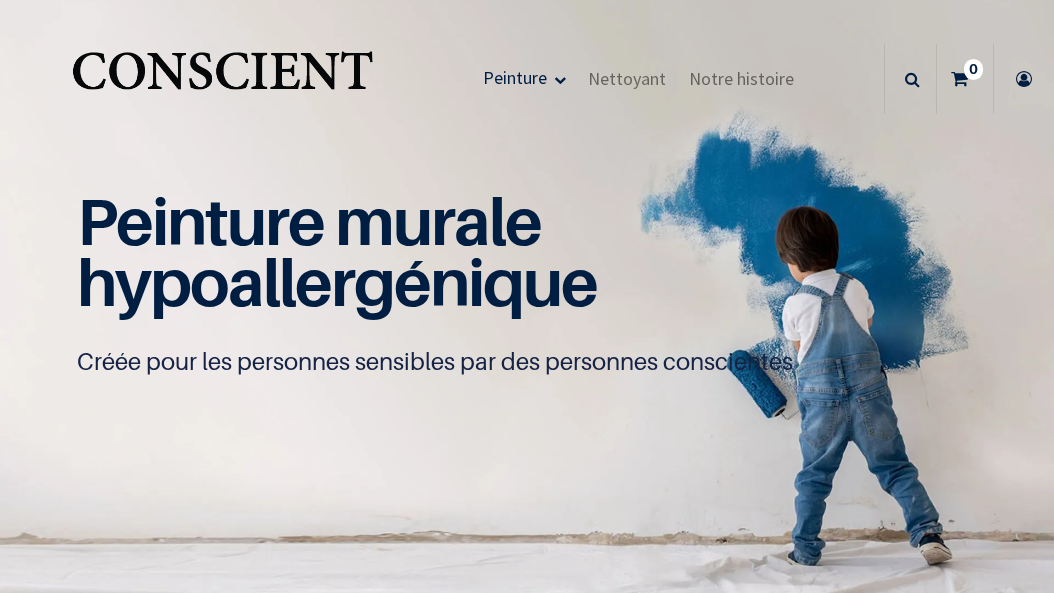 scroll, scrollTop: 0, scrollLeft: 0, axis: both 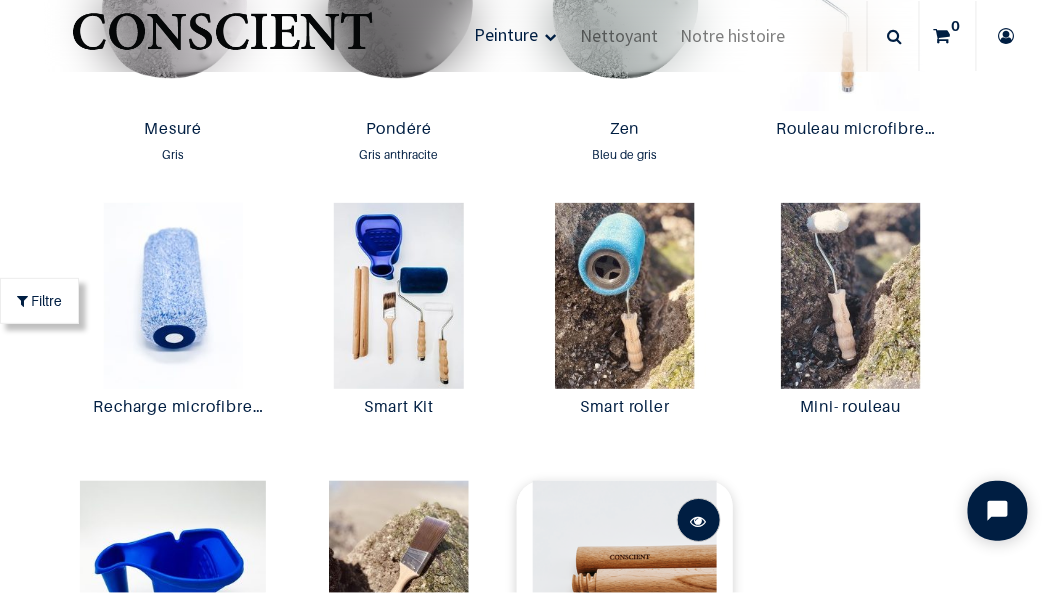 click at bounding box center [699, 521] 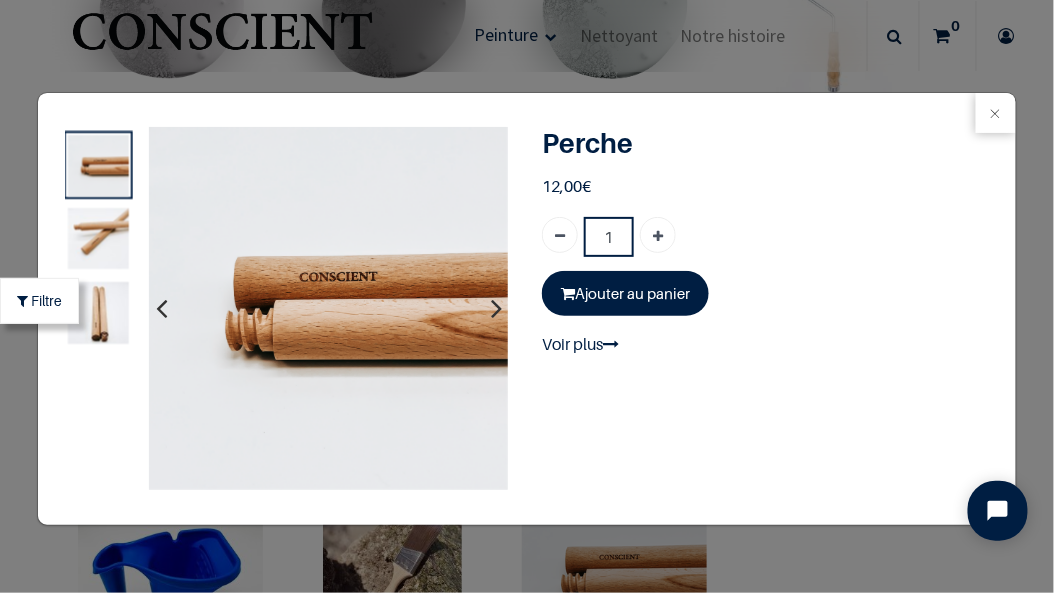 click at bounding box center (98, 239) 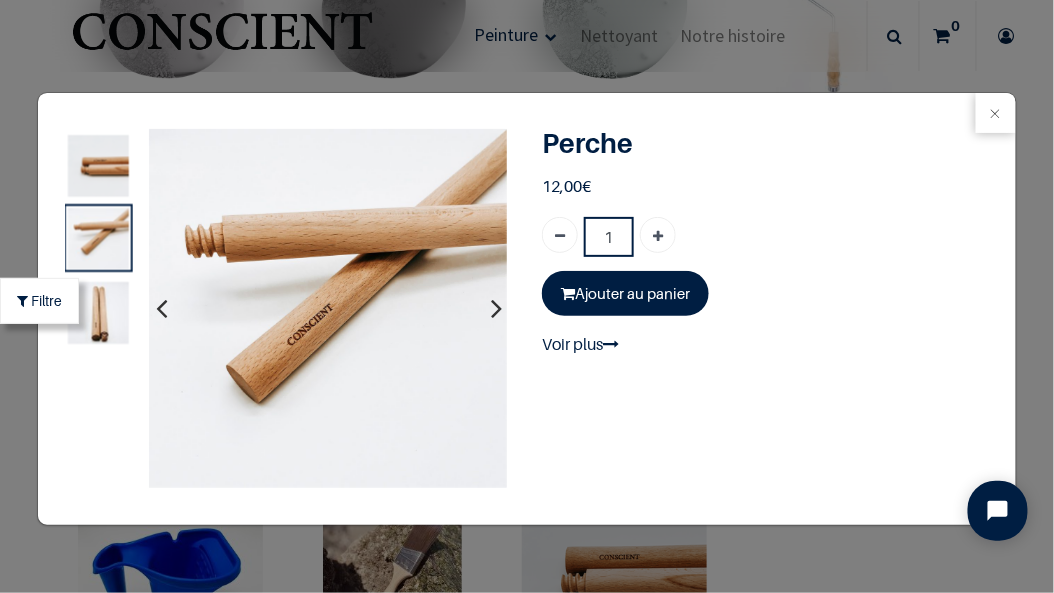click at bounding box center (98, 314) 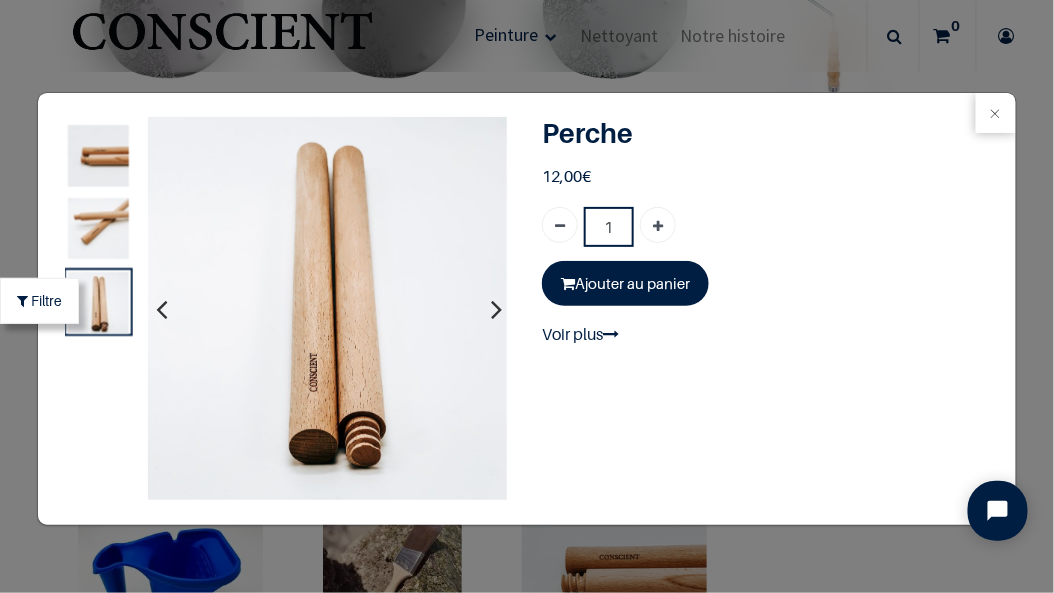 click at bounding box center (98, 156) 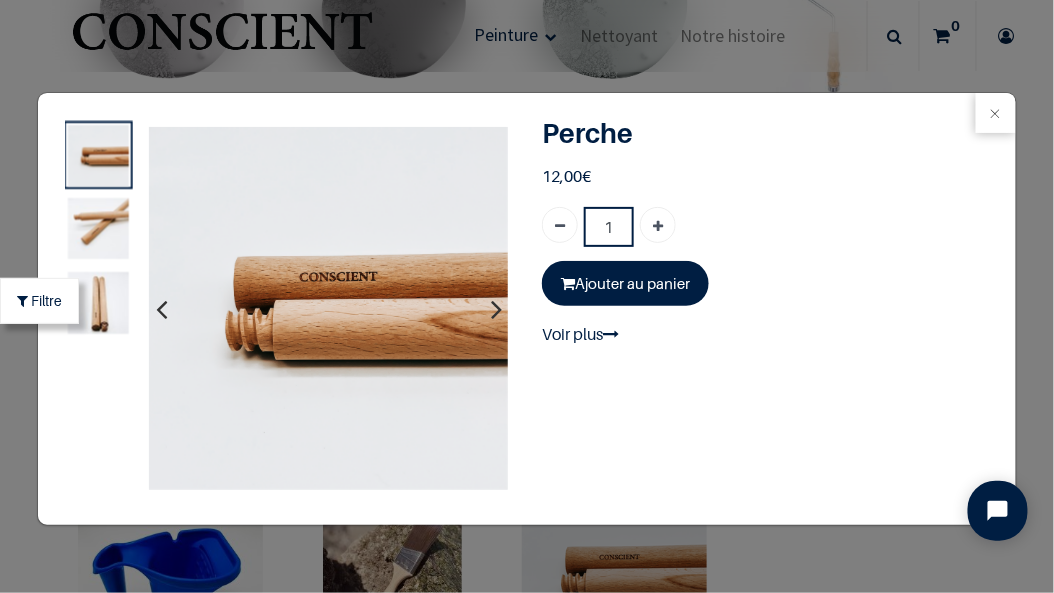 click at bounding box center (98, 229) 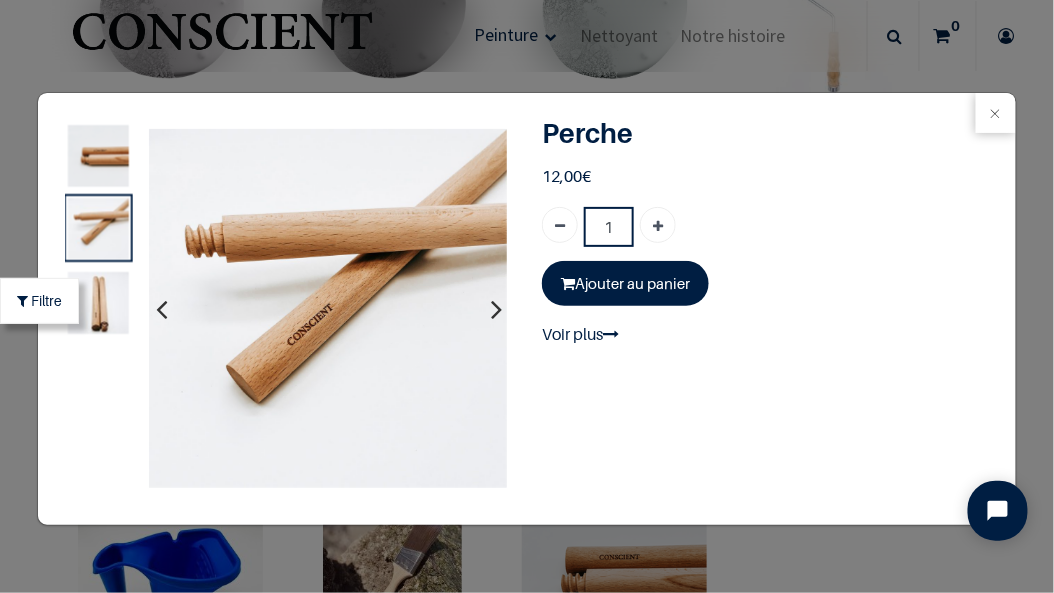 click at bounding box center [98, 304] 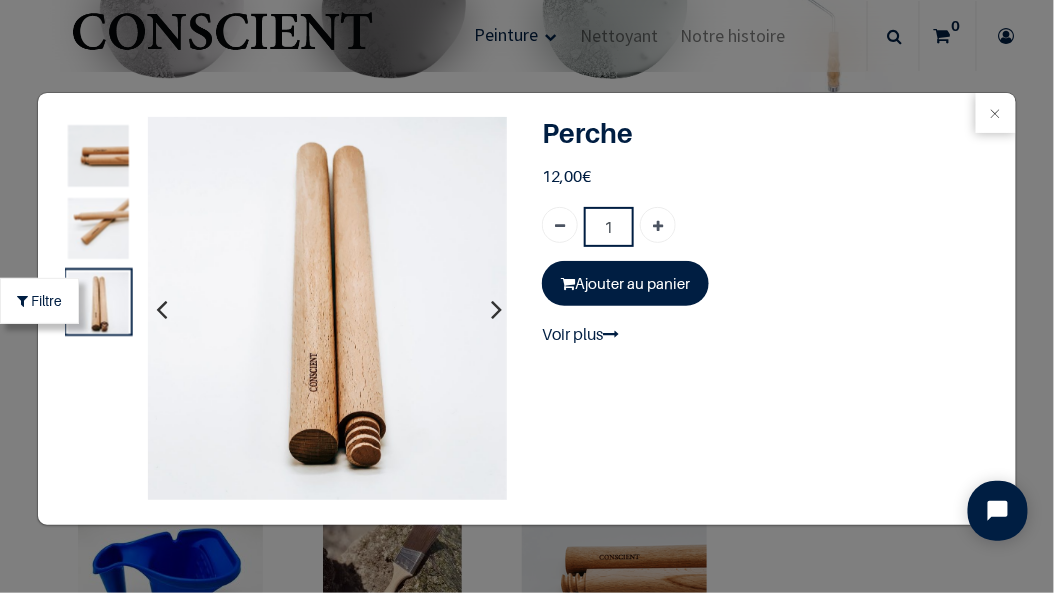 click at bounding box center (98, 156) 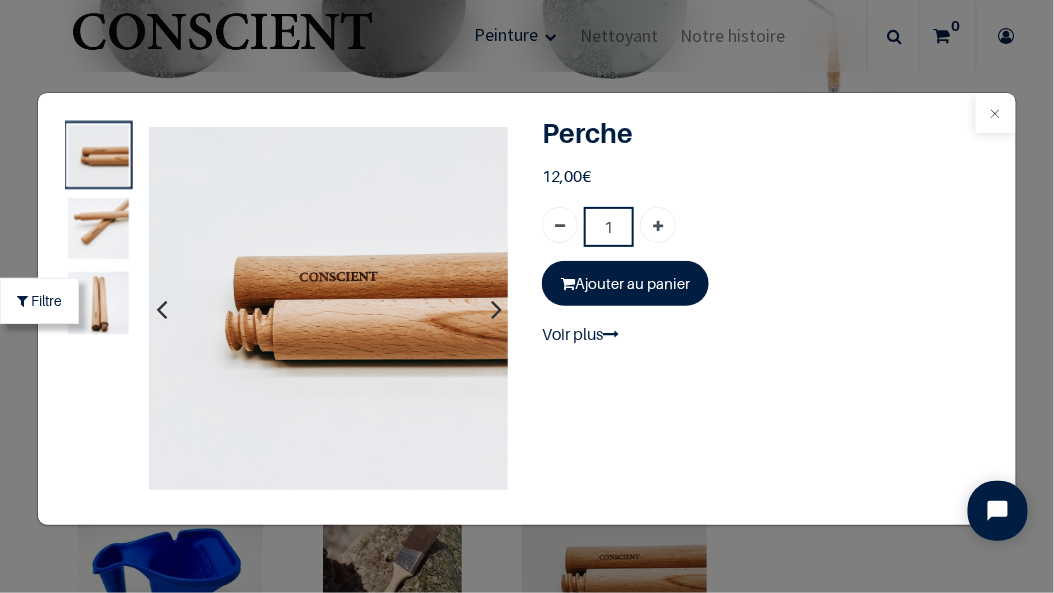 click at bounding box center (996, 113) 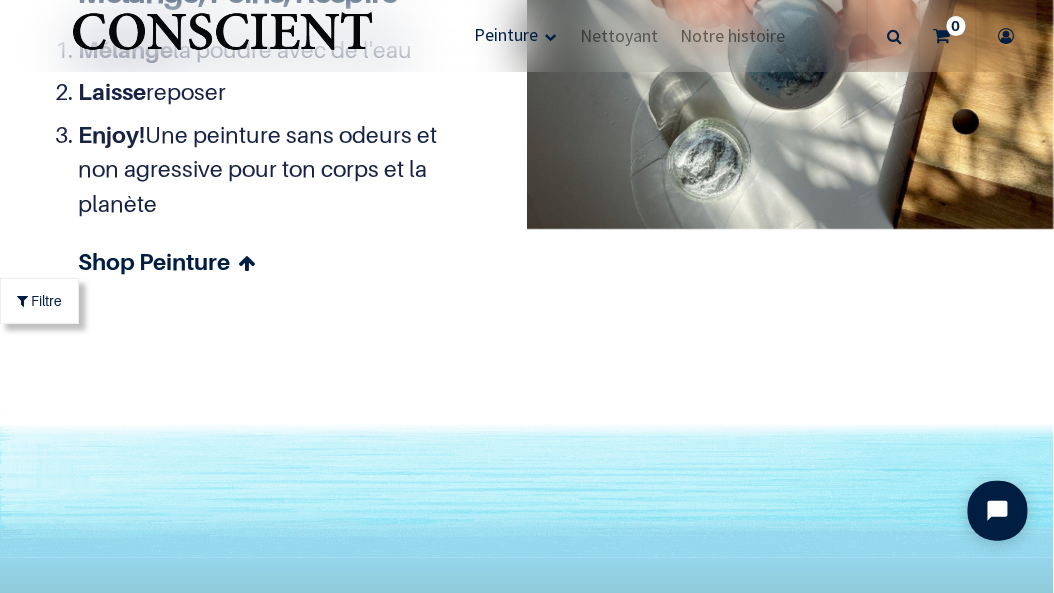 scroll, scrollTop: 5223, scrollLeft: 0, axis: vertical 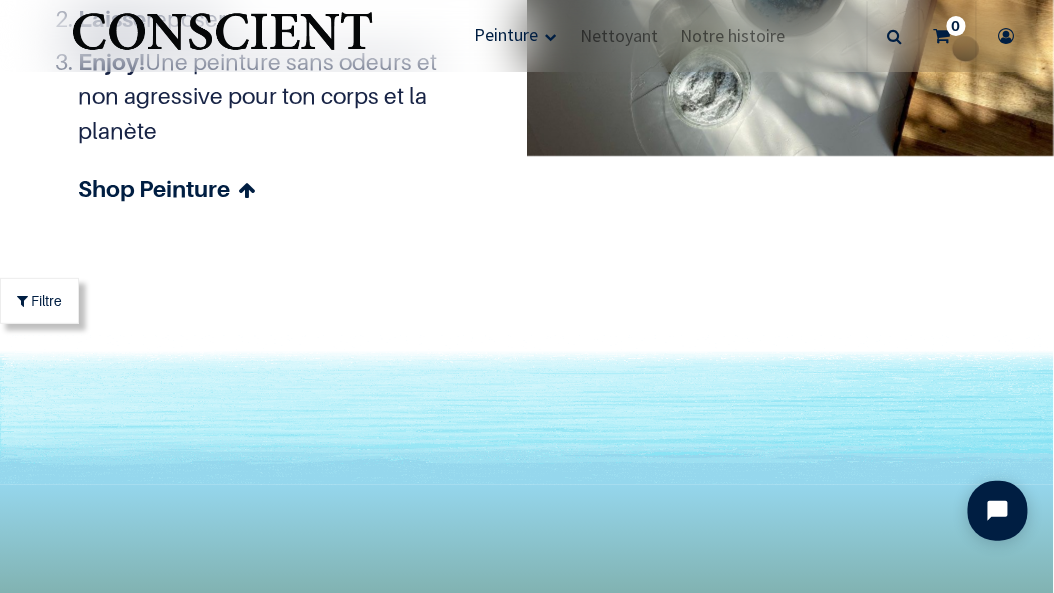 click on "Est-ce important ?" at bounding box center (527, 731) 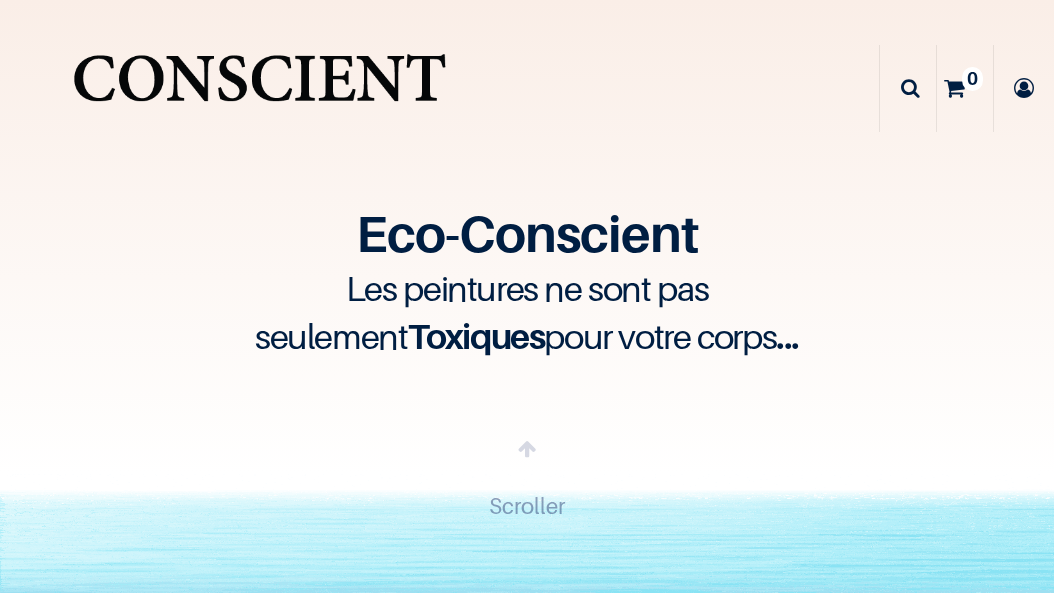 scroll, scrollTop: 0, scrollLeft: 0, axis: both 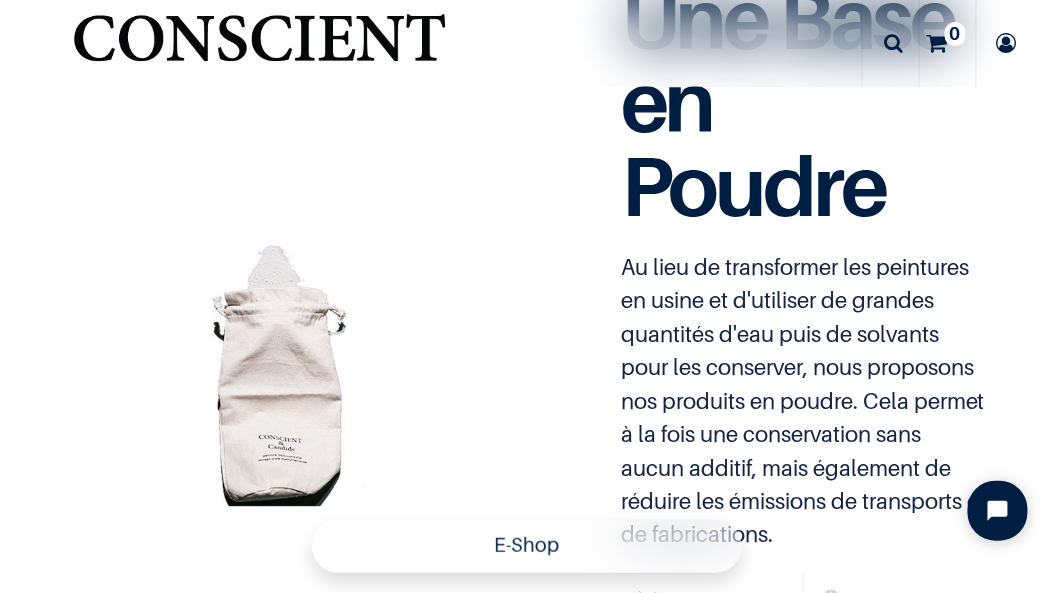 click on "E-Shop" at bounding box center [527, 547] 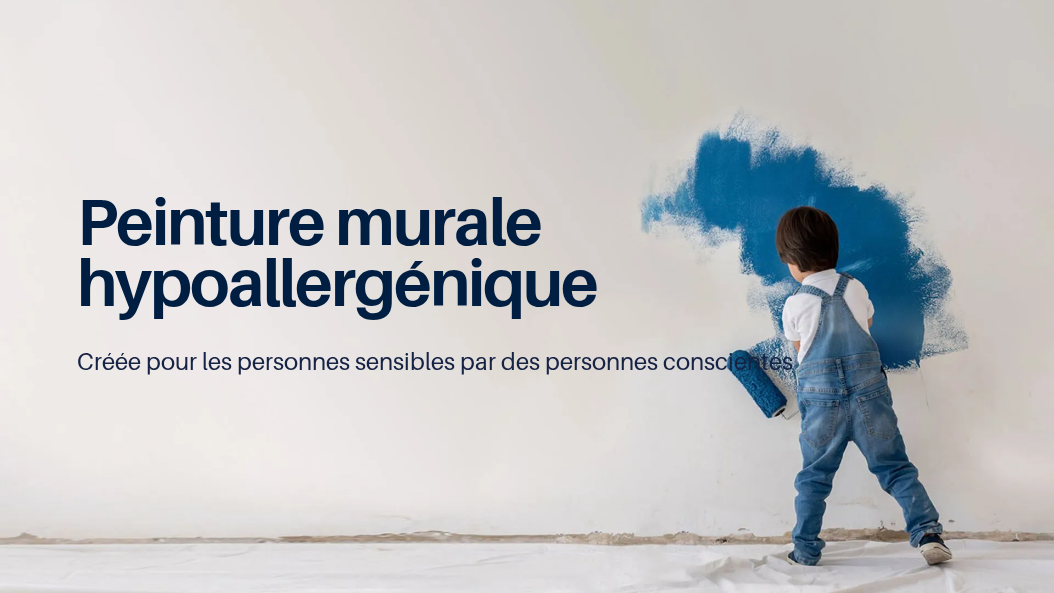 scroll, scrollTop: 0, scrollLeft: 0, axis: both 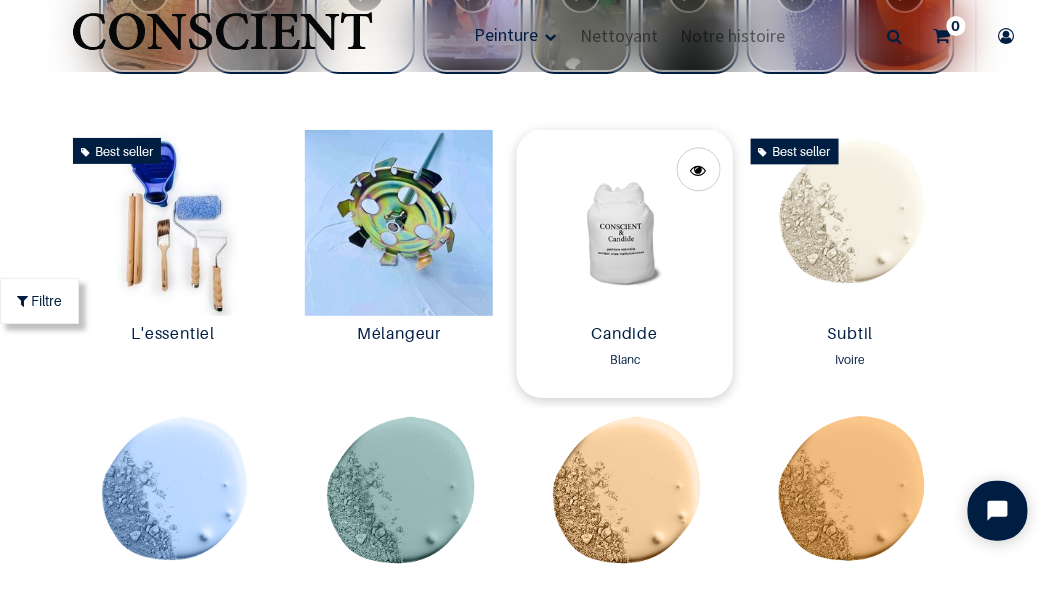 click at bounding box center [625, 223] 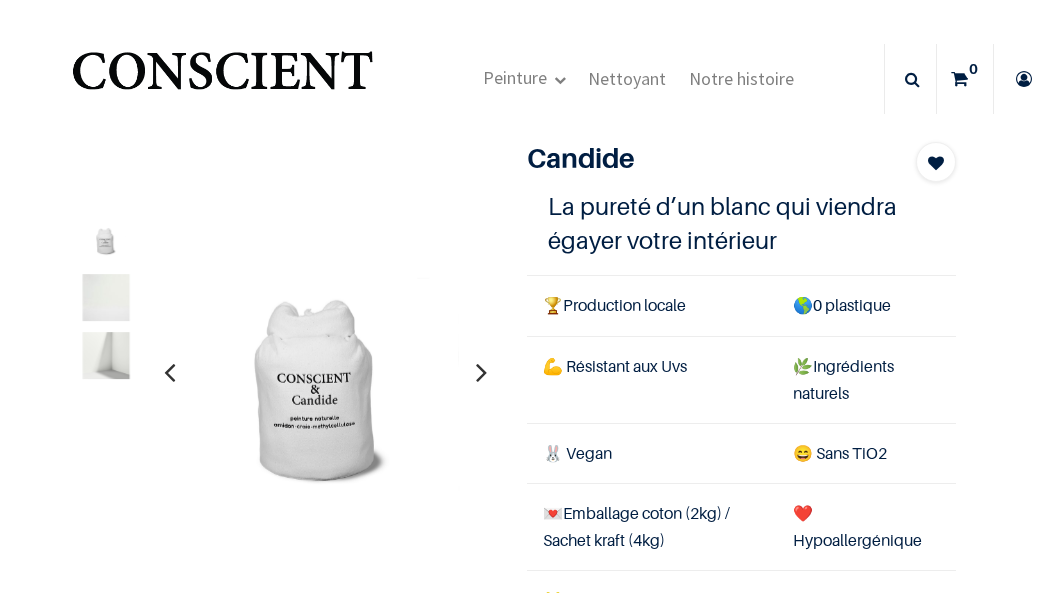 scroll, scrollTop: 0, scrollLeft: 0, axis: both 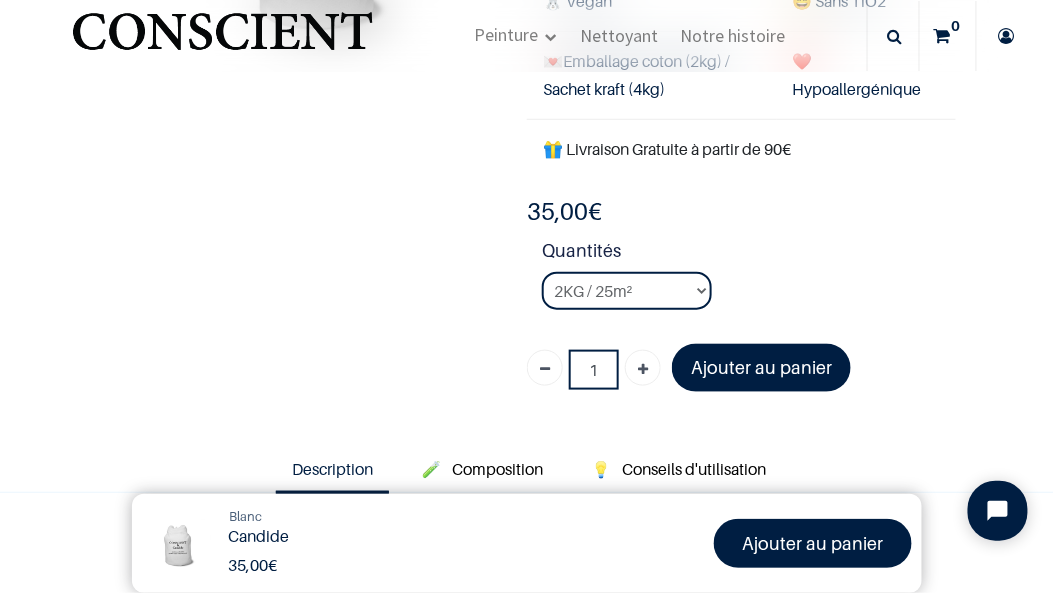 click on "Description" at bounding box center (332, 469) 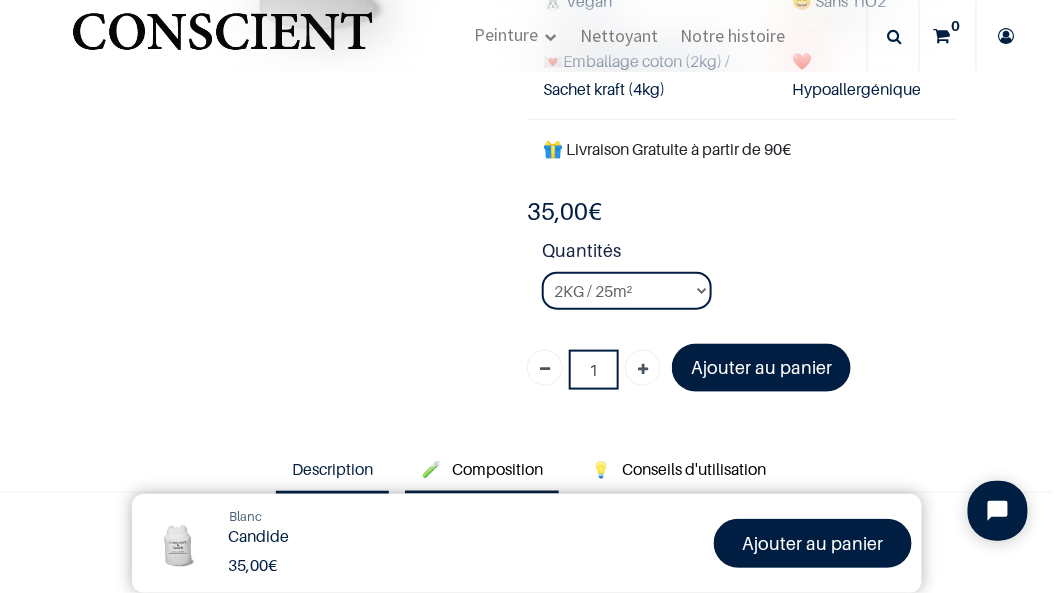 click on "Composition" at bounding box center [497, 469] 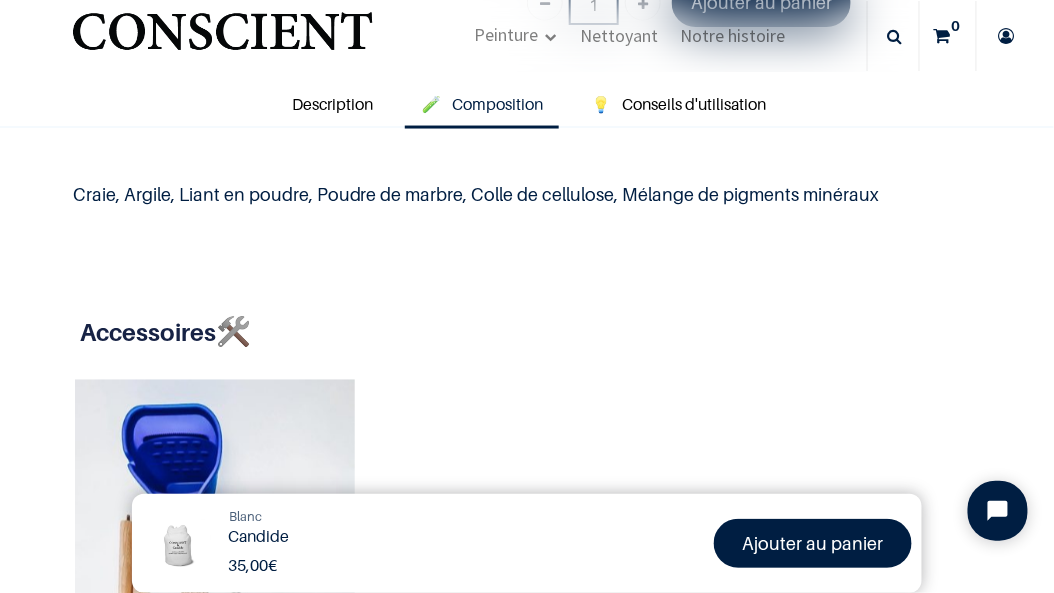 scroll, scrollTop: 555, scrollLeft: 0, axis: vertical 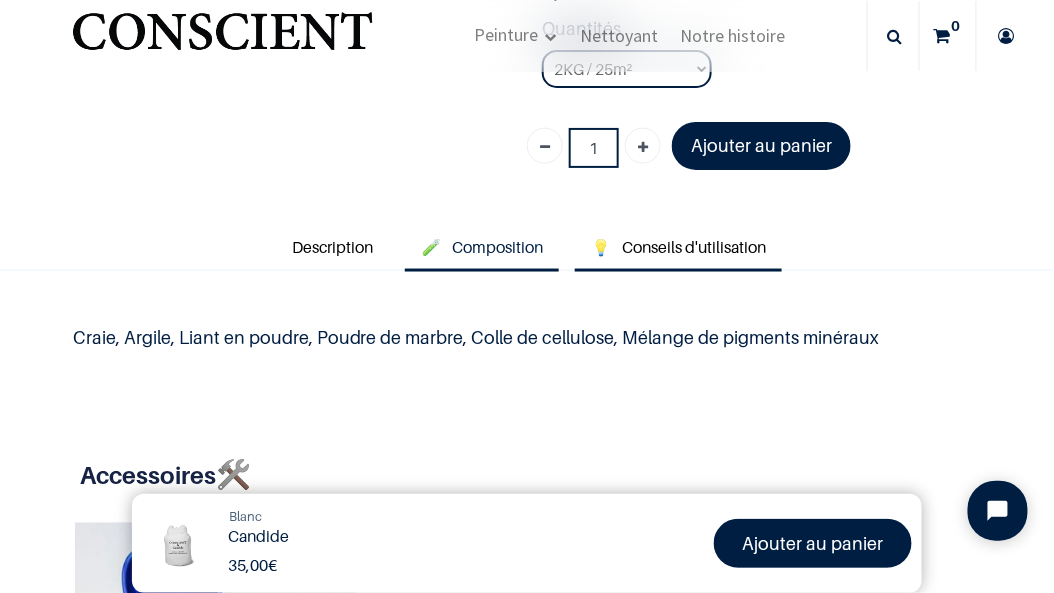 click on "Conseils d'utilisation" at bounding box center [694, 247] 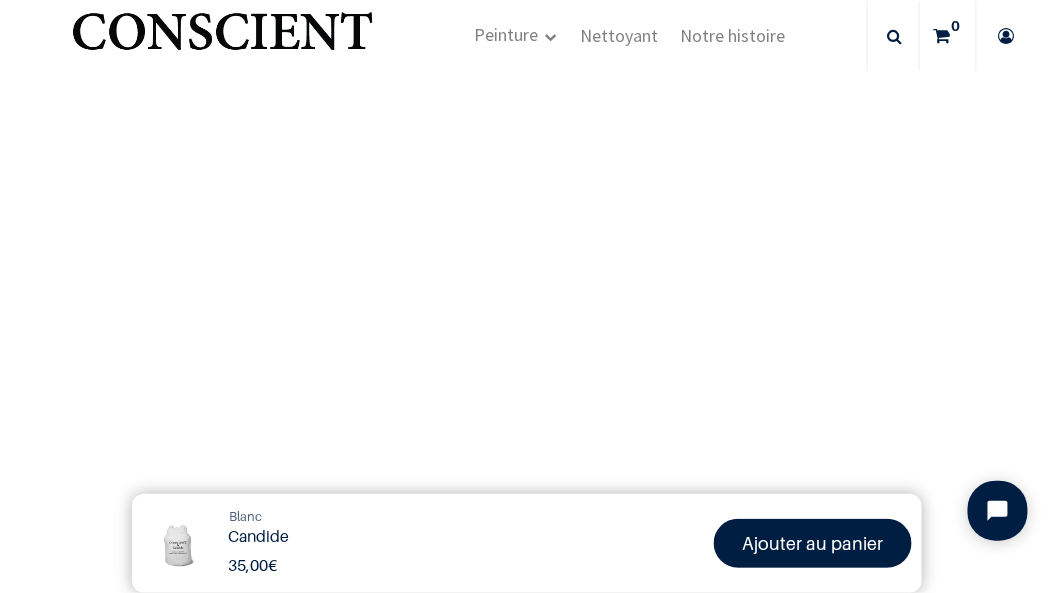 scroll, scrollTop: 2370, scrollLeft: 0, axis: vertical 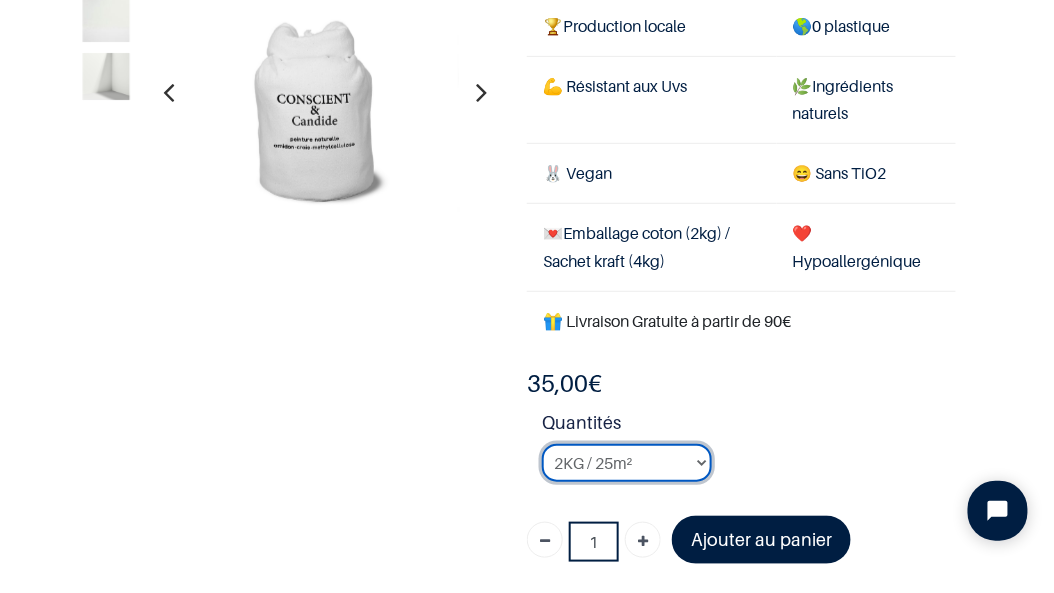 click on "2KG / 25m²
4KG / 50m²
8KG / 100m²
Testeur" at bounding box center [627, 463] 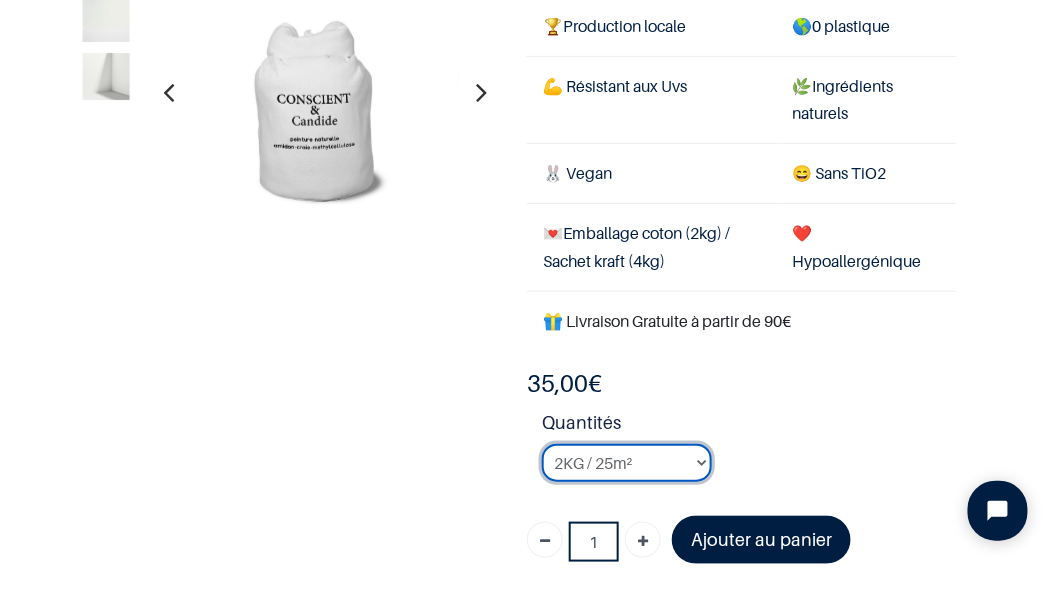 click on "2KG / 25m²
4KG / 50m²
8KG / 100m²
Testeur" at bounding box center [627, 463] 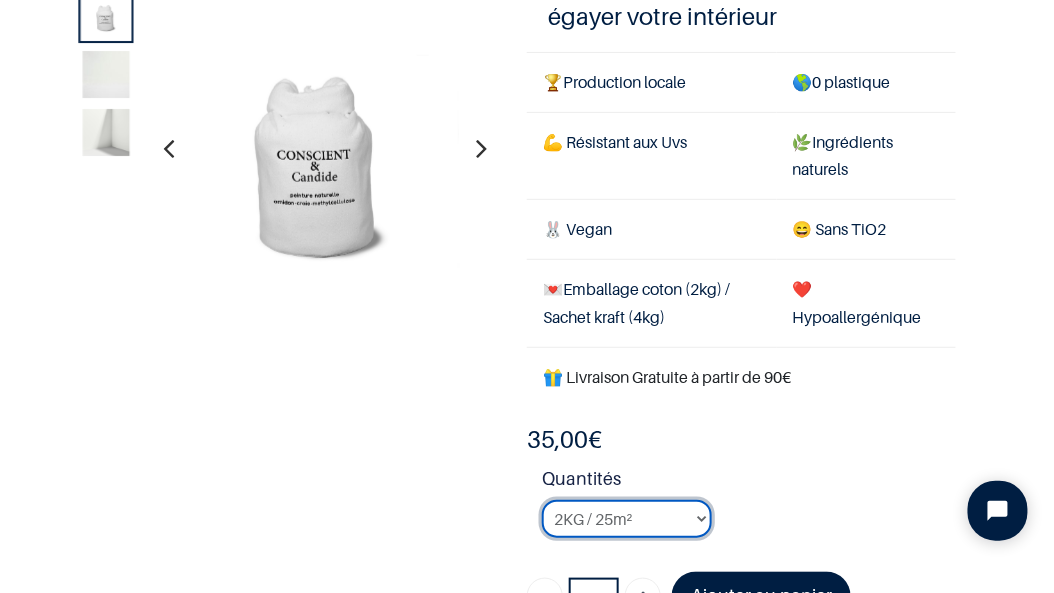 scroll, scrollTop: 50, scrollLeft: 0, axis: vertical 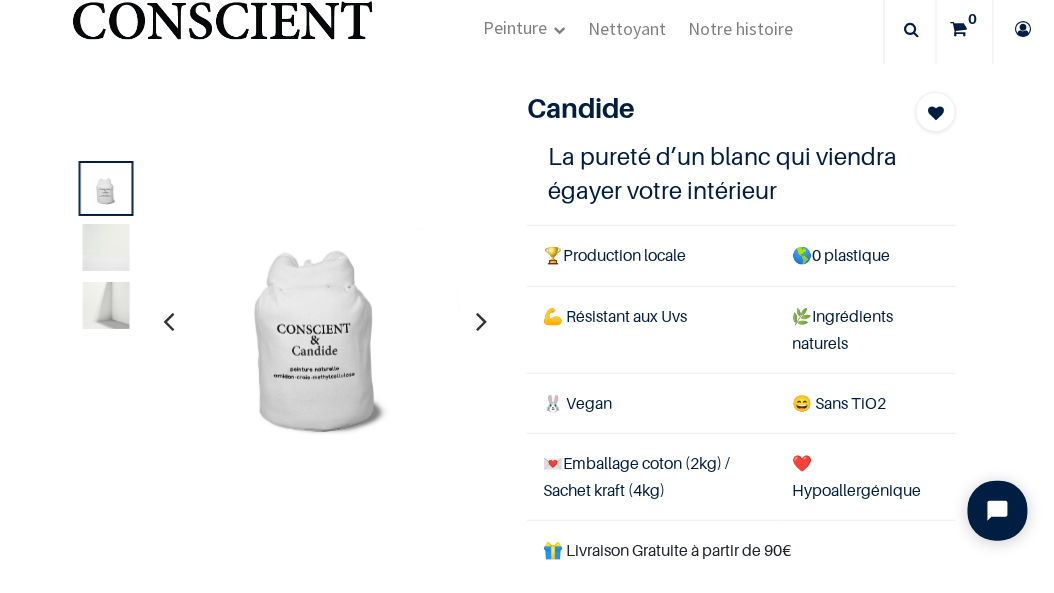 click on "Products
Peinture
Candide
Blanc
Candide
35,00  €
35,00  €
35.0
EUR
35,00  €
Ajouter au panier" at bounding box center (527, 959) 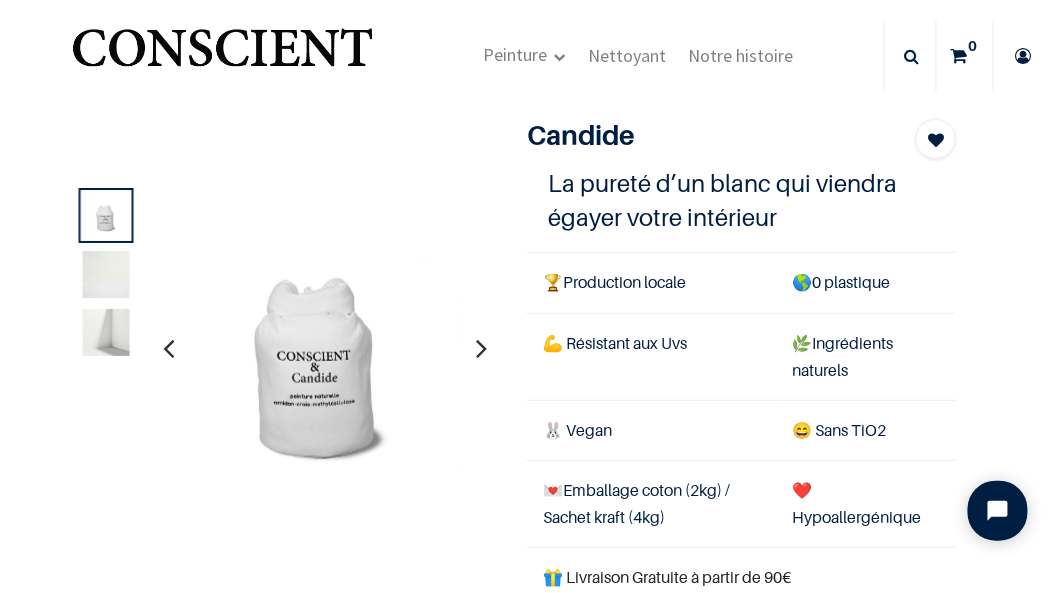 scroll, scrollTop: 0, scrollLeft: 0, axis: both 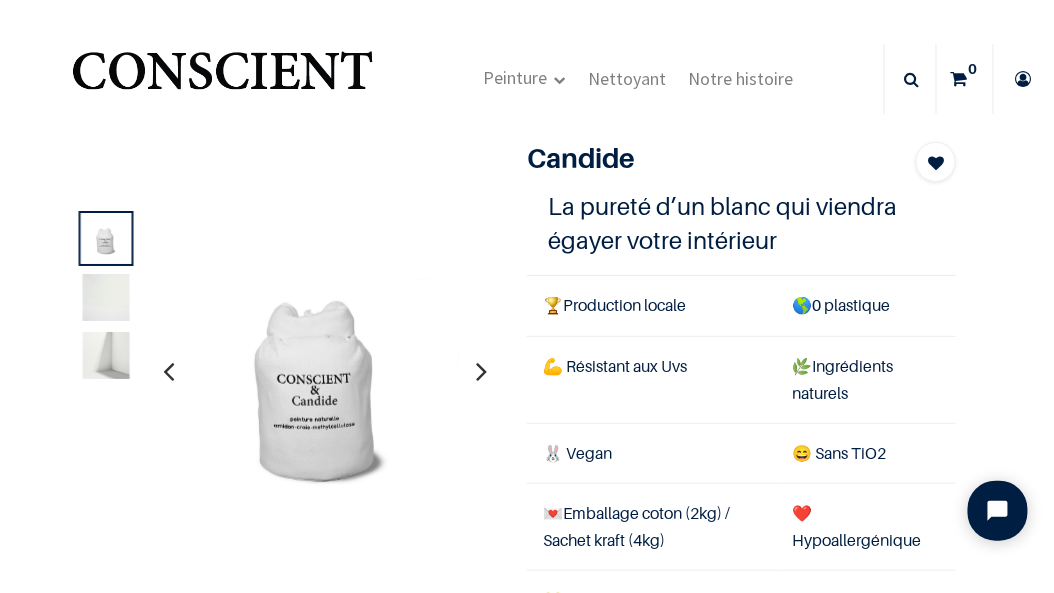 click at bounding box center [106, 297] 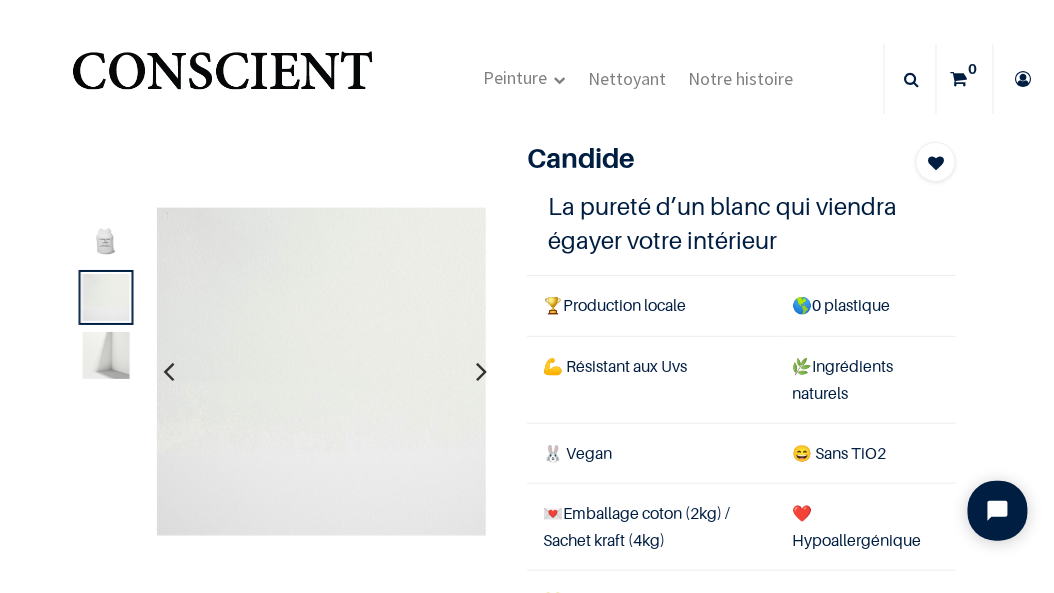 click at bounding box center [106, 356] 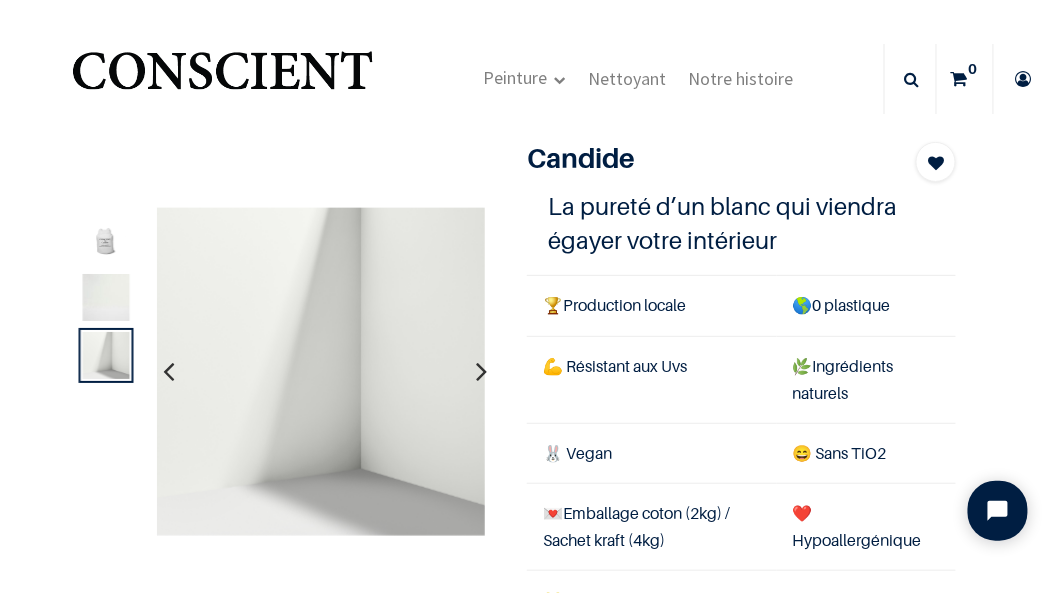 click at bounding box center (106, 238) 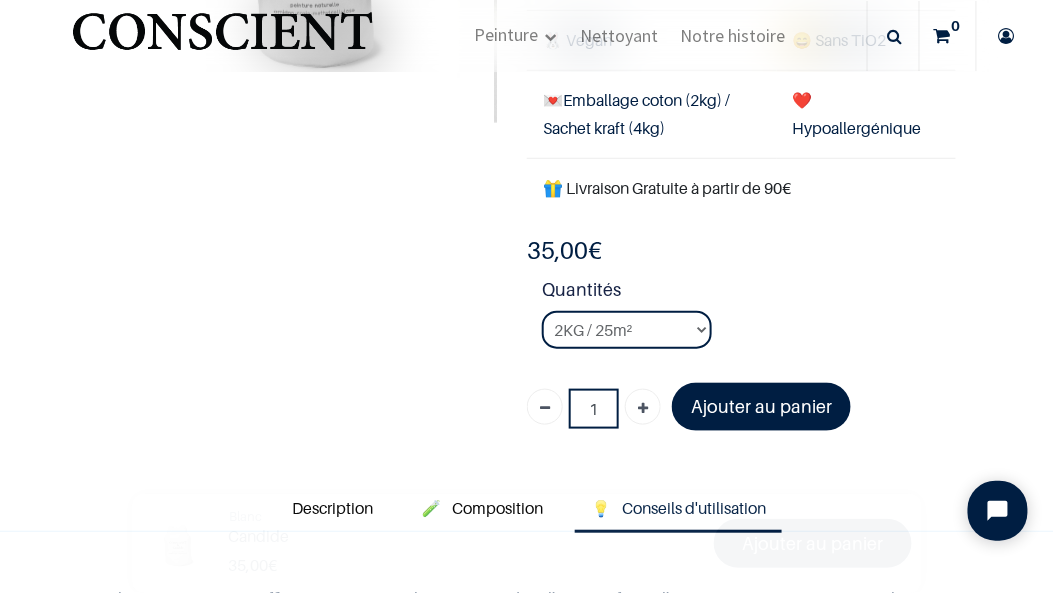 scroll, scrollTop: 333, scrollLeft: 0, axis: vertical 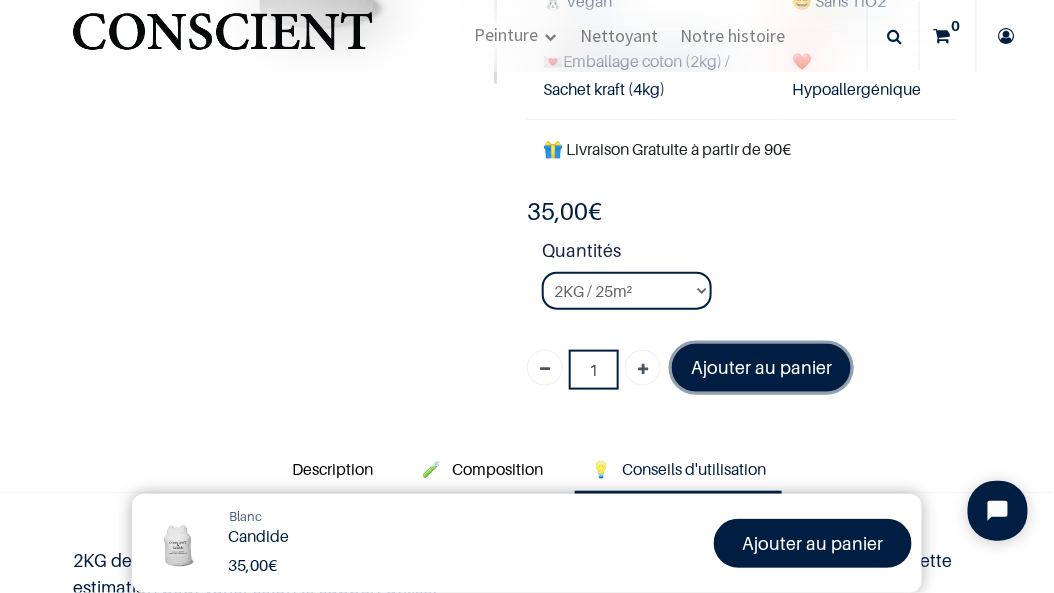 click on "Ajouter au panier" at bounding box center [761, 367] 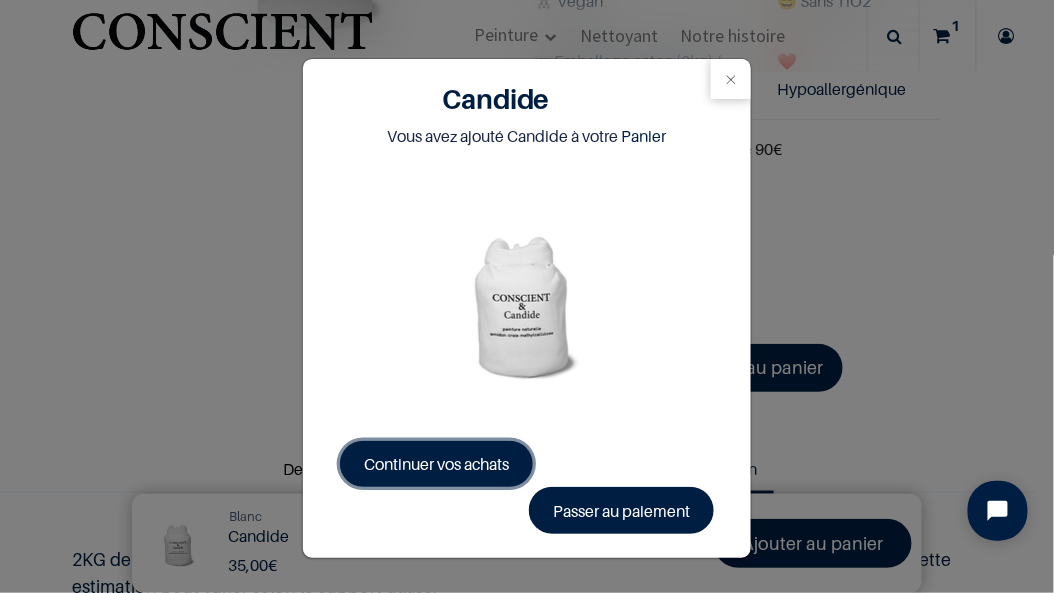 click on "Continuer vos achats" at bounding box center [436, 464] 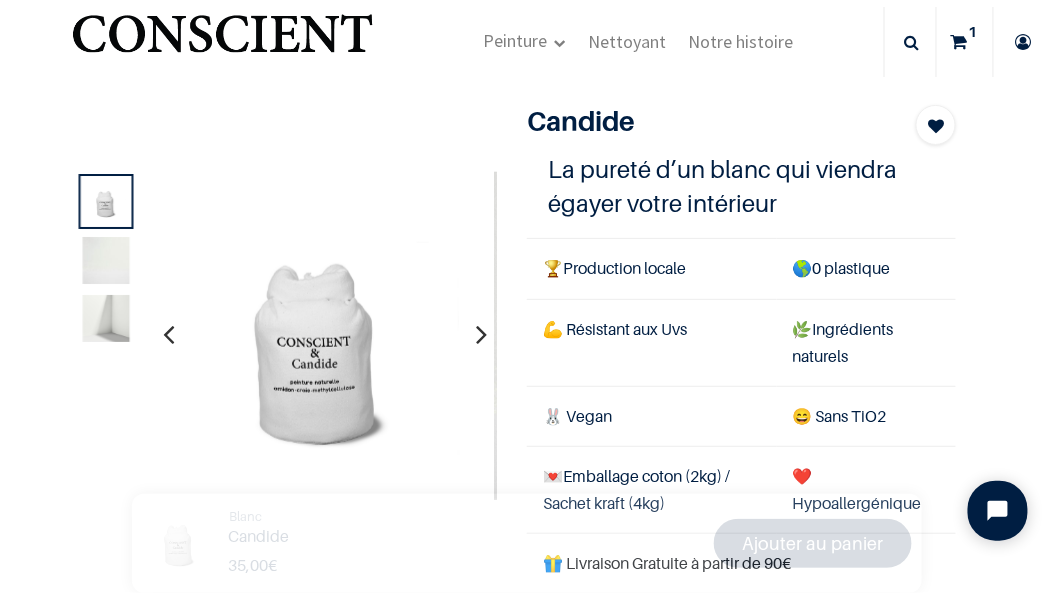 scroll, scrollTop: 0, scrollLeft: 0, axis: both 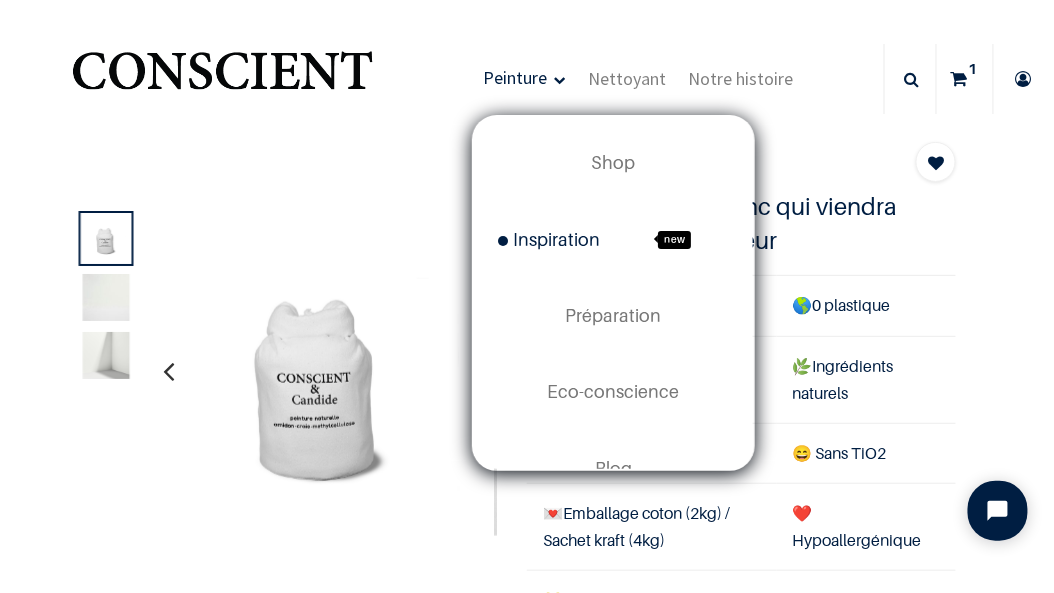 click on "Inspiration
new" at bounding box center (613, 239) 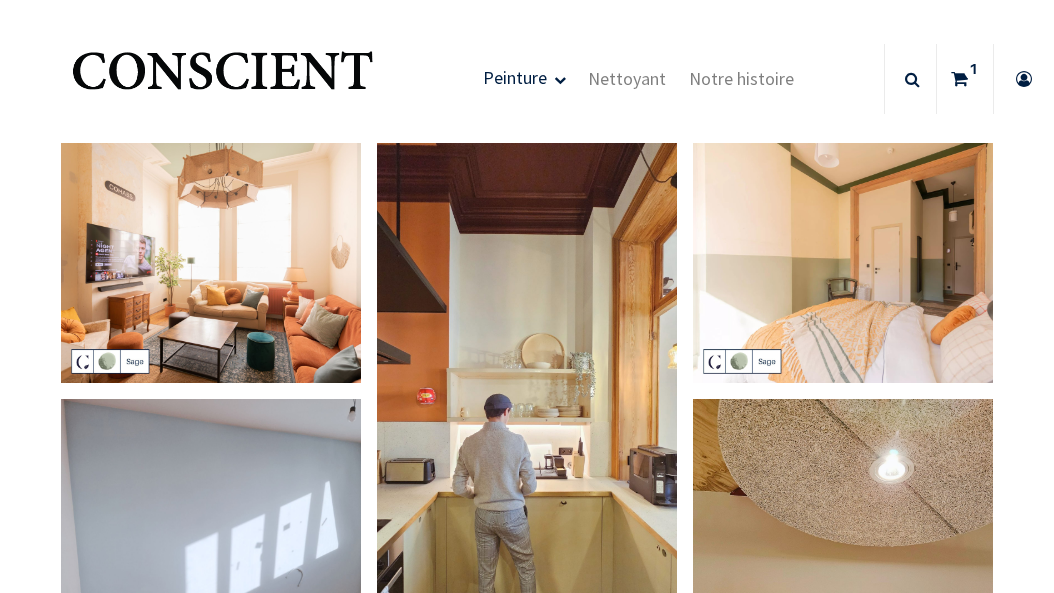 scroll, scrollTop: 0, scrollLeft: 0, axis: both 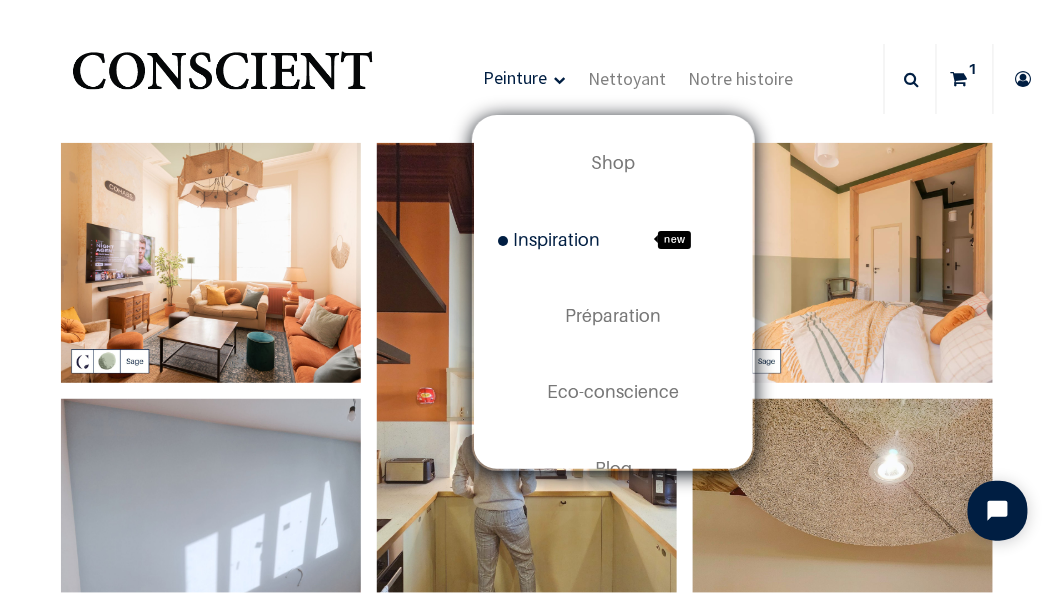 click on "new" at bounding box center (674, 240) 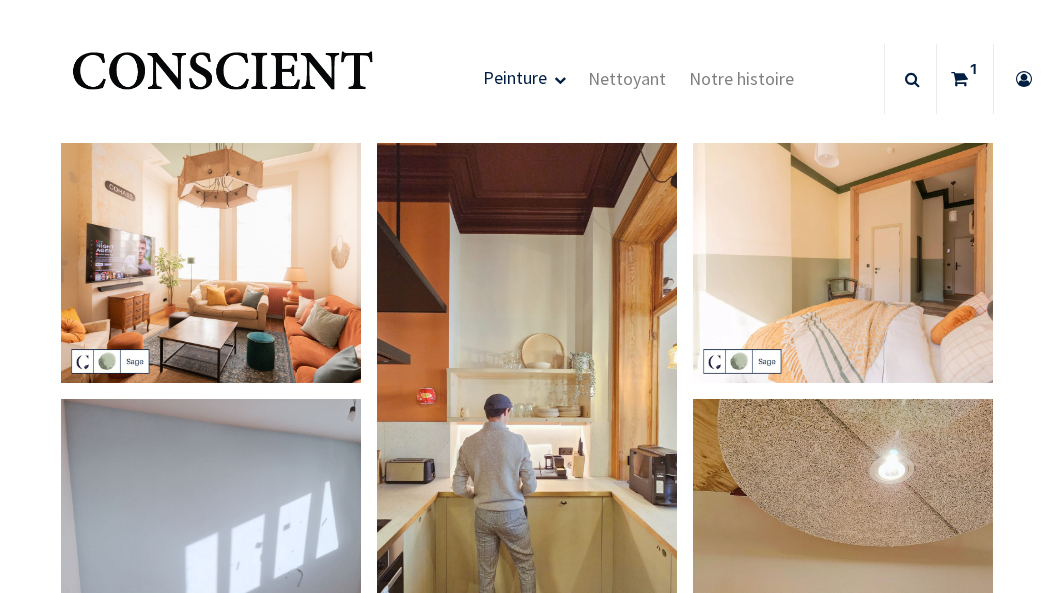scroll, scrollTop: 0, scrollLeft: 0, axis: both 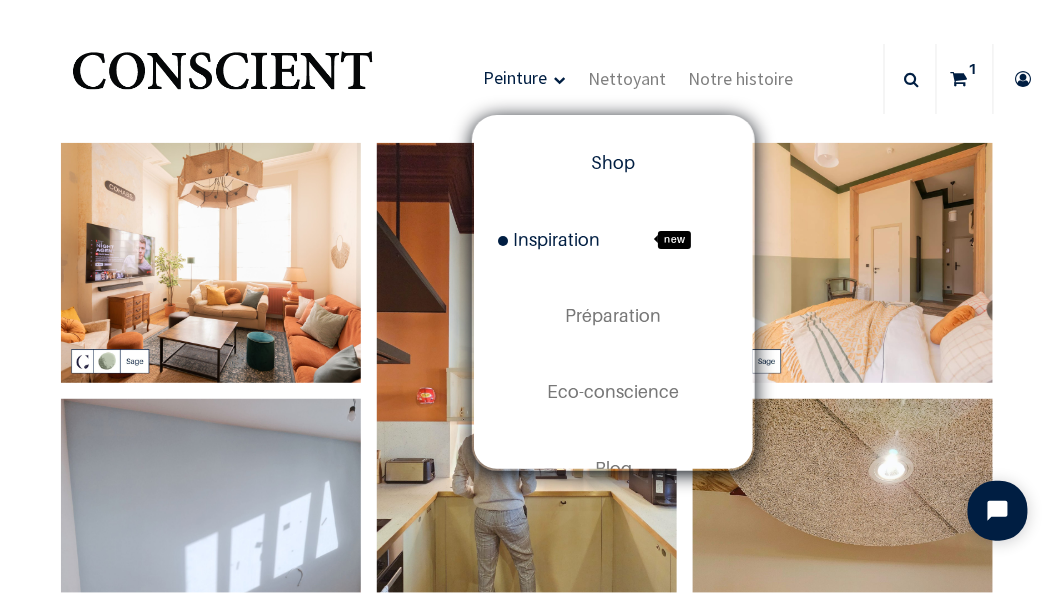 click on "Shop" at bounding box center [613, 162] 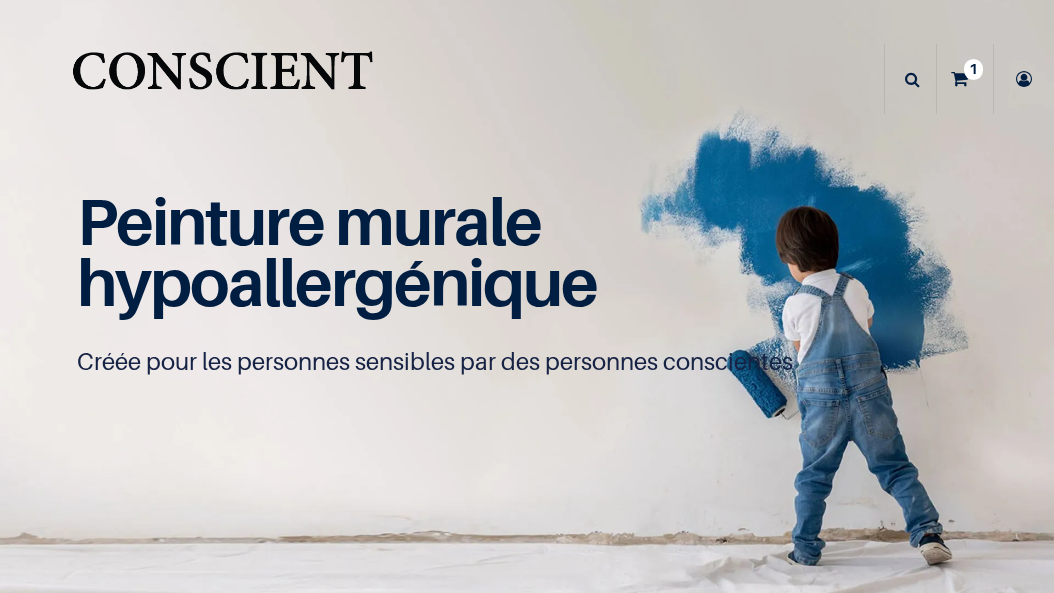 scroll, scrollTop: 0, scrollLeft: 0, axis: both 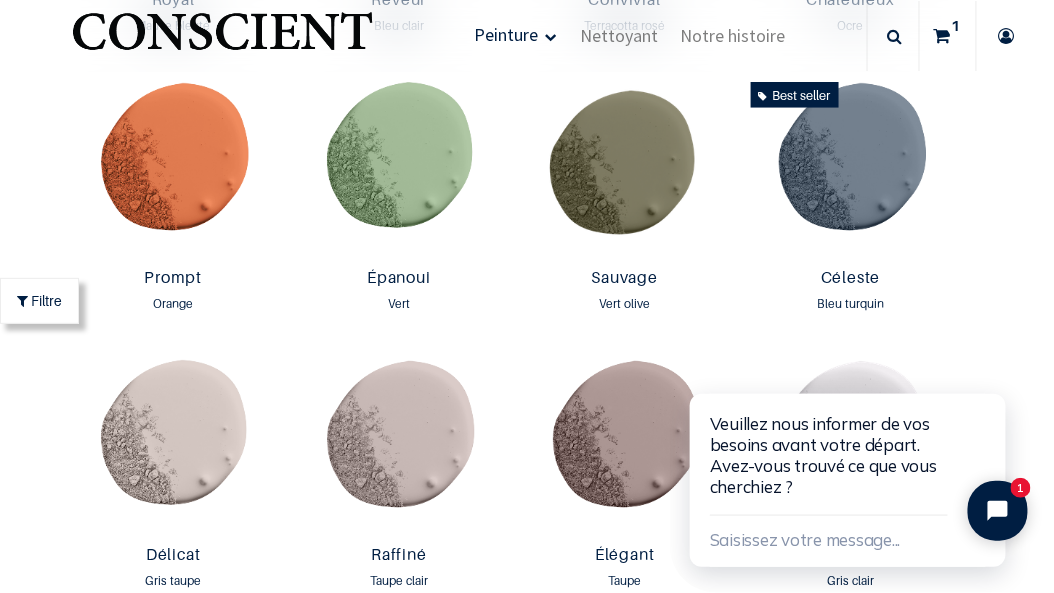 click on "Veuillez nous informer de vos besoins avant votre départ. Avez-vous trouvé ce que vous cherchiez ? Saisissez votre message... 1" 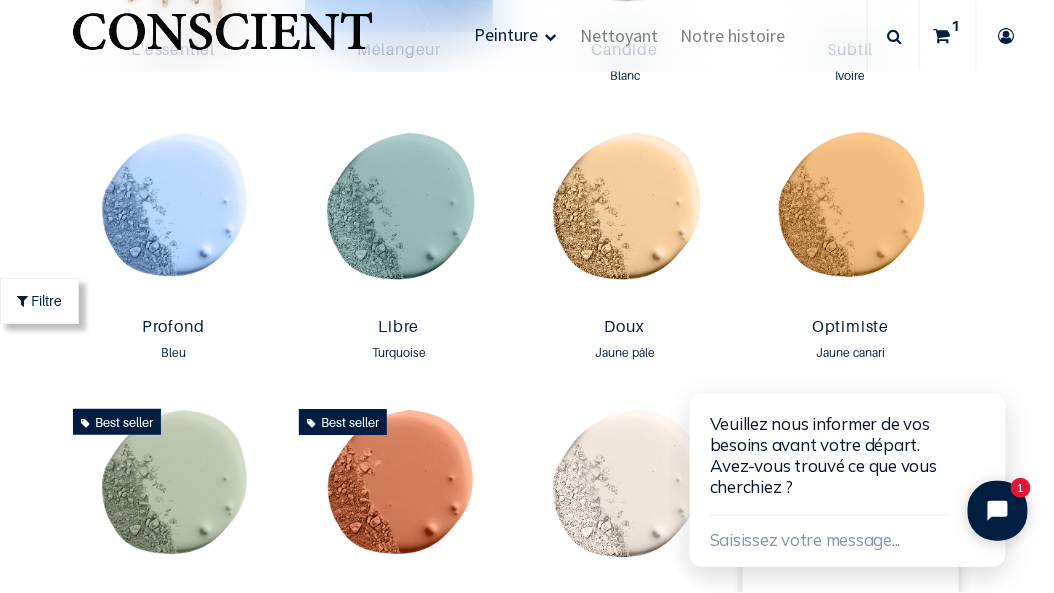 scroll, scrollTop: 1272, scrollLeft: 0, axis: vertical 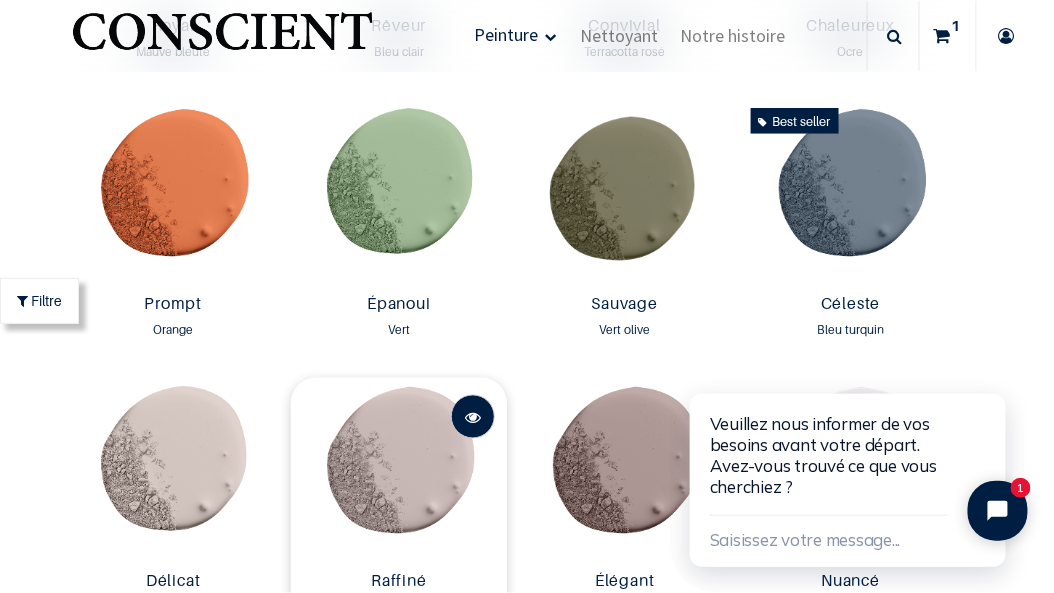 click at bounding box center [473, 418] 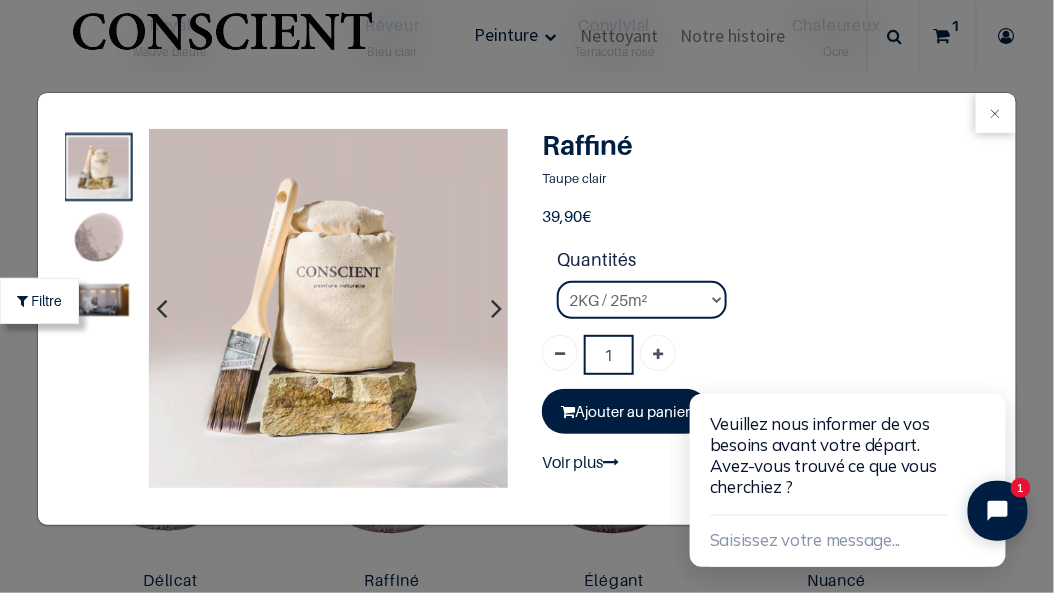 click at bounding box center (98, 300) 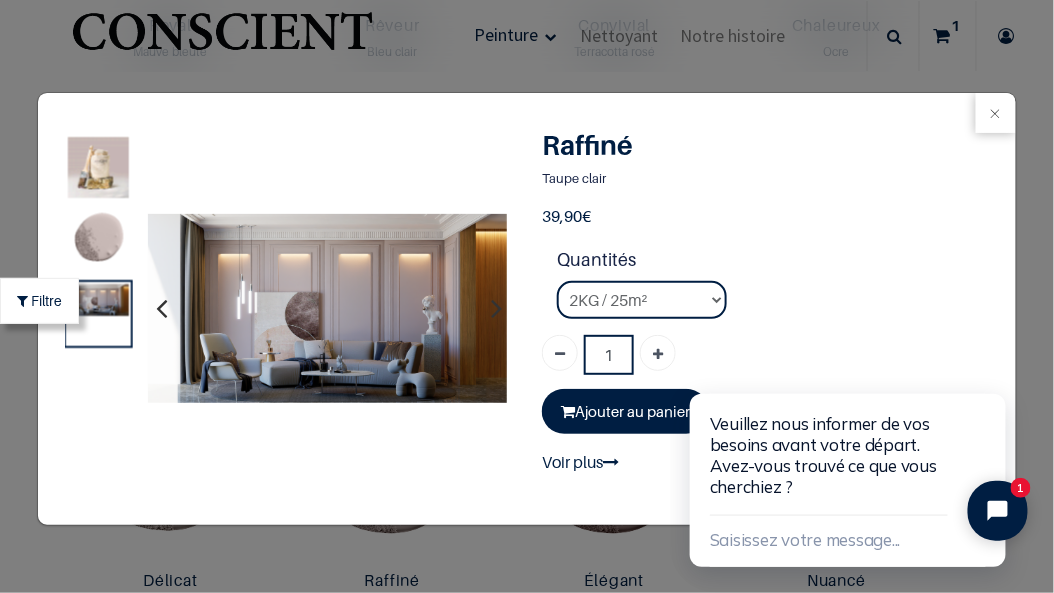click at bounding box center (328, 309) 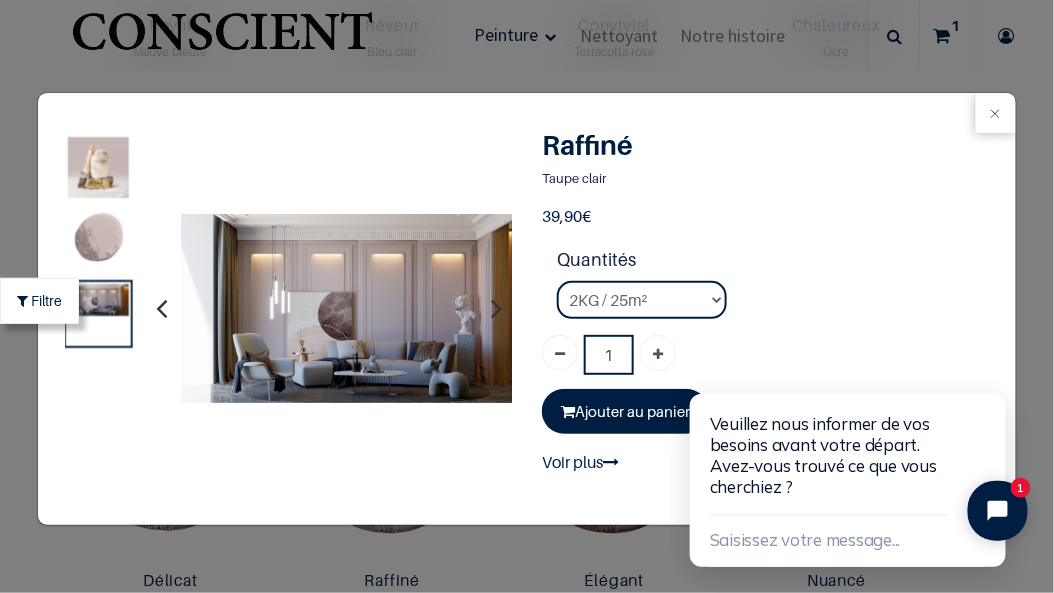 drag, startPoint x: 323, startPoint y: 302, endPoint x: 375, endPoint y: 335, distance: 61.587337 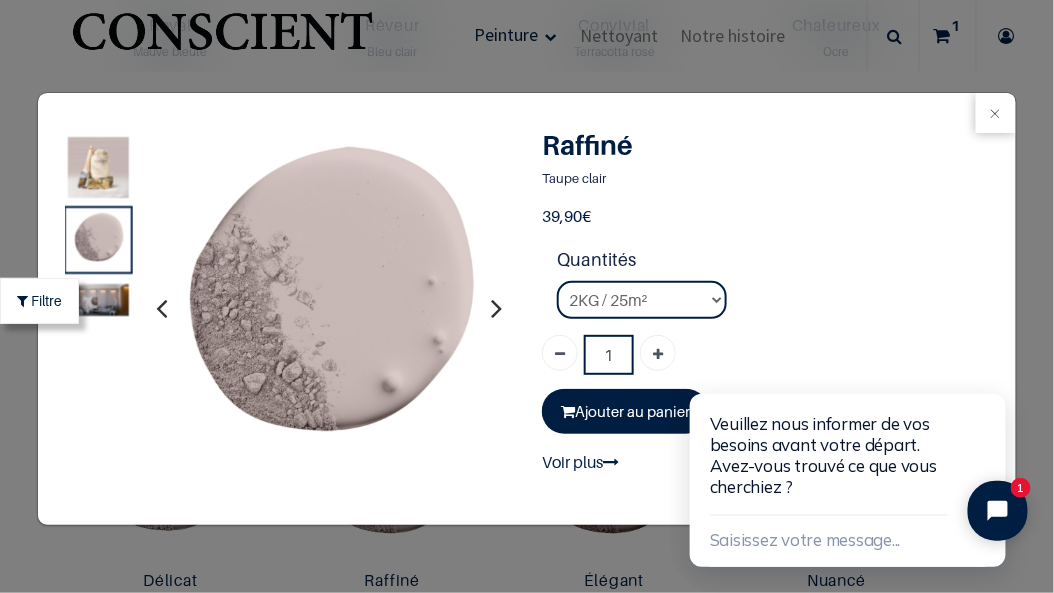 click at bounding box center (98, 167) 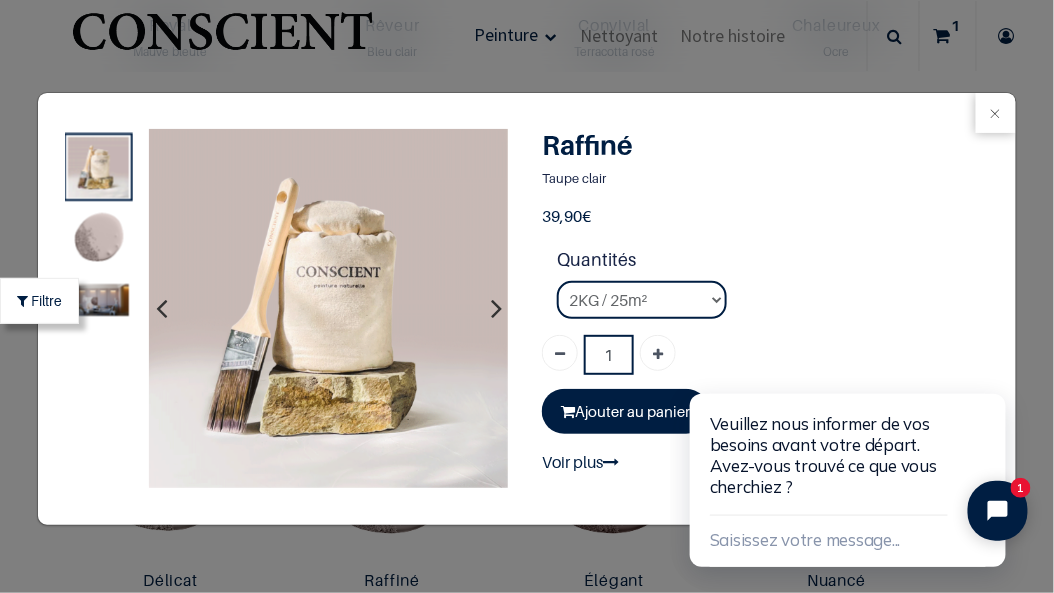 click at bounding box center [98, 241] 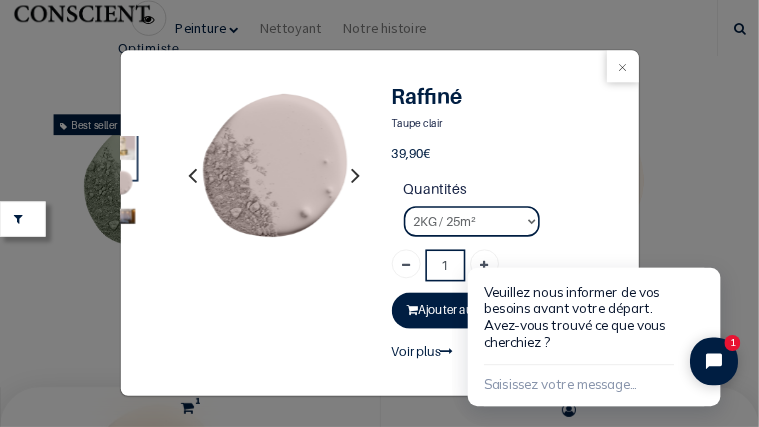 scroll, scrollTop: 2446, scrollLeft: 0, axis: vertical 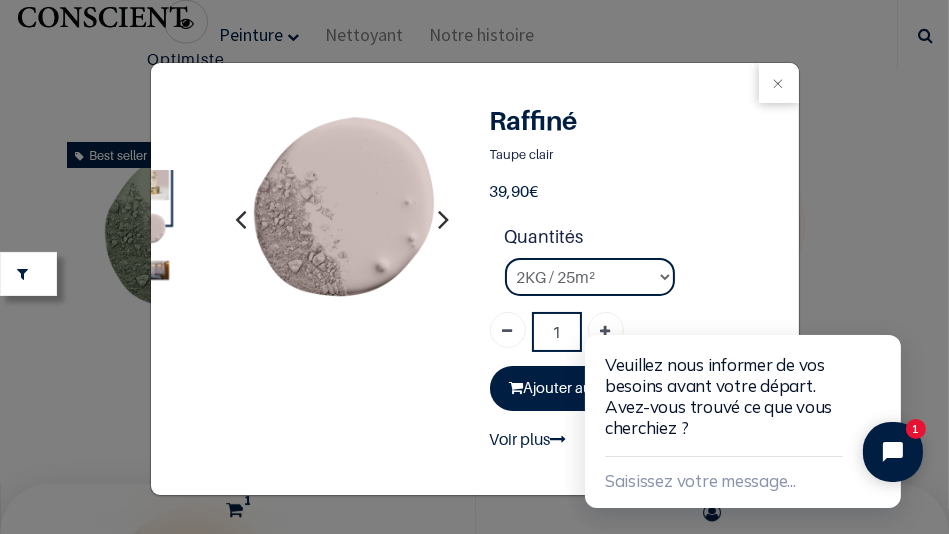 click at bounding box center [150, 269] 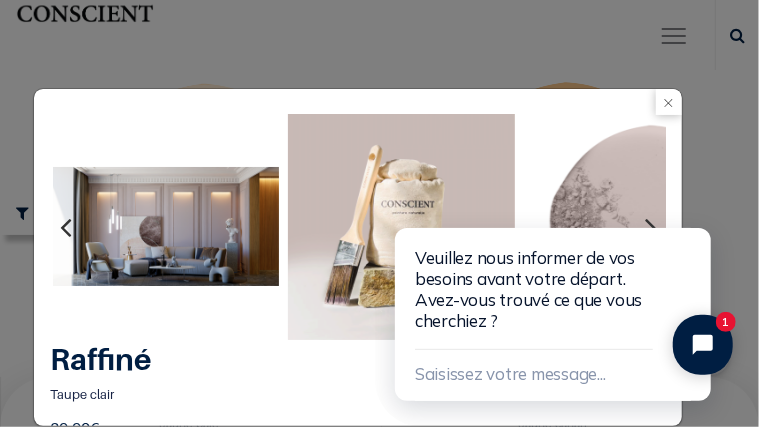 scroll, scrollTop: 2649, scrollLeft: 0, axis: vertical 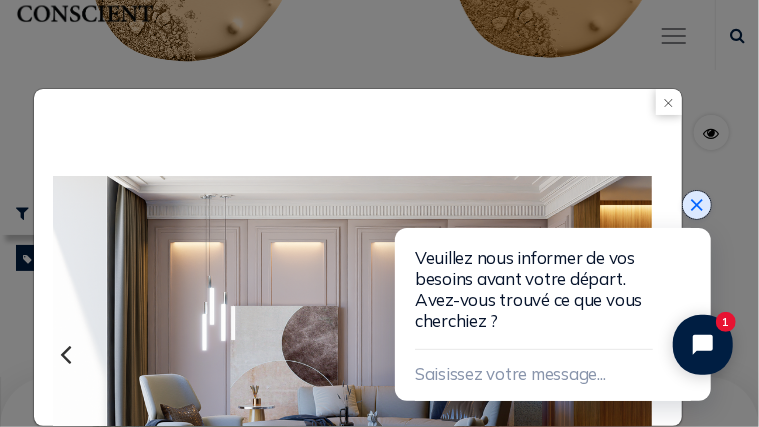 click 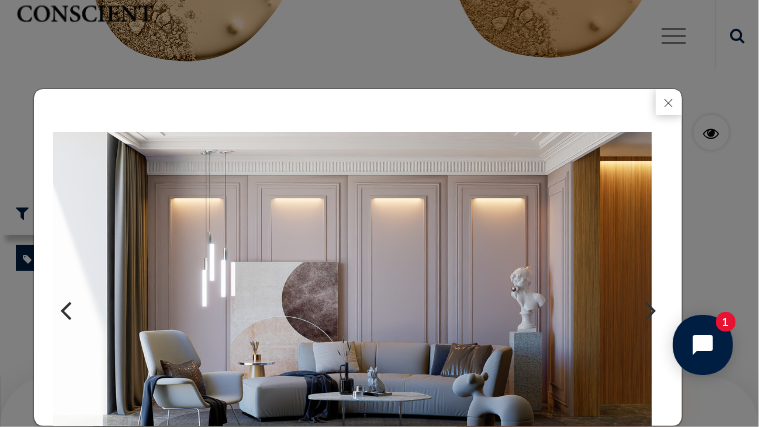 scroll, scrollTop: 53, scrollLeft: 0, axis: vertical 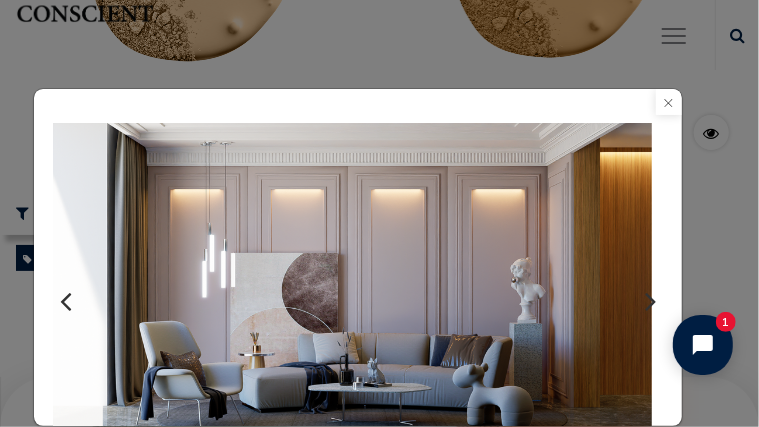 click at bounding box center [669, 102] 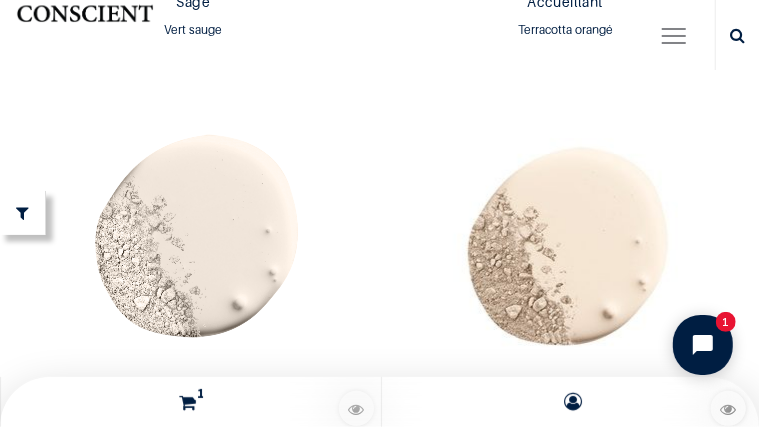 scroll, scrollTop: 3076, scrollLeft: 0, axis: vertical 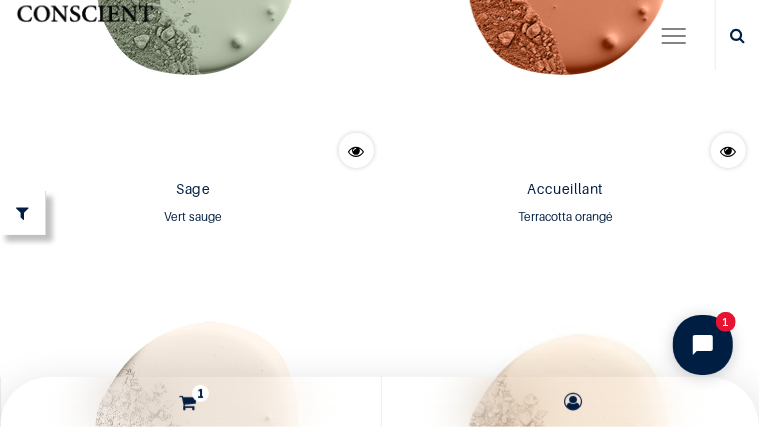 click at bounding box center (565, 436) 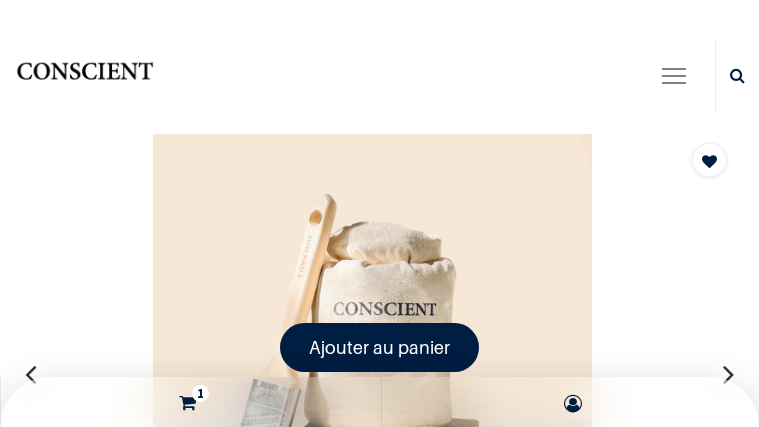 scroll, scrollTop: 0, scrollLeft: 0, axis: both 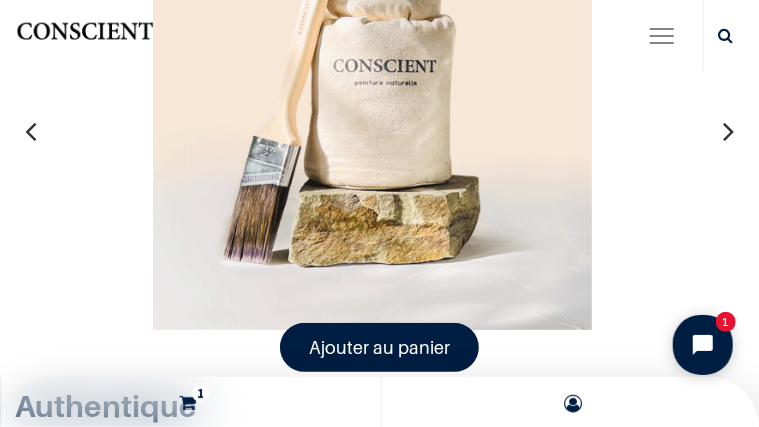 click at bounding box center [373, 110] 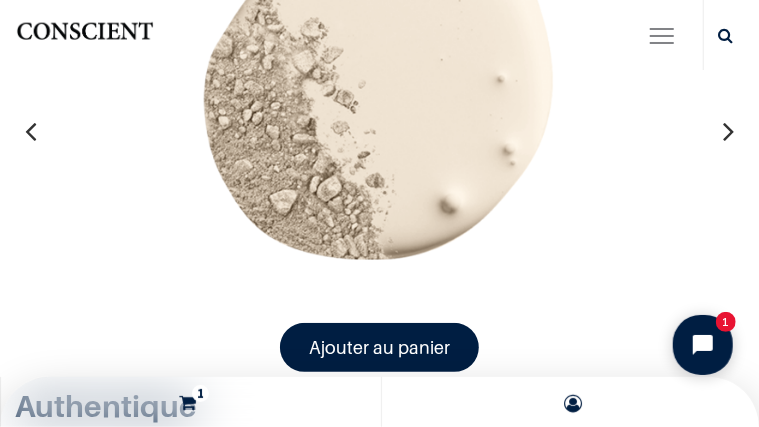 click at bounding box center [728, 131] 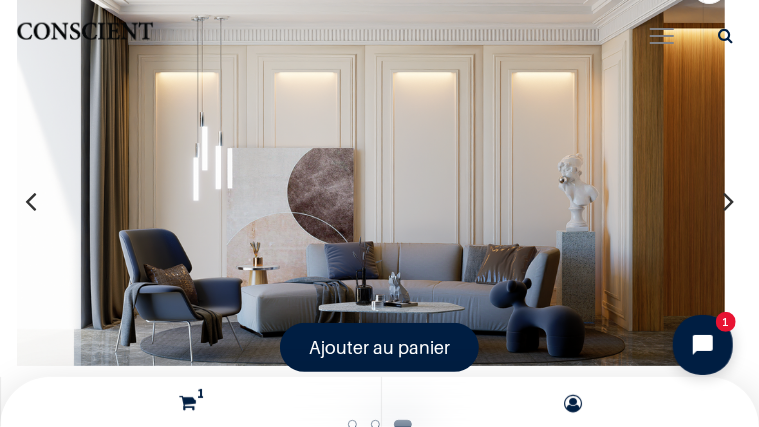 scroll, scrollTop: 80, scrollLeft: 0, axis: vertical 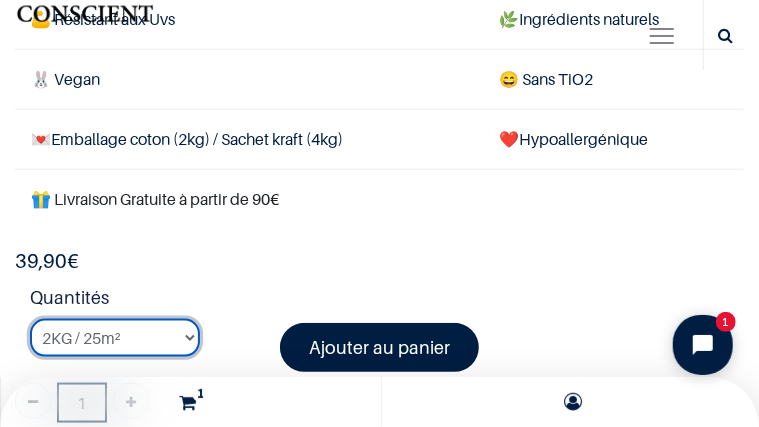 click on "2KG / 25m²
4KG / 50m²
8KG / 100m²
Testeur" at bounding box center [115, 338] 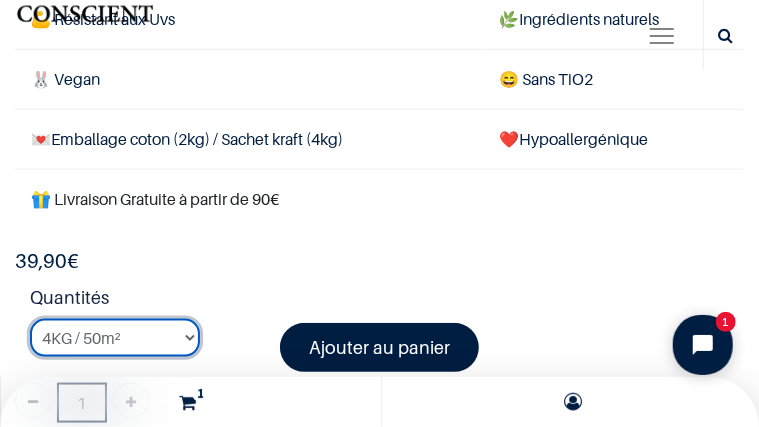 click on "2KG / 25m²
4KG / 50m²
8KG / 100m²
Testeur" at bounding box center (115, 338) 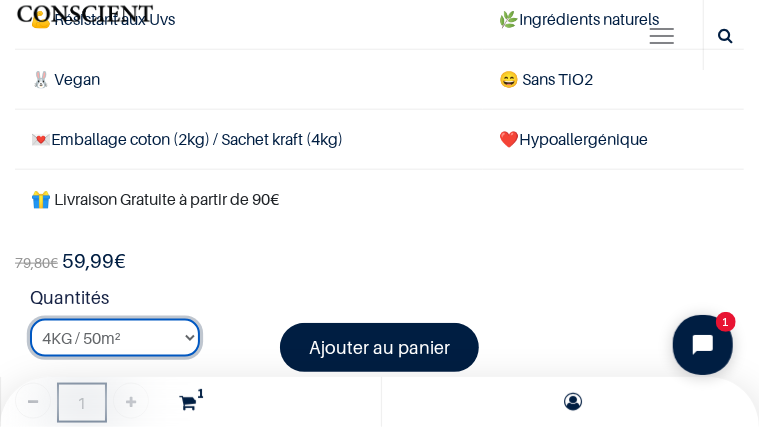 click on "2KG / 25m²
4KG / 50m²
8KG / 100m²
Testeur" at bounding box center [115, 338] 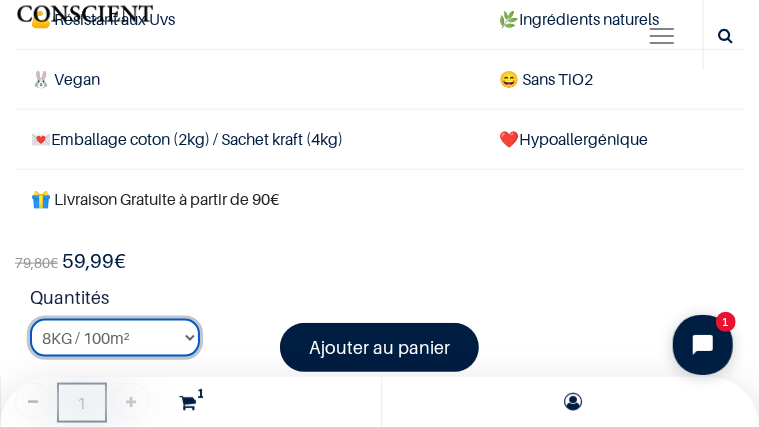 click on "2KG / 25m²
4KG / 50m²
8KG / 100m²
Testeur" at bounding box center (115, 338) 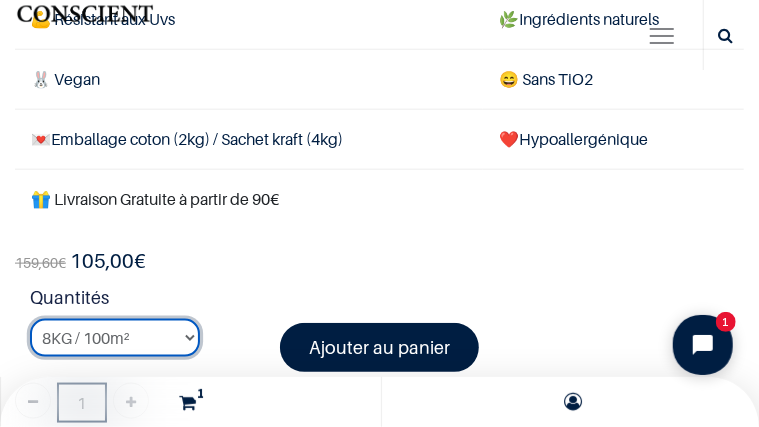 click on "2KG / 25m²
4KG / 50m²
8KG / 100m²
Testeur" at bounding box center (115, 338) 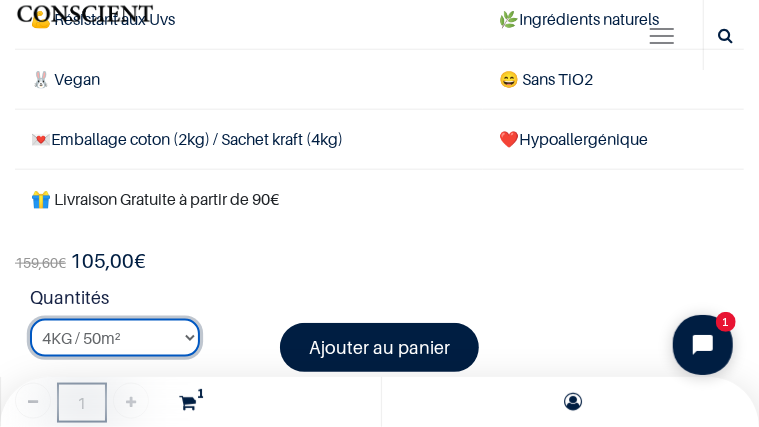 click on "2KG / 25m²
4KG / 50m²
8KG / 100m²
Testeur" at bounding box center [115, 338] 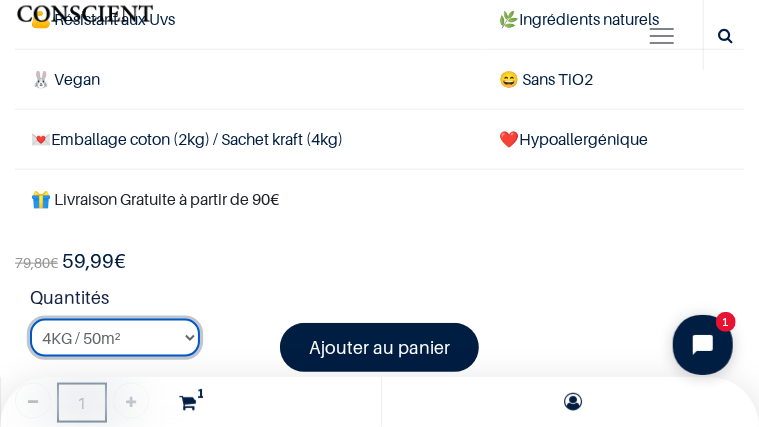 click on "2KG / 25m²
4KG / 50m²
8KG / 100m²
Testeur" at bounding box center [115, 338] 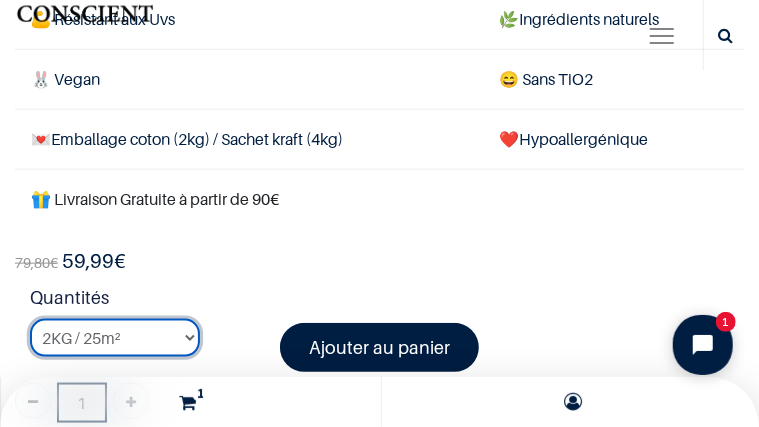 click on "2KG / 25m²
4KG / 50m²
8KG / 100m²
Testeur" at bounding box center (115, 338) 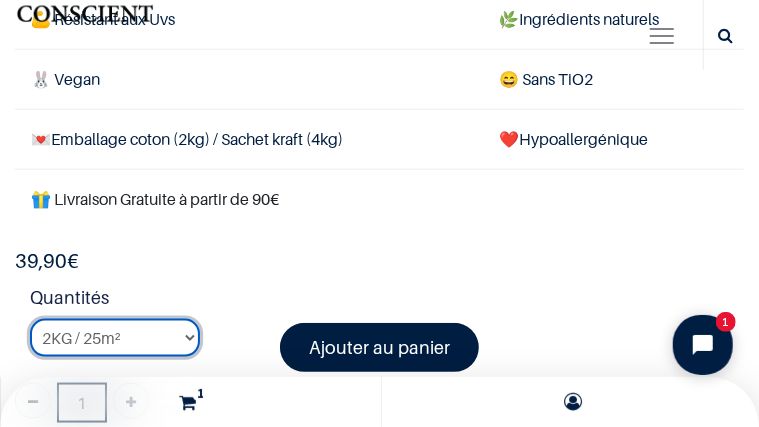 click on "2KG / 25m²
4KG / 50m²
8KG / 100m²
Testeur" at bounding box center [115, 338] 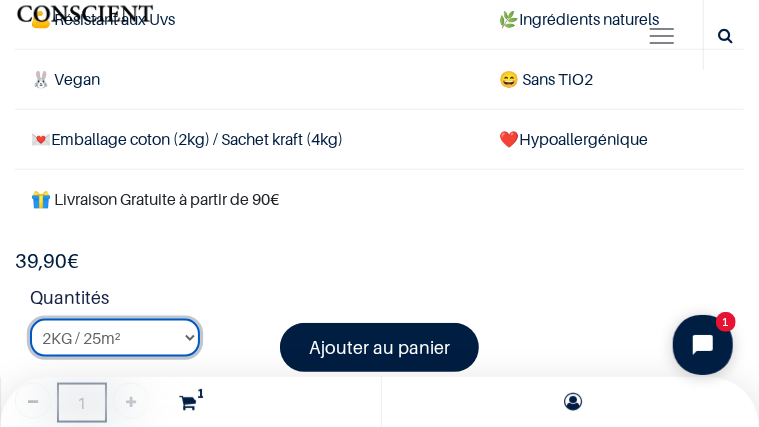 select on "6" 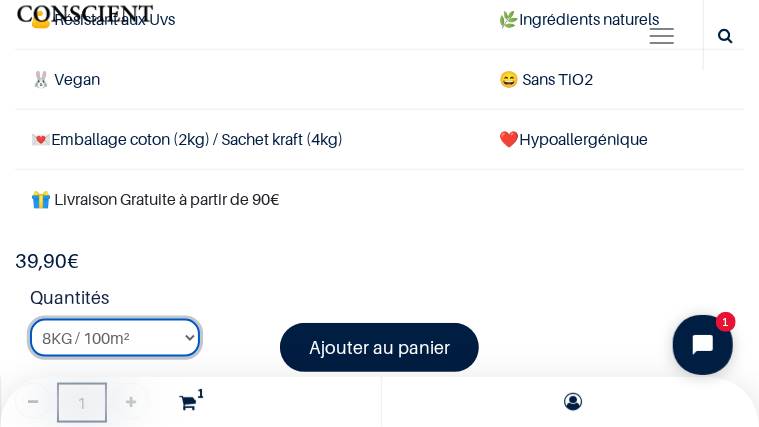 click on "2KG / 25m²
4KG / 50m²
8KG / 100m²
Testeur" at bounding box center [115, 338] 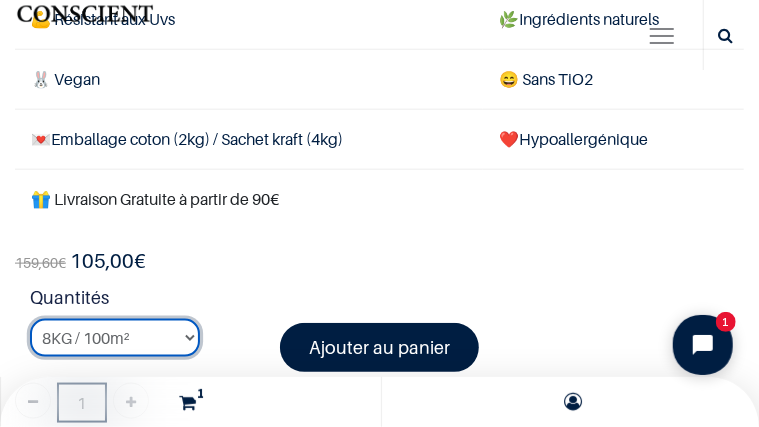 click on "2KG / 25m²
4KG / 50m²
8KG / 100m²
Testeur" at bounding box center (115, 338) 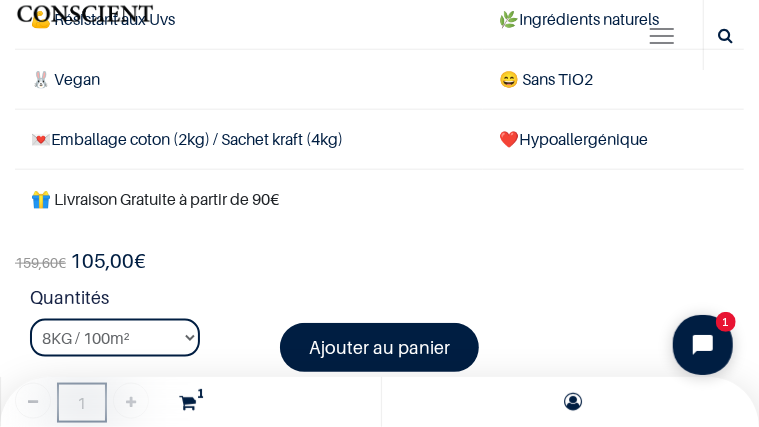 click on "Quantités
2KG / 25m²
4KG / 50m²
8KG / 100m²
Testeur" at bounding box center (387, 328) 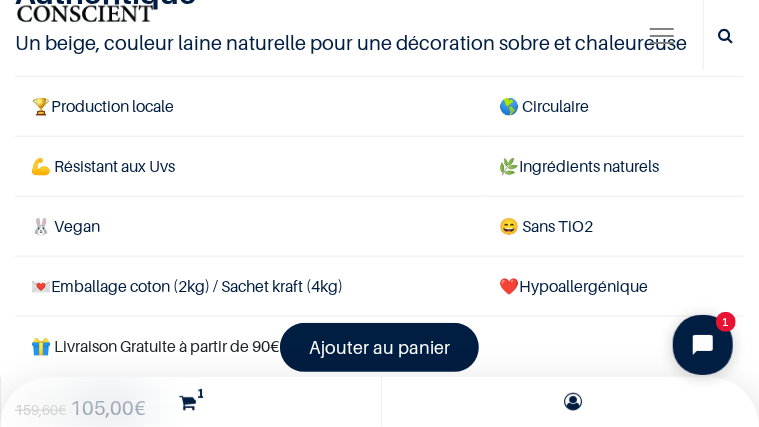 scroll, scrollTop: 666, scrollLeft: 0, axis: vertical 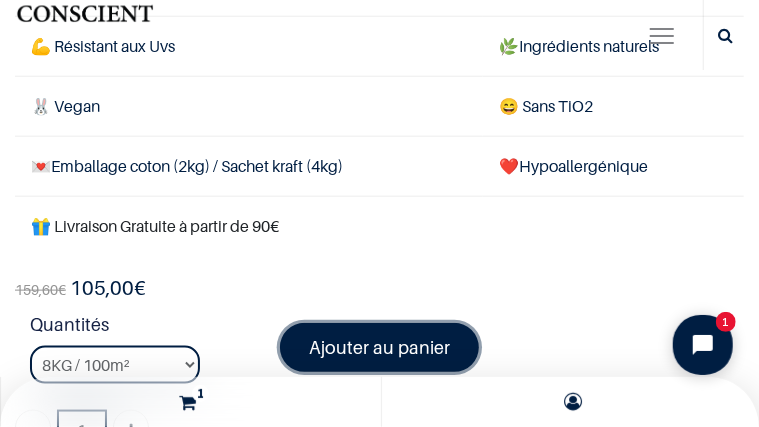click on "Ajouter au panier" at bounding box center [379, 347] 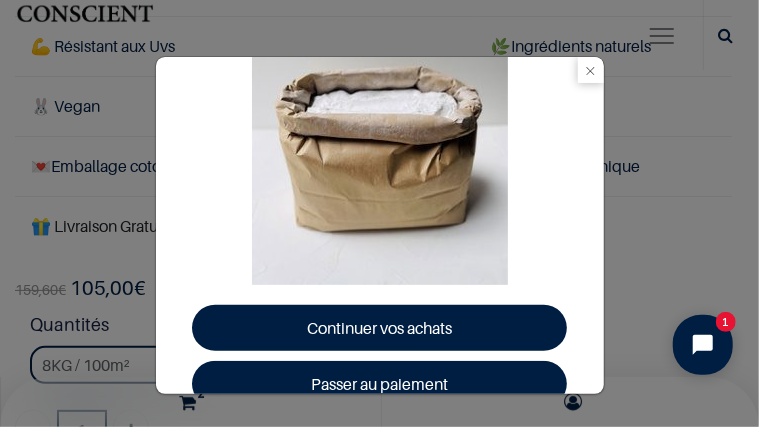 scroll, scrollTop: 154, scrollLeft: 0, axis: vertical 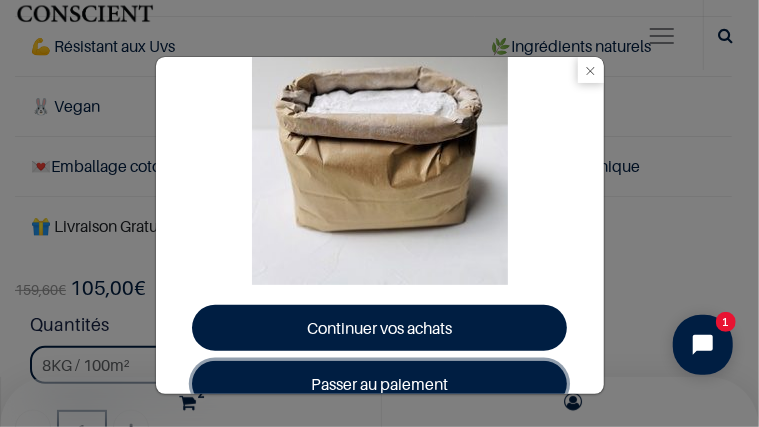click on "Passer au paiement" at bounding box center [379, 384] 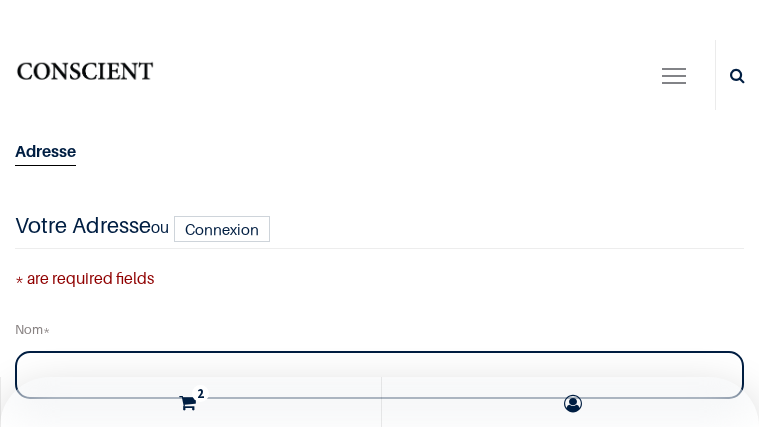 scroll, scrollTop: 0, scrollLeft: 0, axis: both 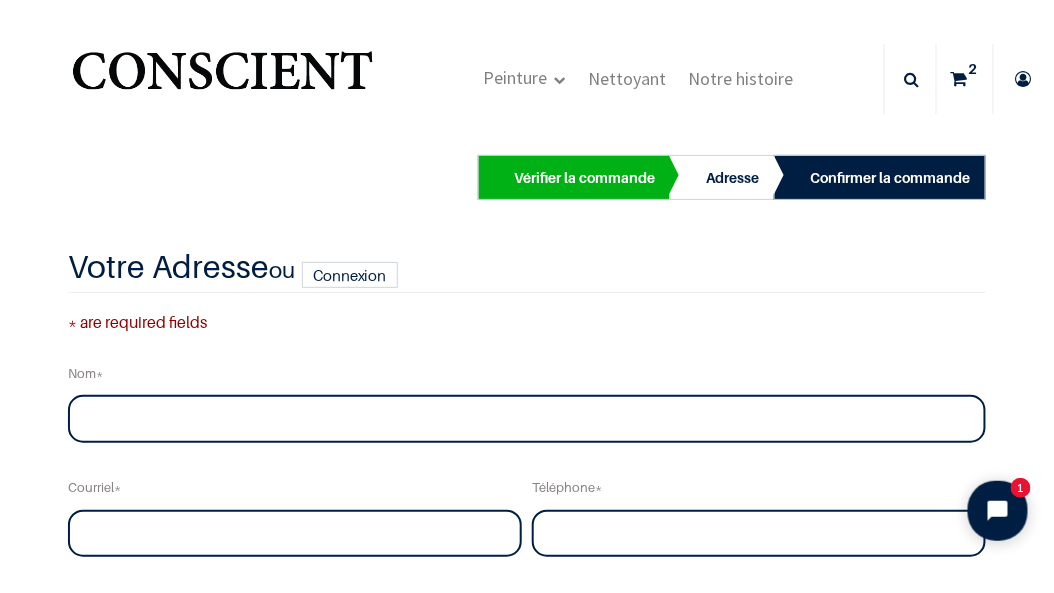 click on "2" at bounding box center (965, 79) 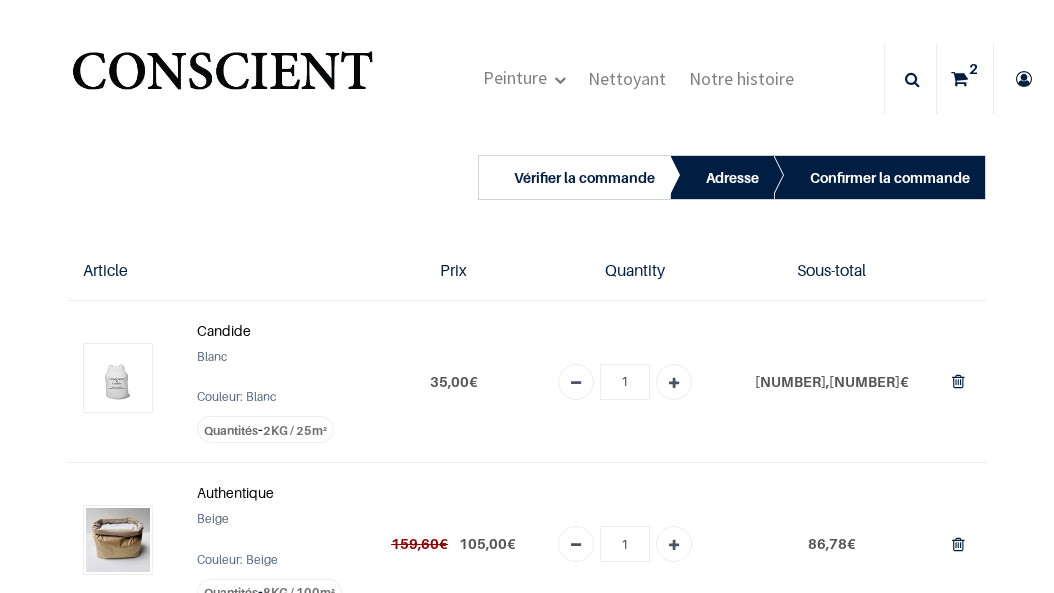 scroll, scrollTop: 0, scrollLeft: 0, axis: both 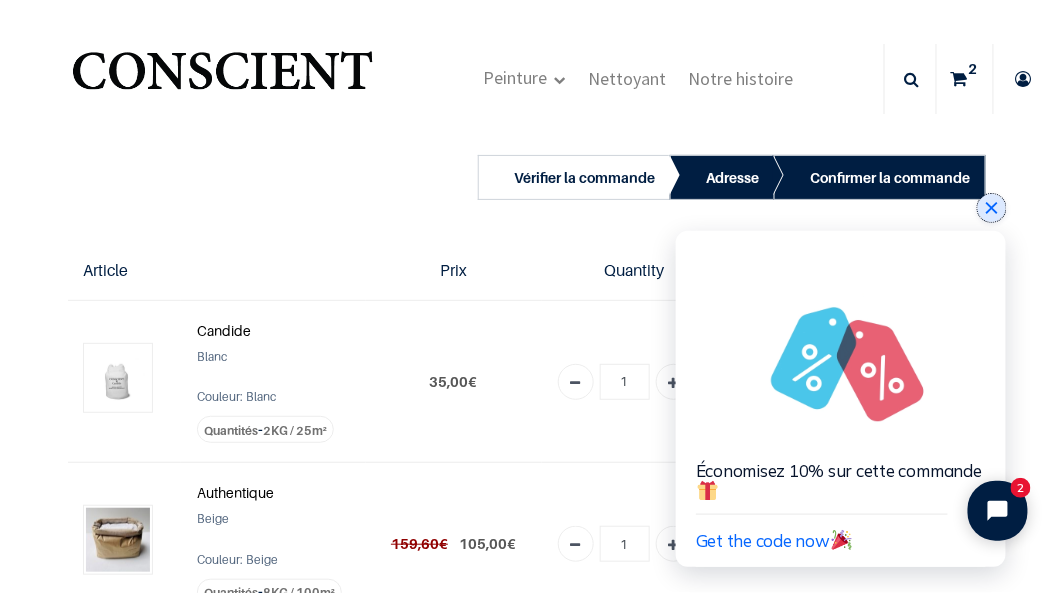 click 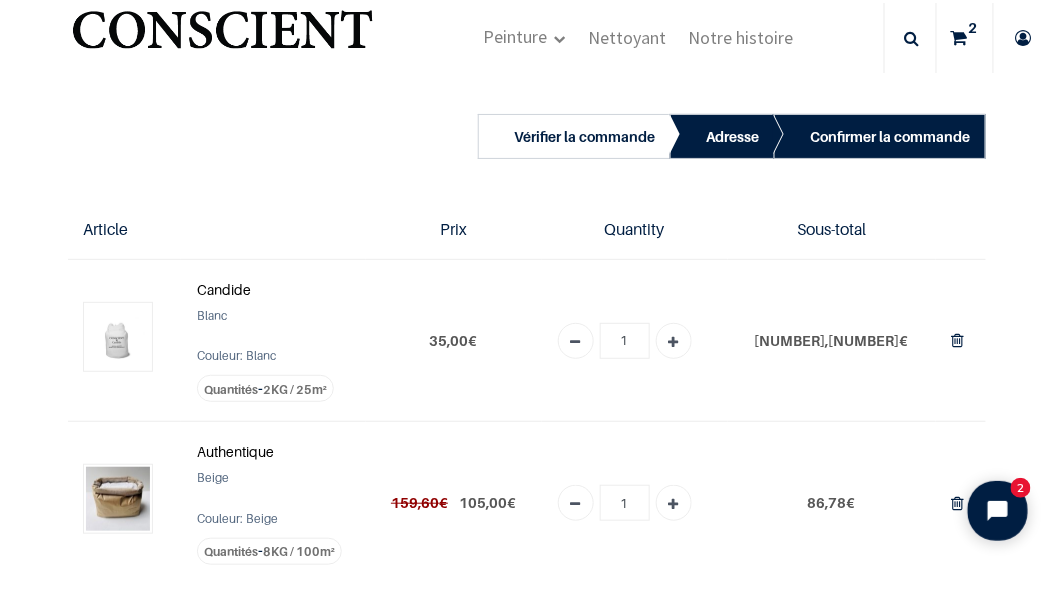 scroll, scrollTop: 37, scrollLeft: 0, axis: vertical 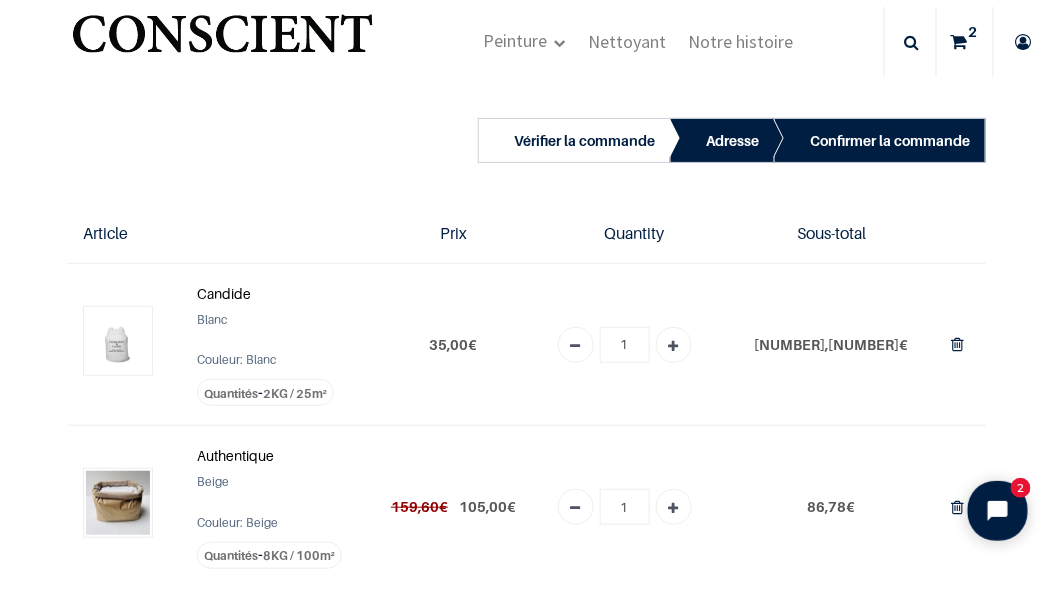 click on "2KG / 25m²" at bounding box center (295, 393) 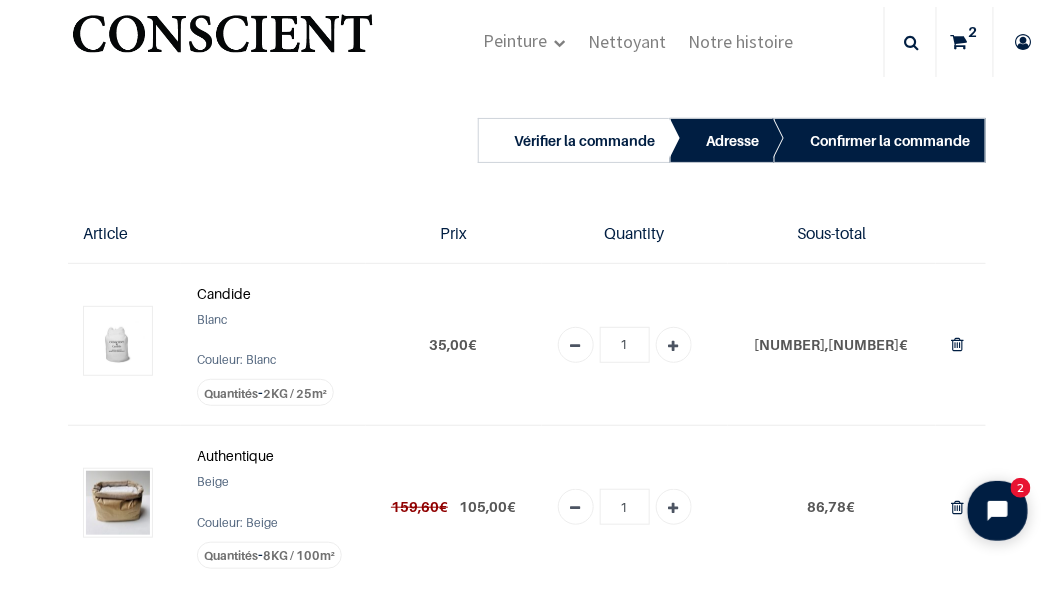 click on "Candide" at bounding box center [224, 293] 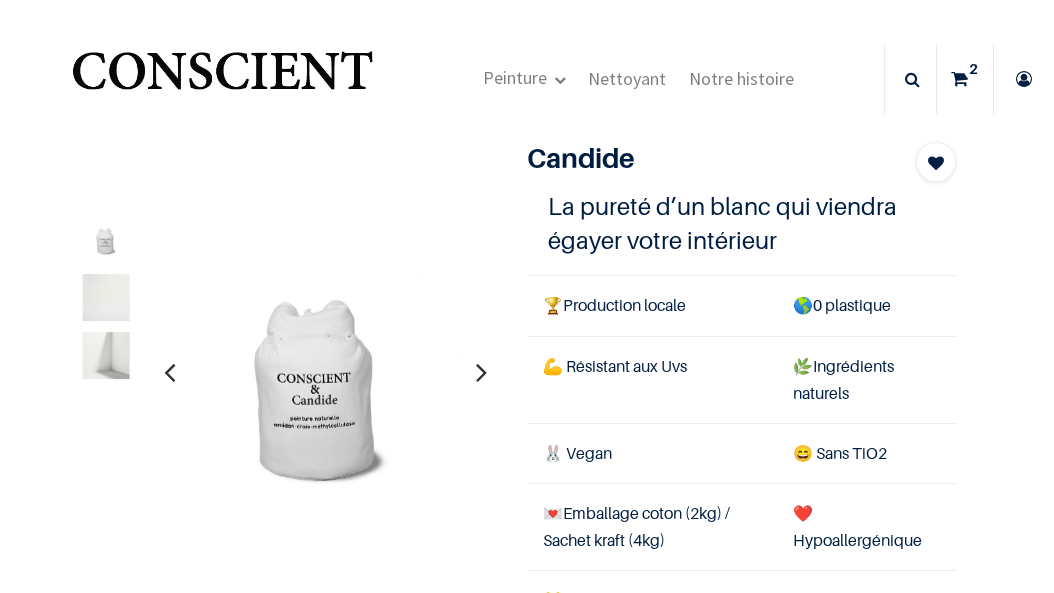 scroll, scrollTop: 0, scrollLeft: 0, axis: both 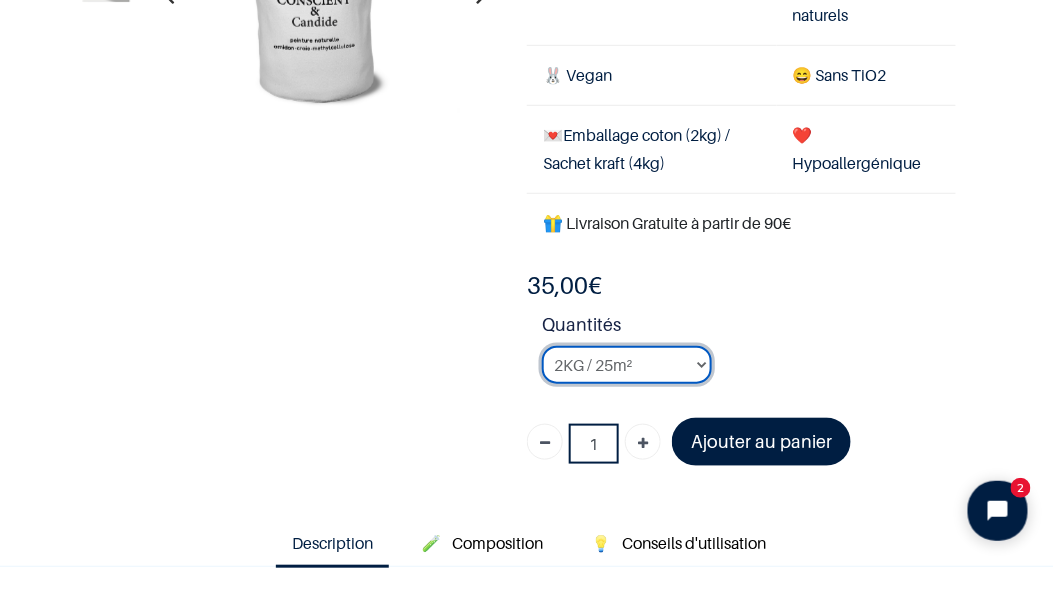 click on "2KG / 25m²
4KG / 50m²
8KG / 100m²
Testeur" at bounding box center (627, 365) 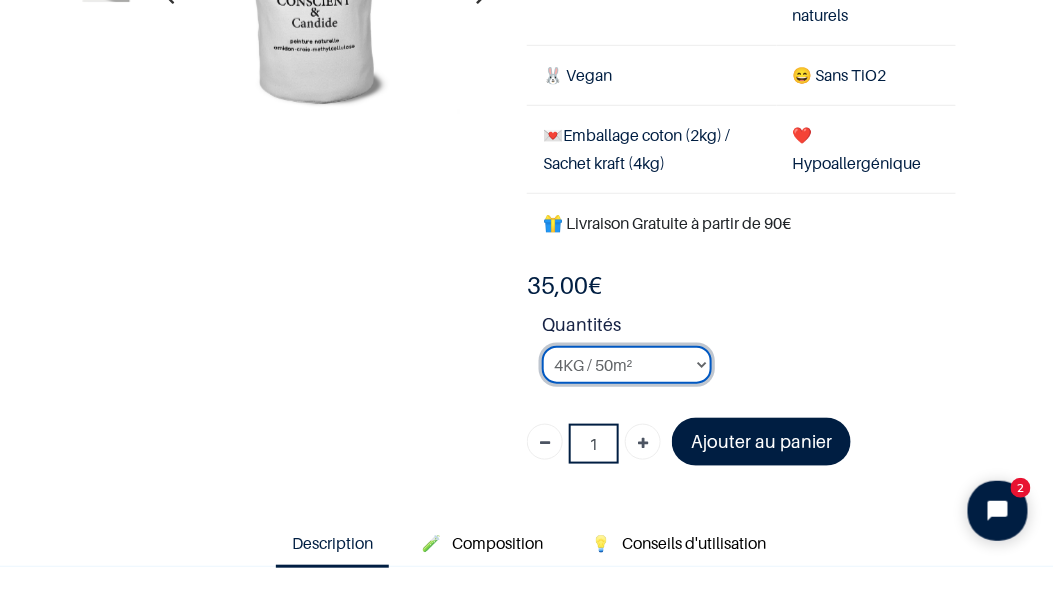 click on "2KG / 25m²
4KG / 50m²
8KG / 100m²
Testeur" at bounding box center (627, 365) 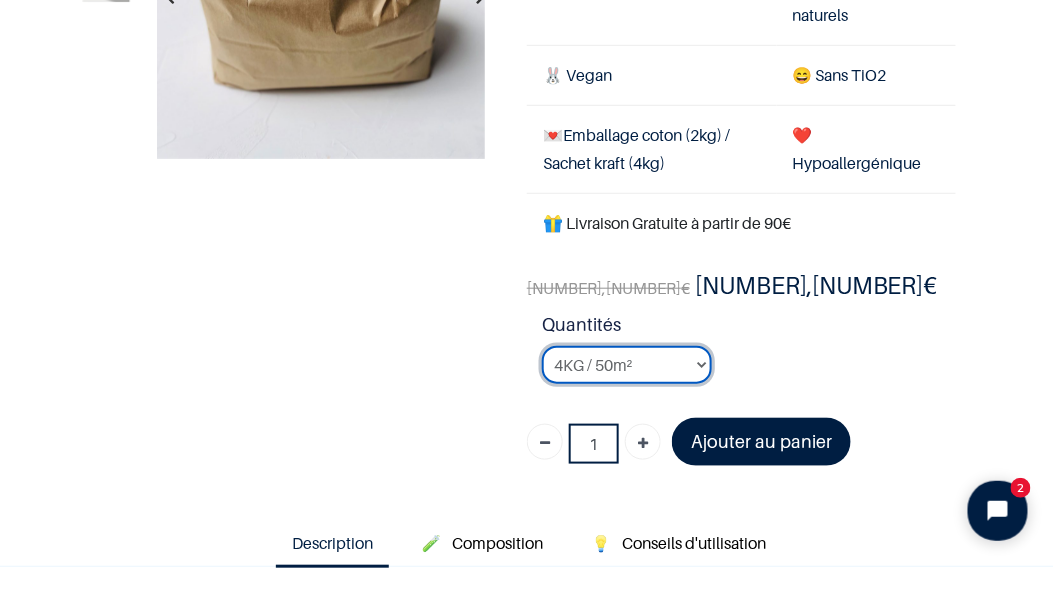 click on "2KG / 25m²
4KG / 50m²
8KG / 100m²
Testeur" at bounding box center (627, 365) 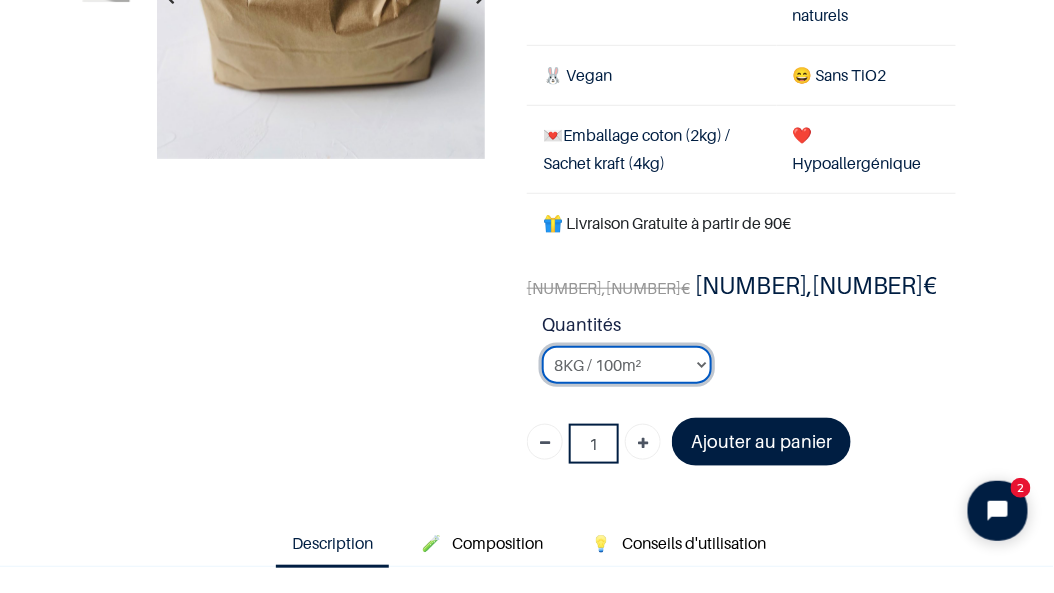 click on "2KG / 25m²
4KG / 50m²
8KG / 100m²
Testeur" at bounding box center (627, 365) 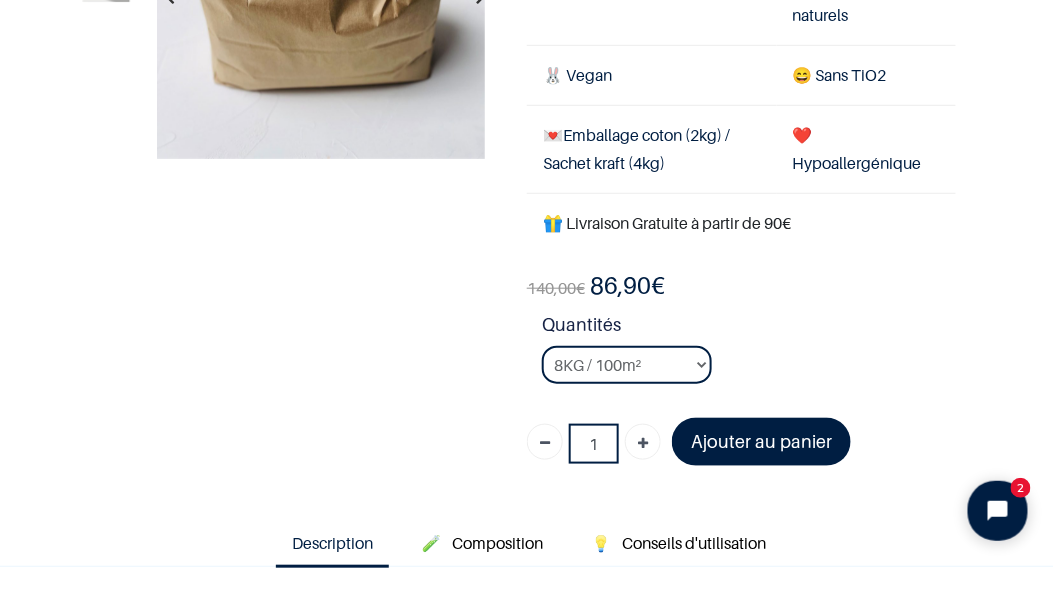 click on "[LAST_NAME]
[FIRST_NAME]
[PRICE]  [CURRENCY]
[PRICE]  [CURRENCY]
[ADD_TO_CART]
[ALL]
[ALL] [PRODUCT_TYPE]" at bounding box center [527, 126] 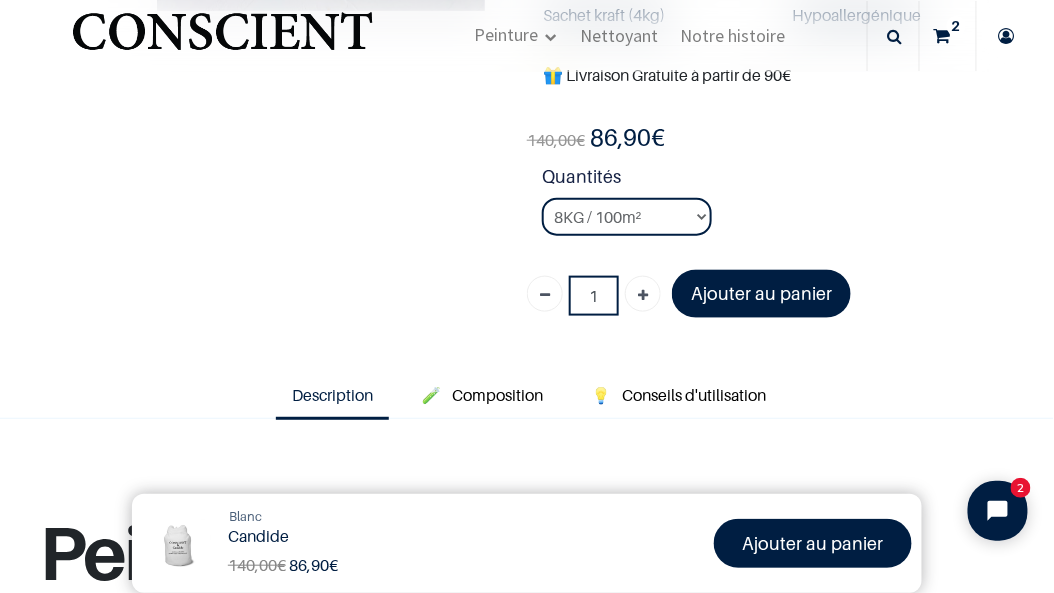 scroll, scrollTop: 222, scrollLeft: 0, axis: vertical 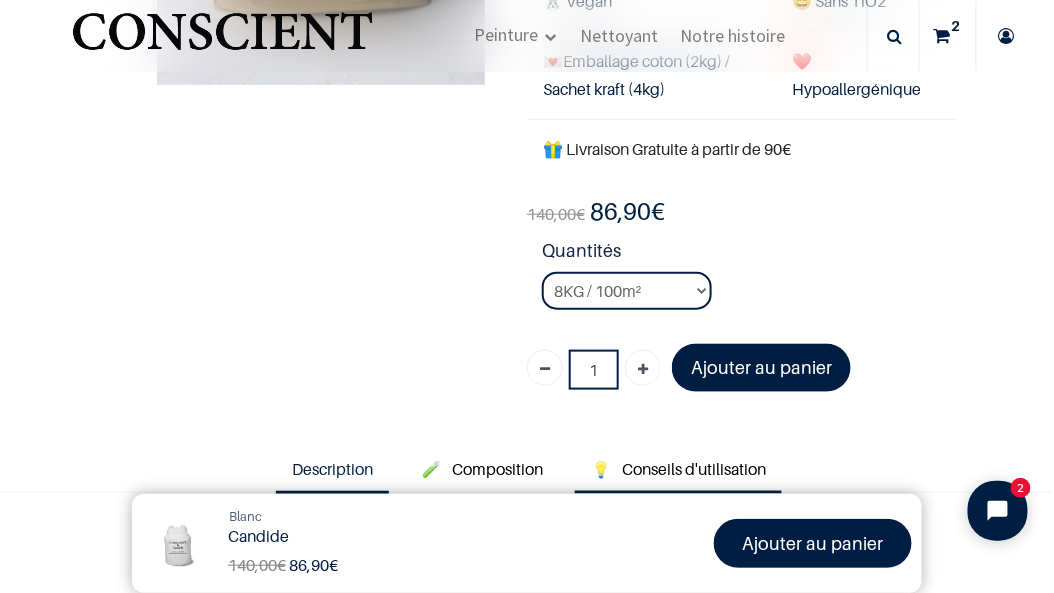click on "💡
Conseils d'utilisation" at bounding box center [678, 470] 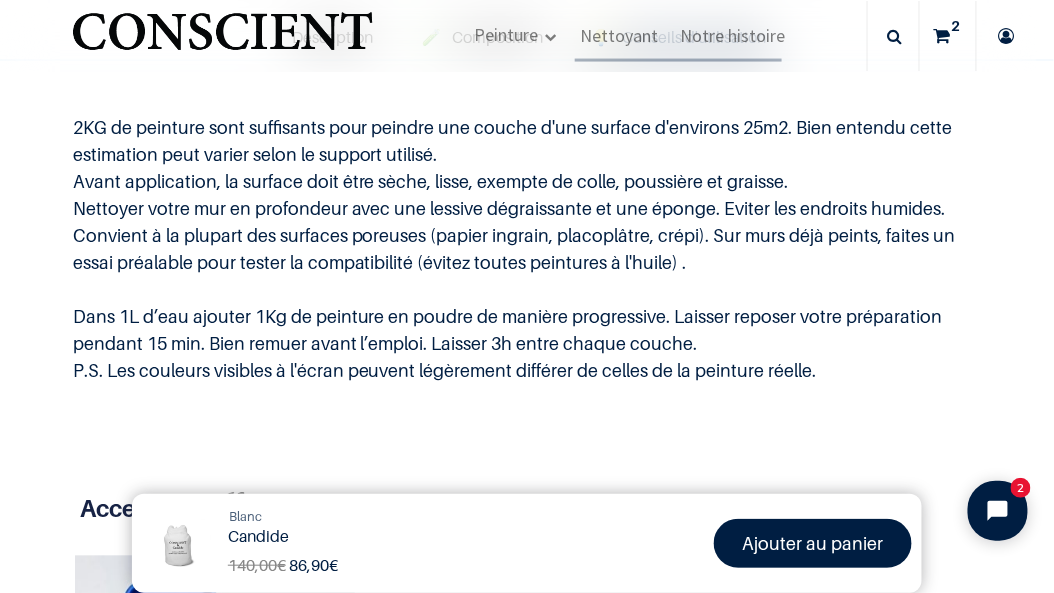 scroll, scrollTop: 777, scrollLeft: 0, axis: vertical 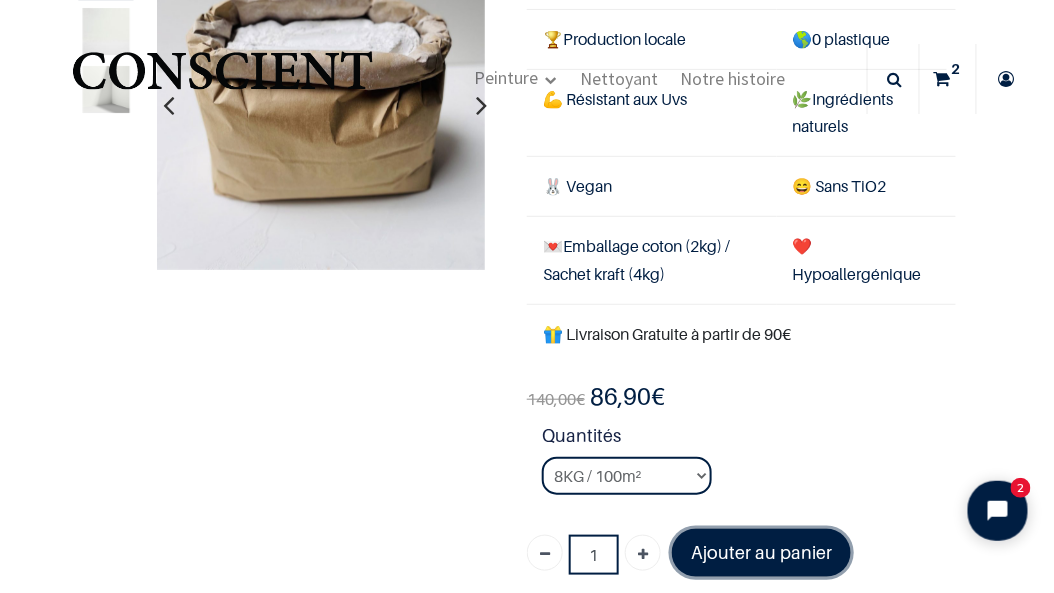 click on "Ajouter au panier" at bounding box center [761, 553] 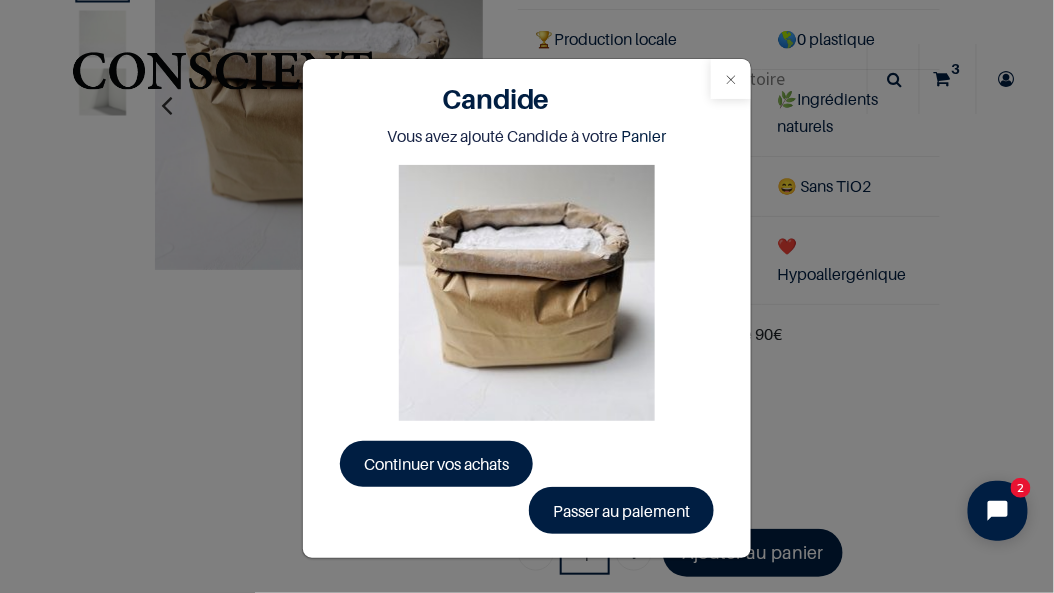 click at bounding box center [731, 79] 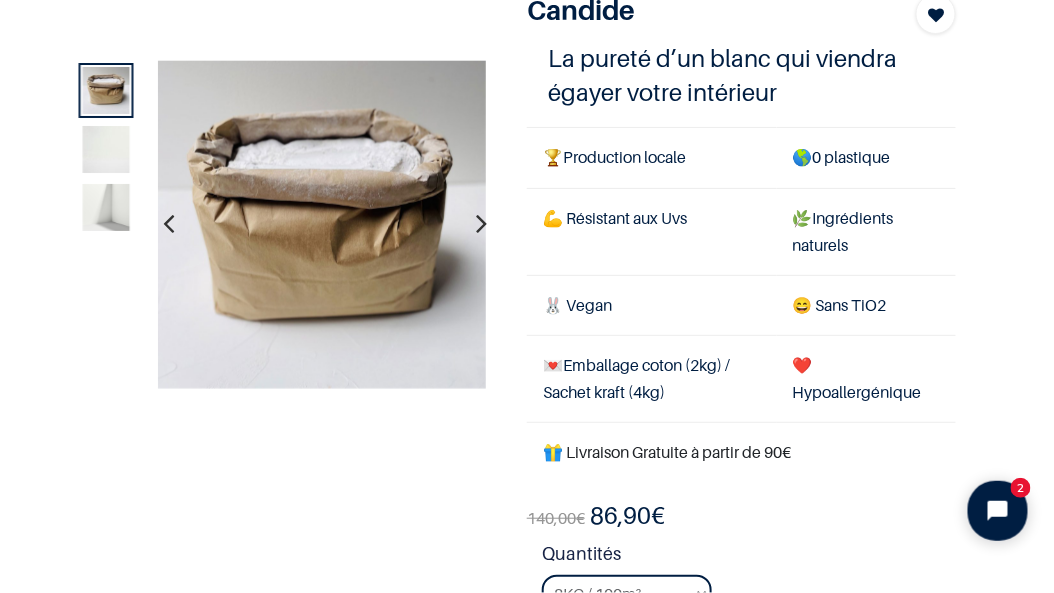 scroll, scrollTop: 0, scrollLeft: 0, axis: both 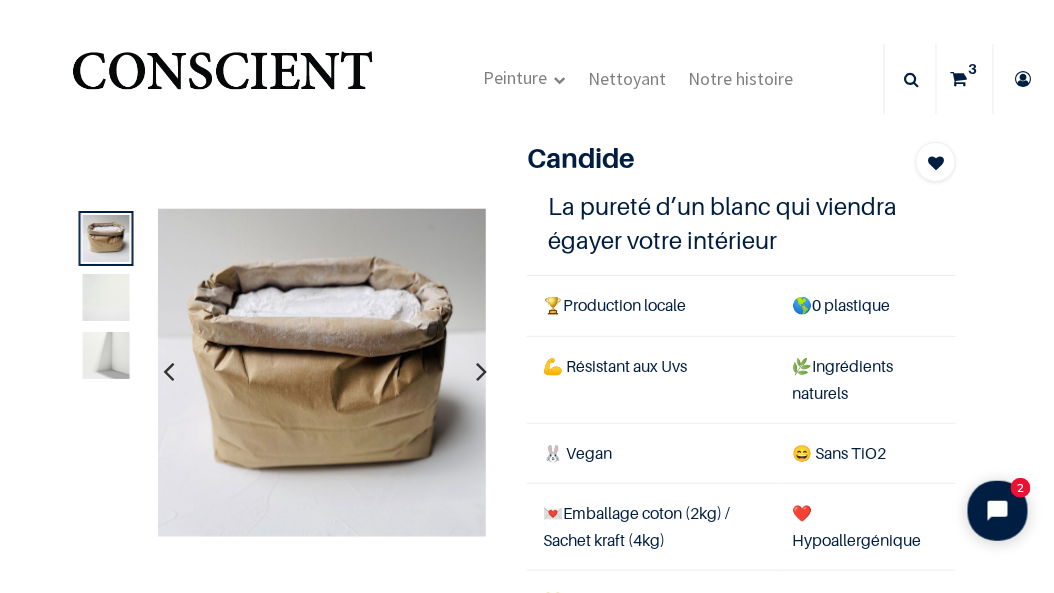 click at bounding box center [959, 79] 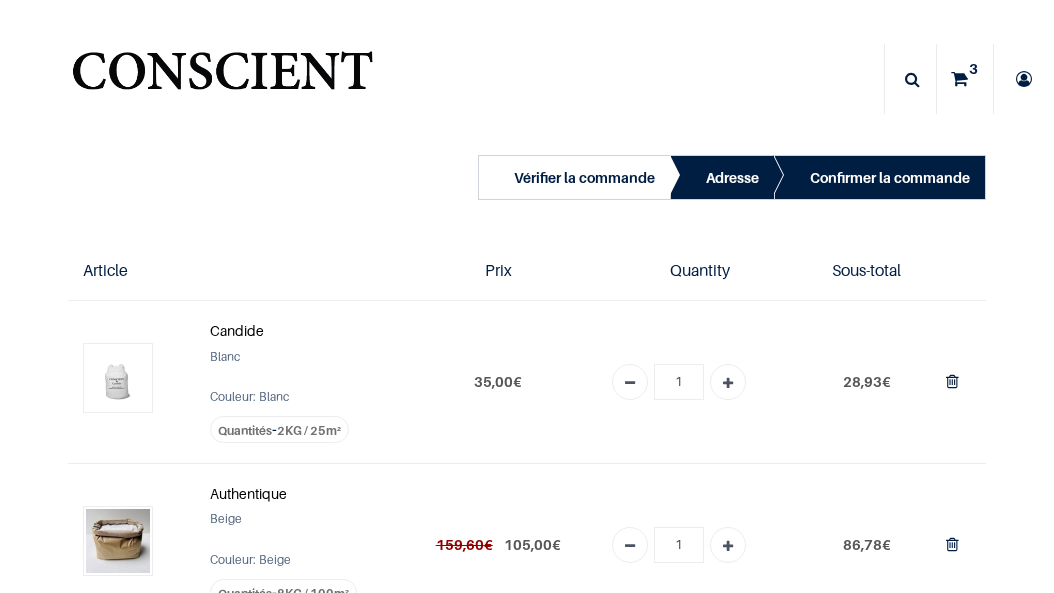 scroll, scrollTop: 0, scrollLeft: 0, axis: both 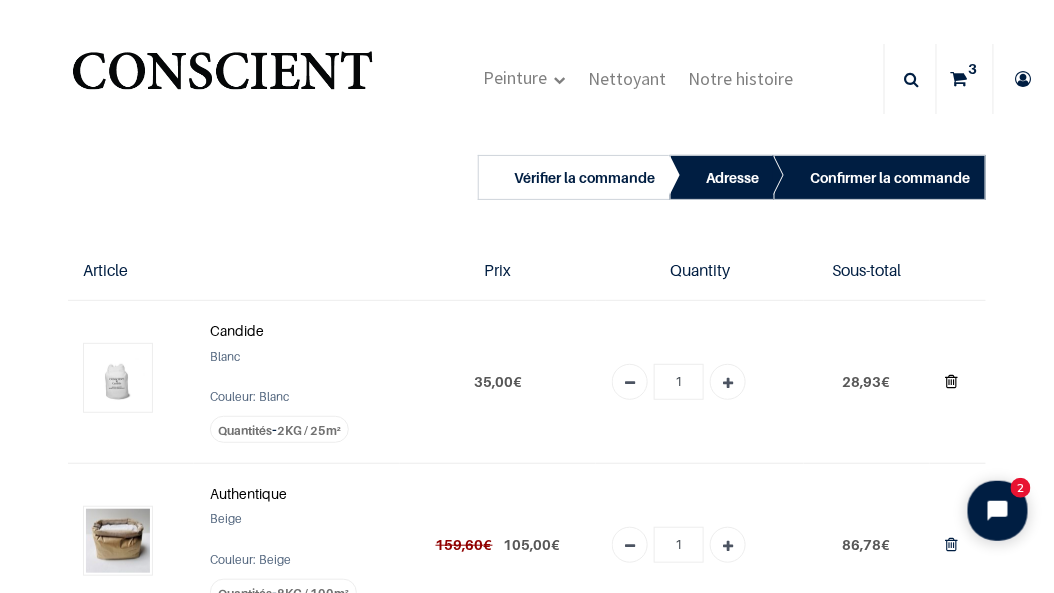 click at bounding box center (952, 381) 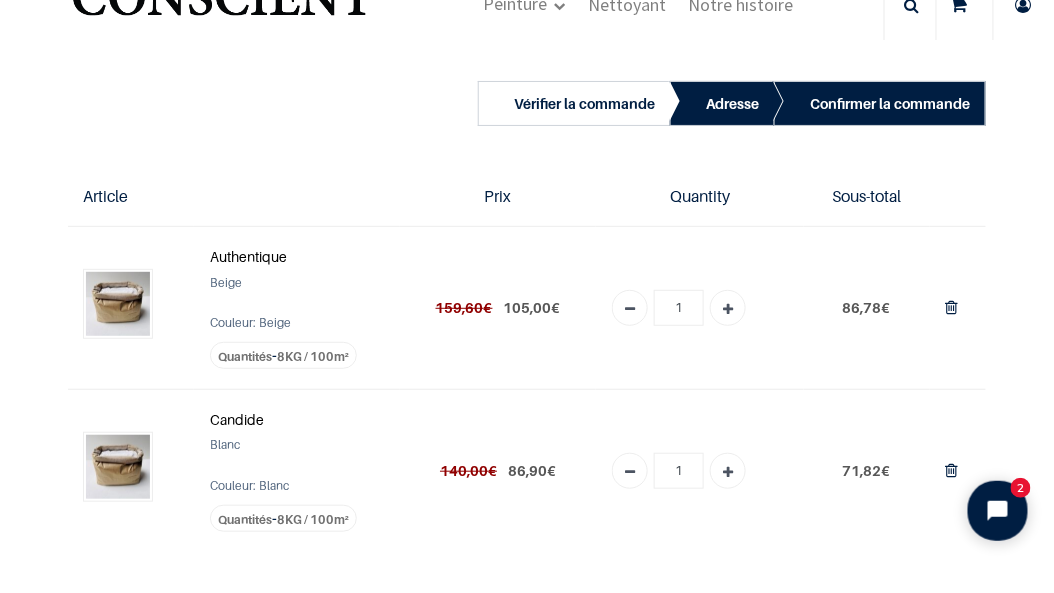scroll, scrollTop: 0, scrollLeft: 0, axis: both 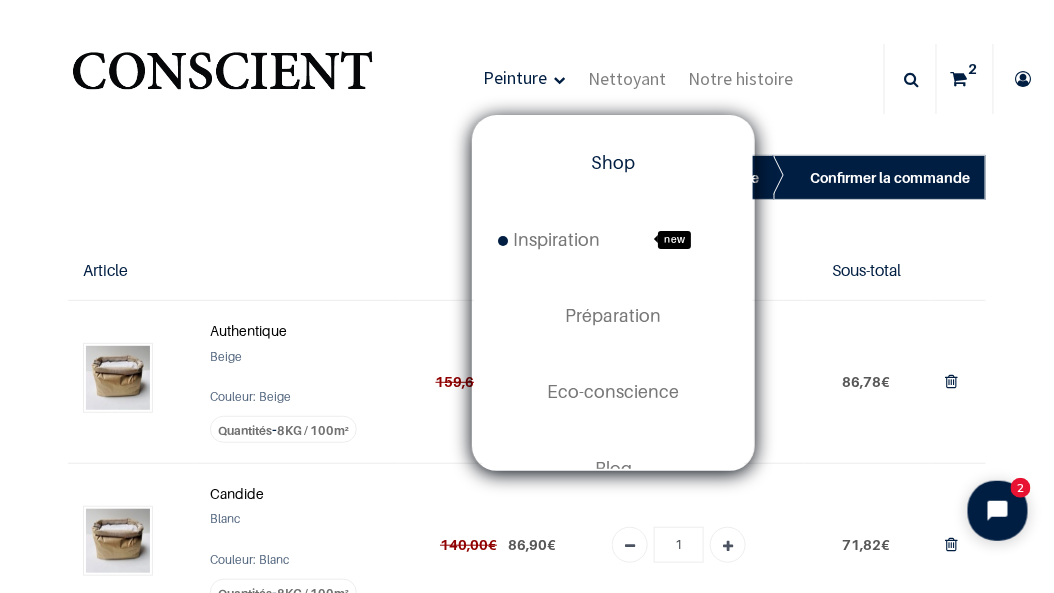 click on "Shop" at bounding box center [613, 162] 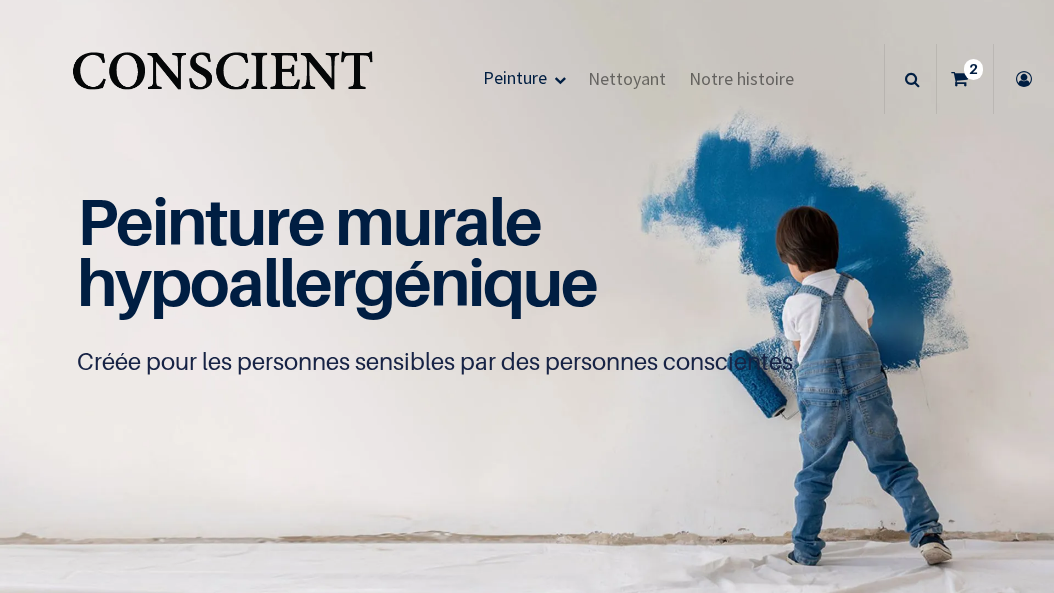 scroll, scrollTop: 0, scrollLeft: 0, axis: both 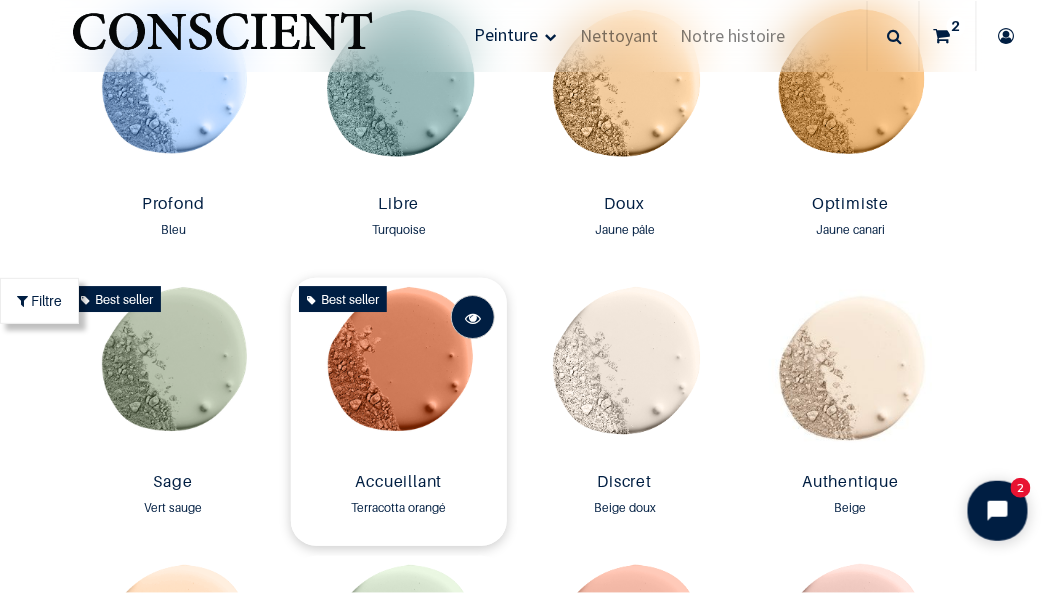 click at bounding box center (473, 318) 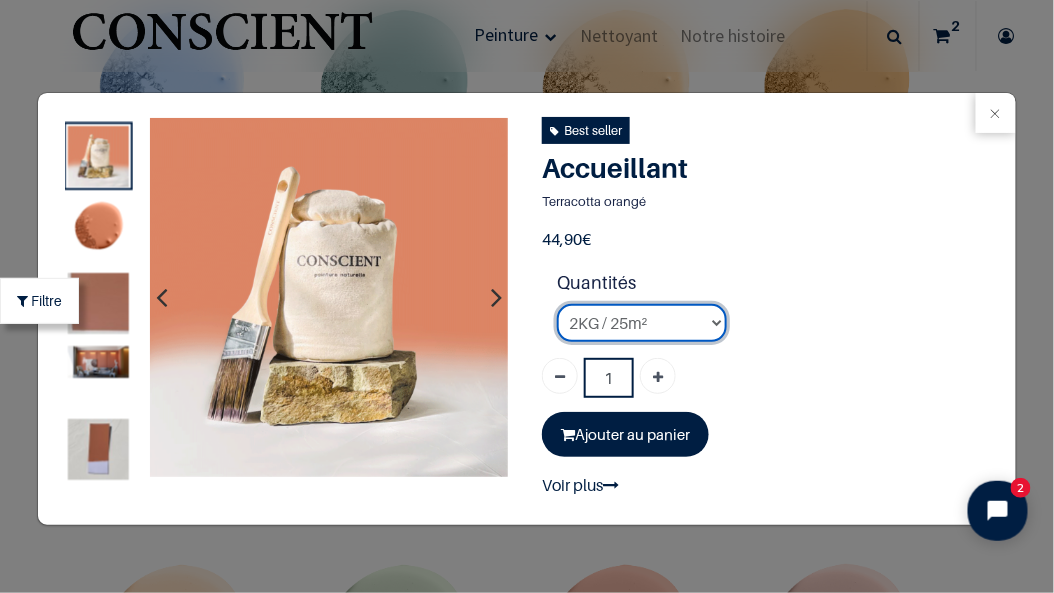 click on "2KG / 25m²
4KG / 50m²
8KG / 100m²
Testeur" at bounding box center [642, 323] 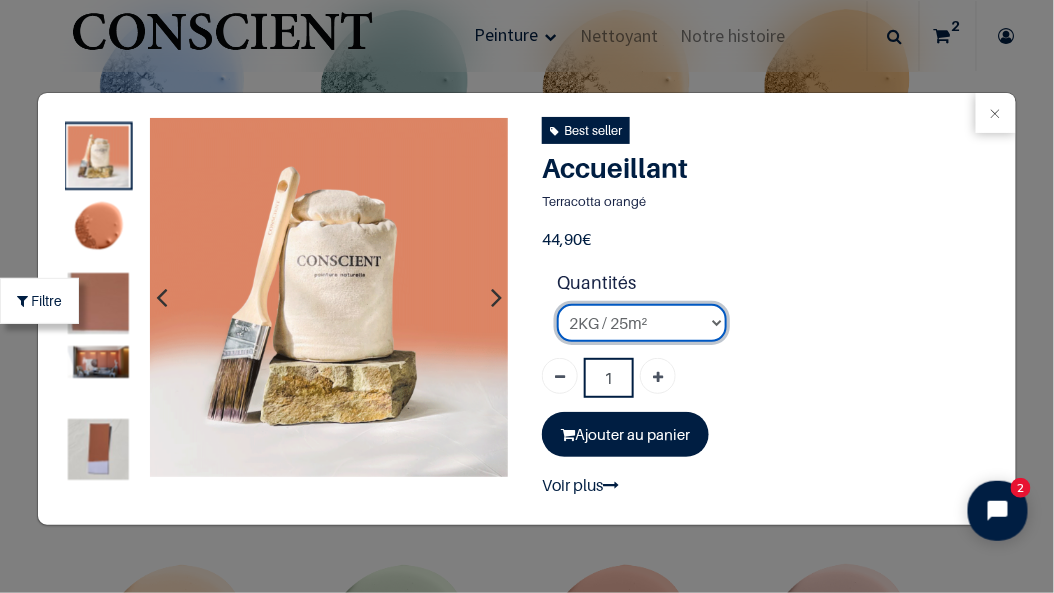select on "95" 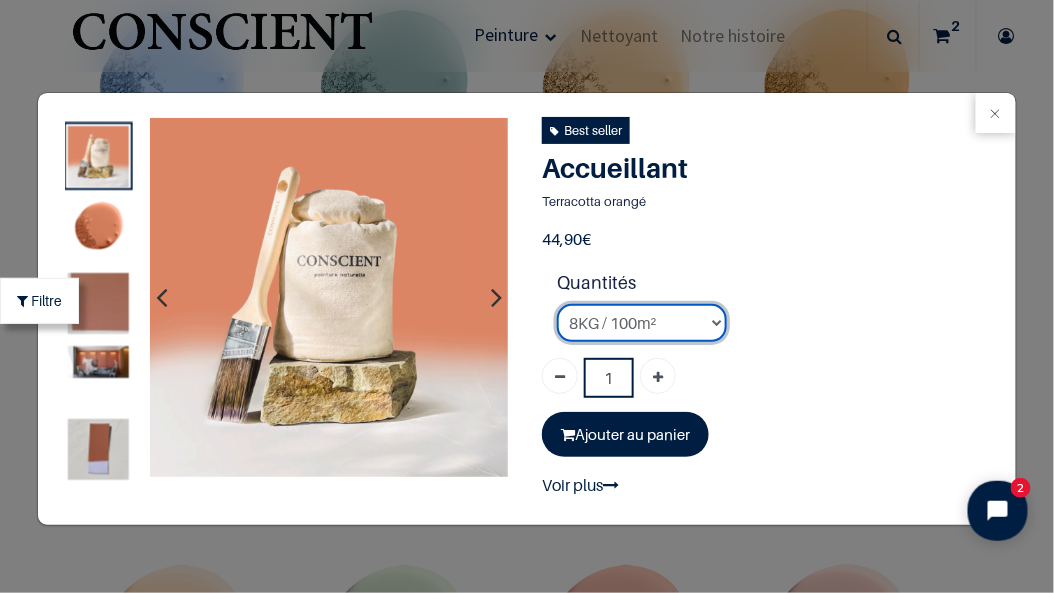 click on "2KG / 25m²
4KG / 50m²
8KG / 100m²
Testeur" at bounding box center (642, 323) 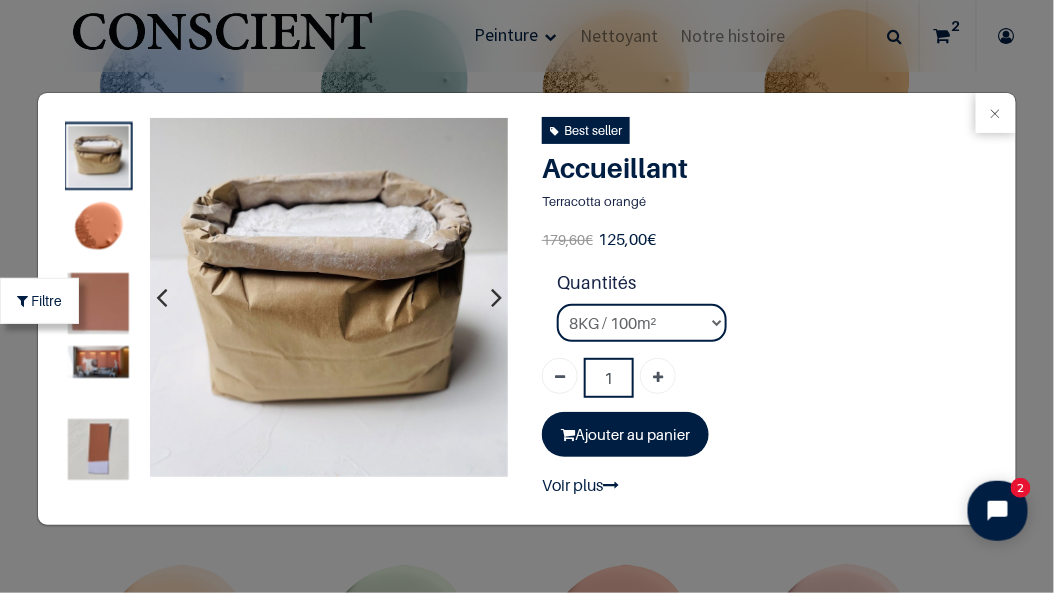click at bounding box center [98, 450] 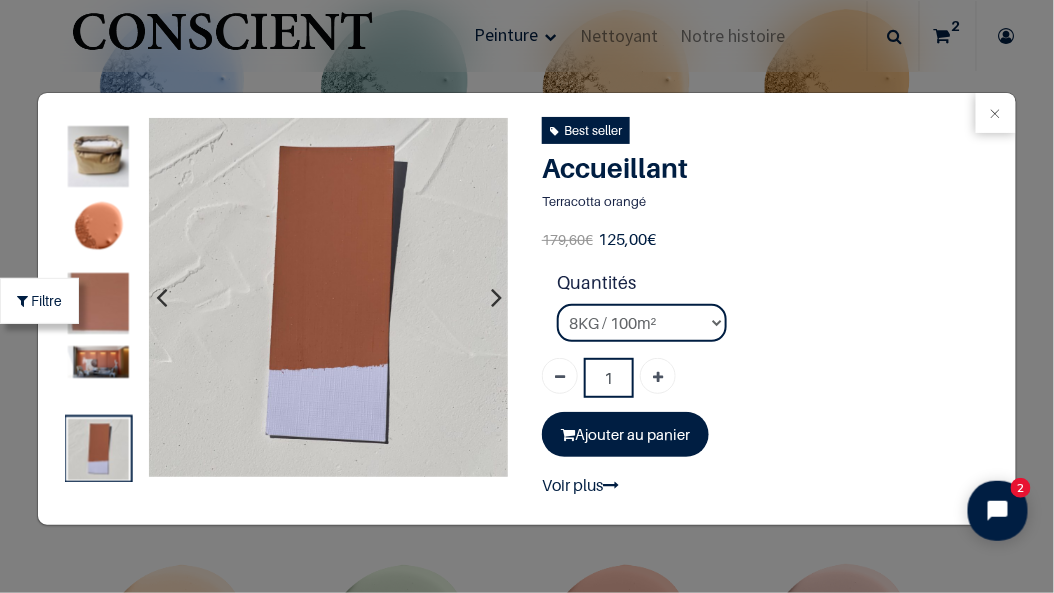 click at bounding box center [98, 362] 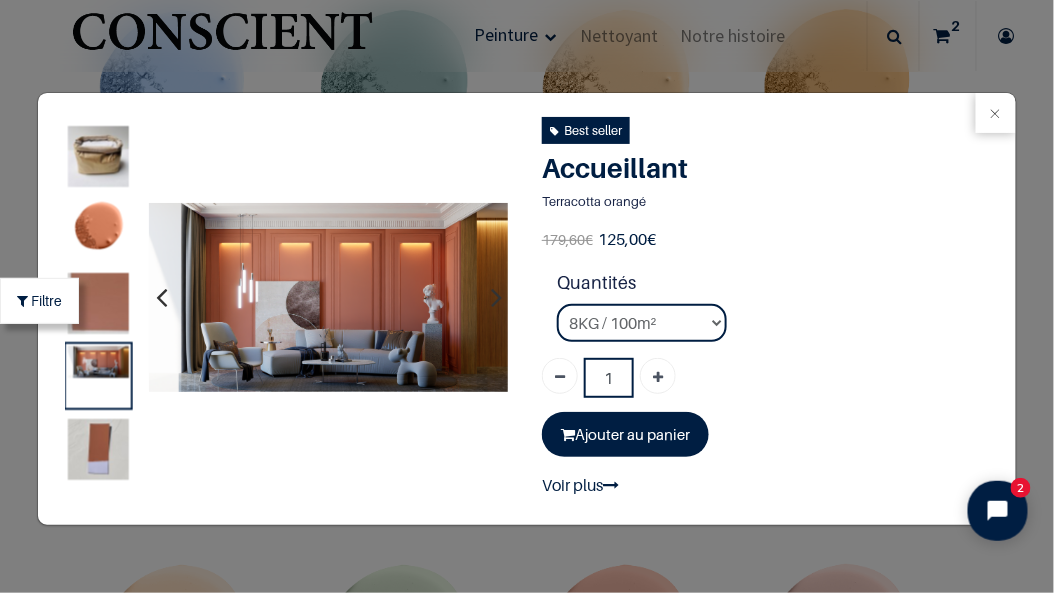 click at bounding box center (98, 303) 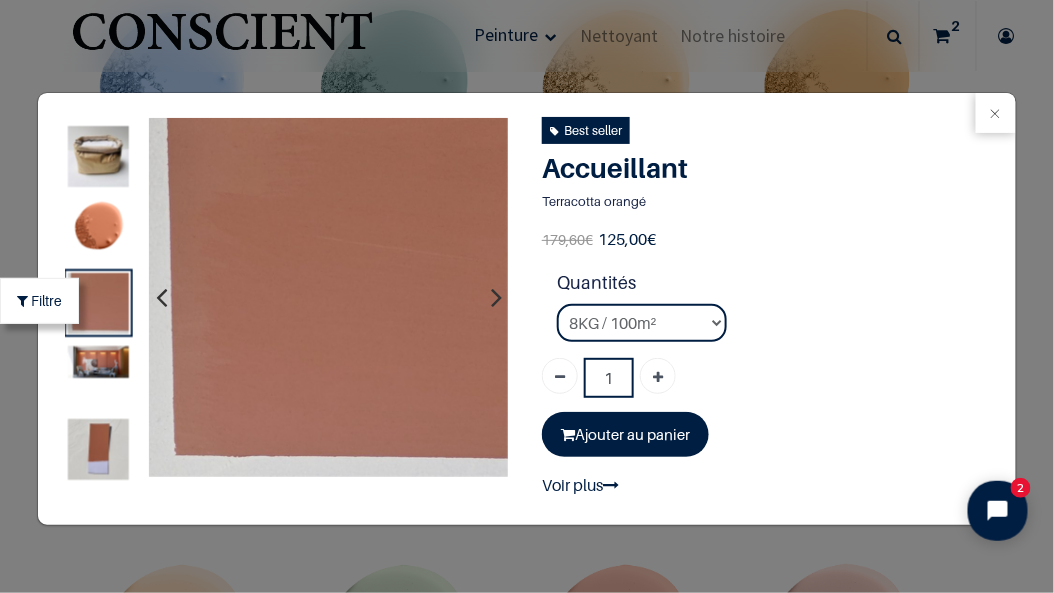 click at bounding box center [98, 229] 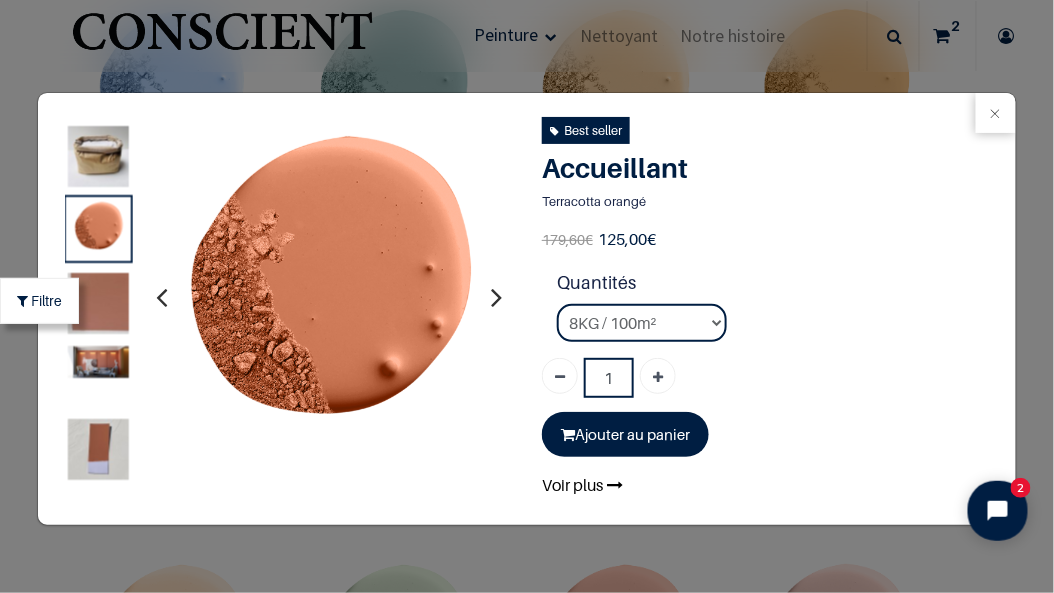 click on "Voir plus" at bounding box center [580, 485] 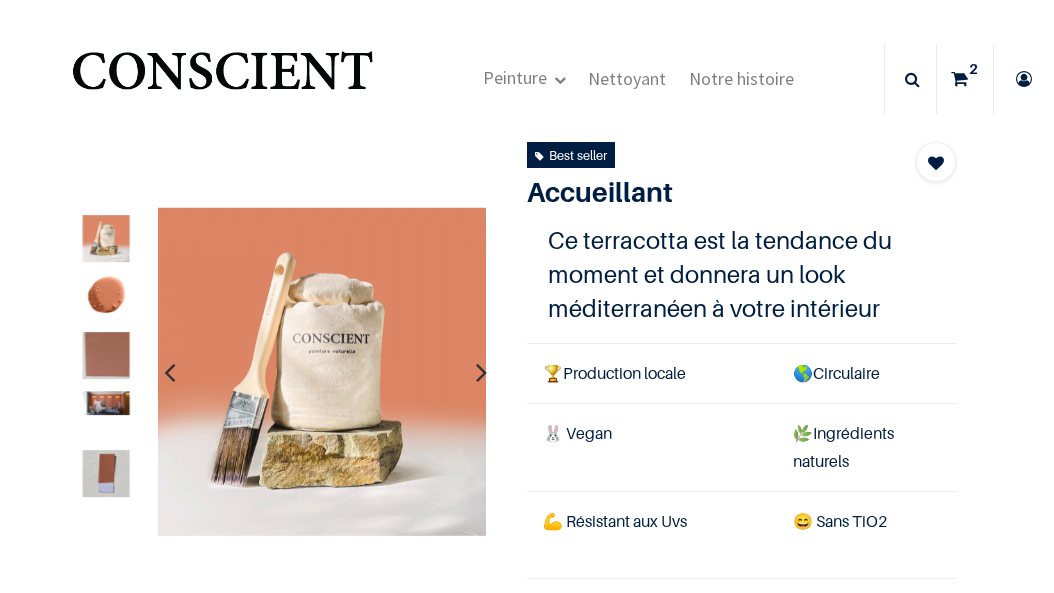 scroll, scrollTop: 0, scrollLeft: 0, axis: both 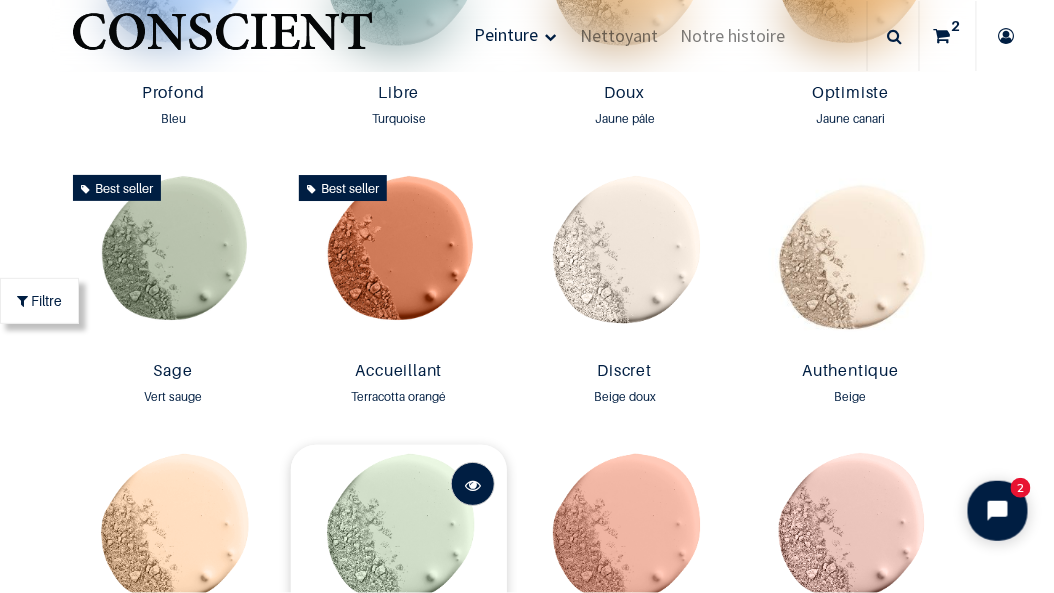 click at bounding box center [473, 485] 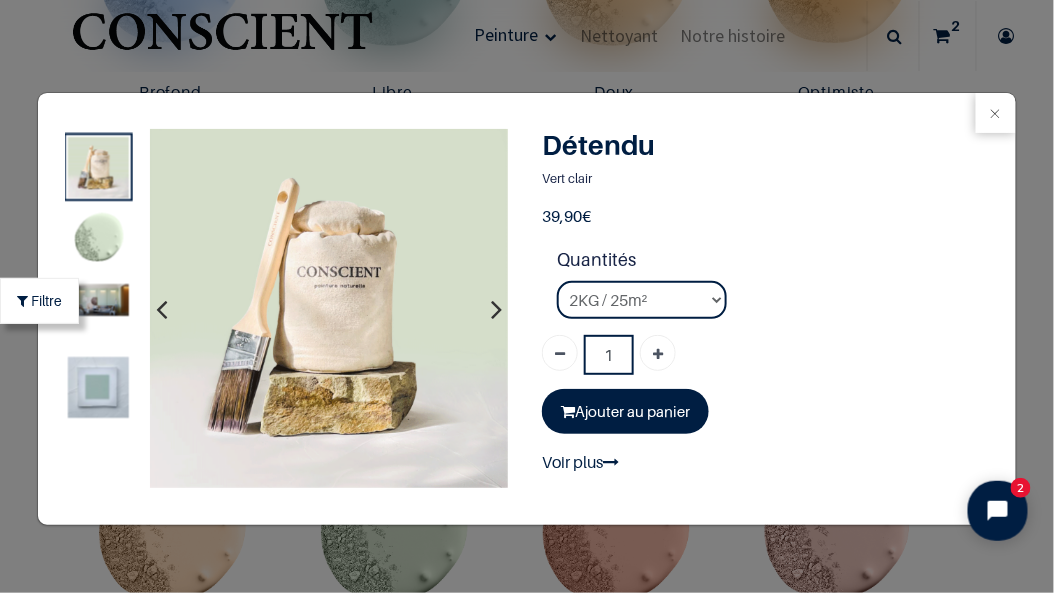click at bounding box center [496, 308] 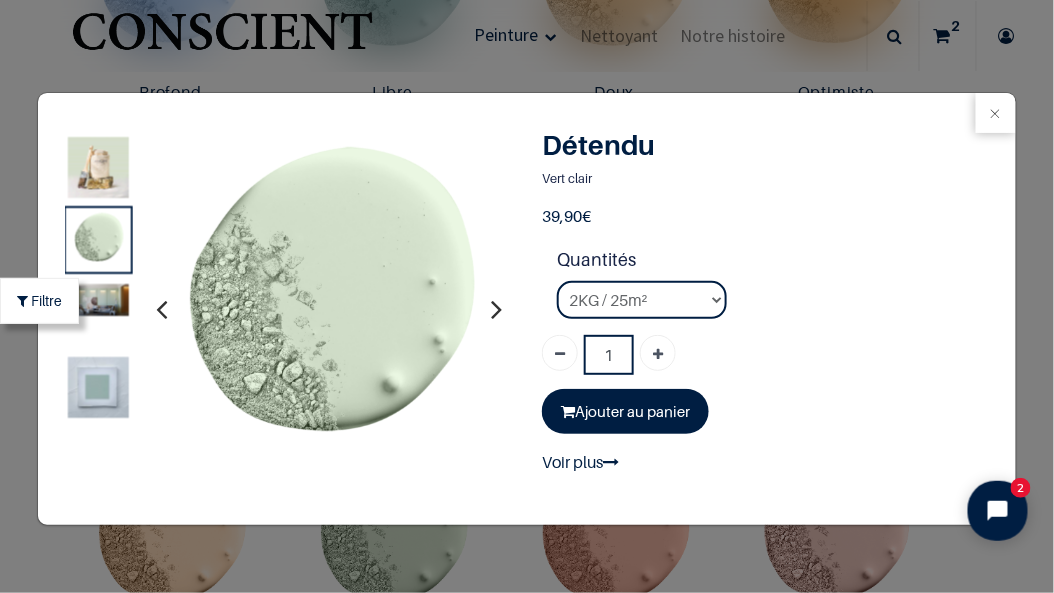 click at bounding box center (496, 308) 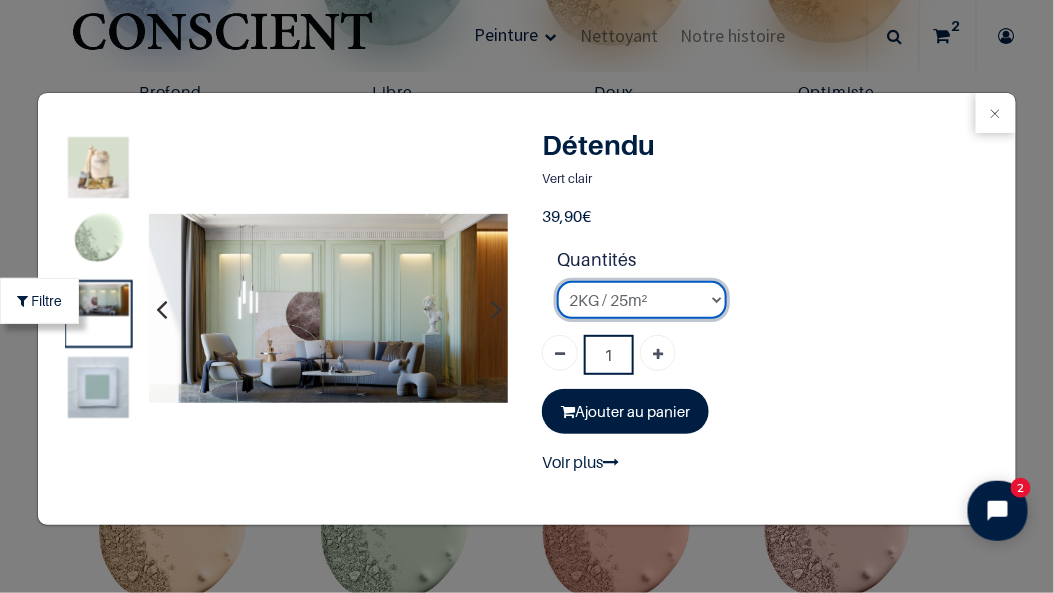 click on "2KG / 25m²
4KG / 50m²
8KG / 100m²
Testeur" at bounding box center (642, 300) 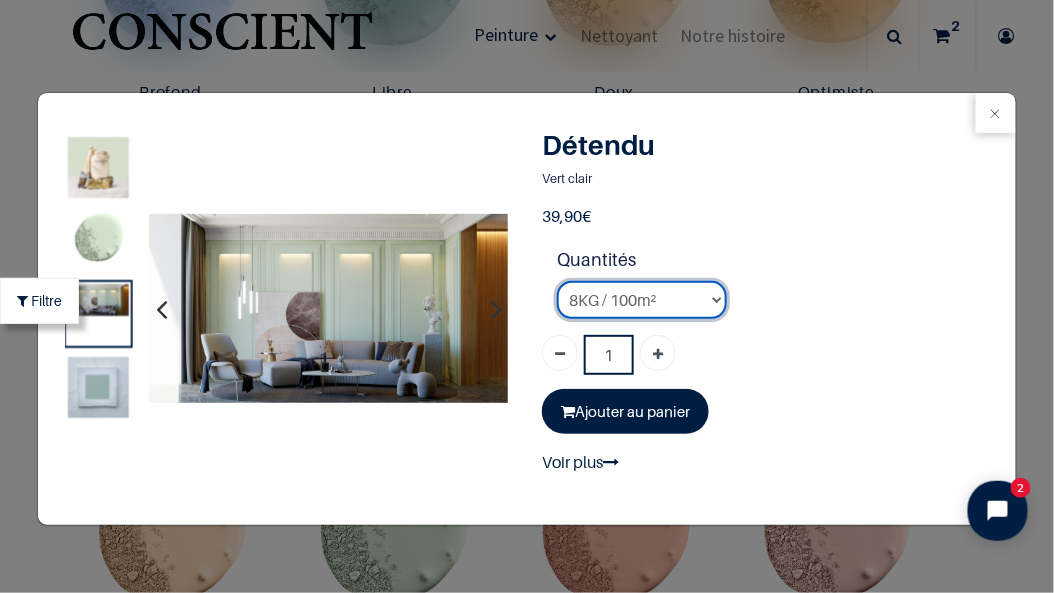 click on "2KG / 25m²
4KG / 50m²
8KG / 100m²
Testeur" at bounding box center (642, 300) 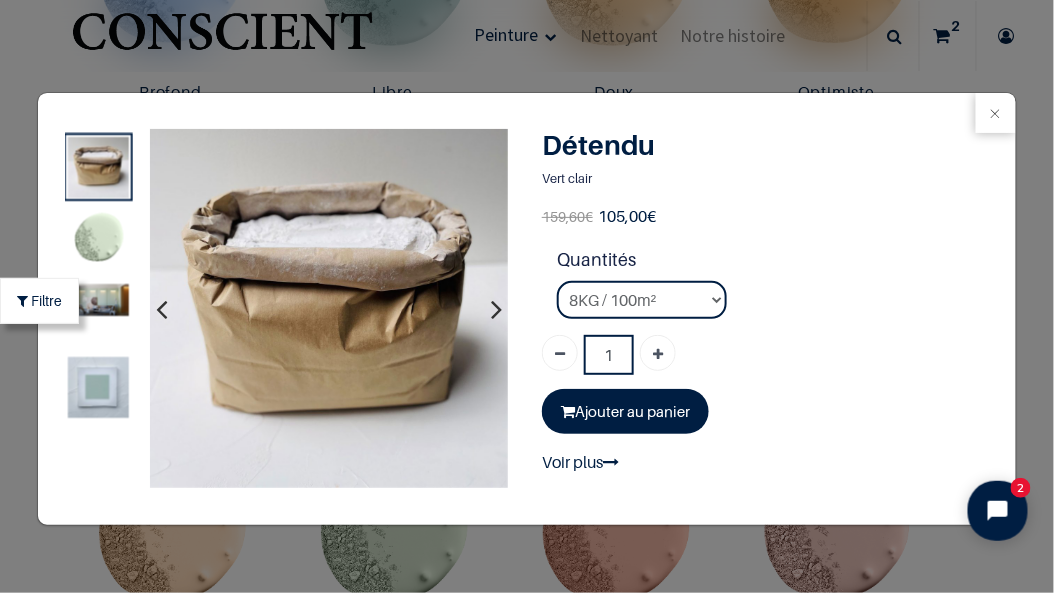 click at bounding box center [98, 387] 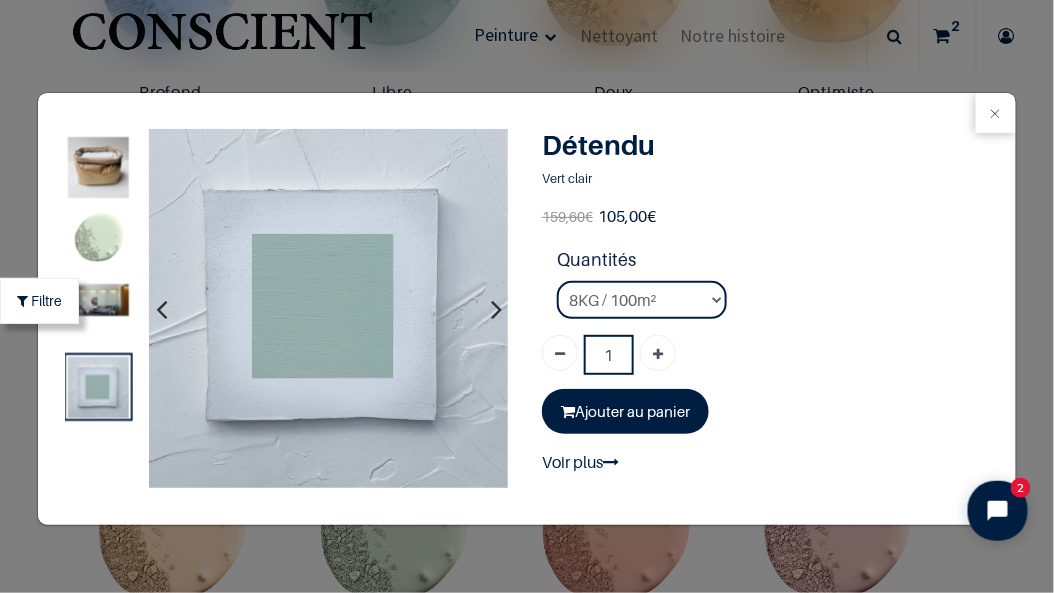 click at bounding box center (98, 300) 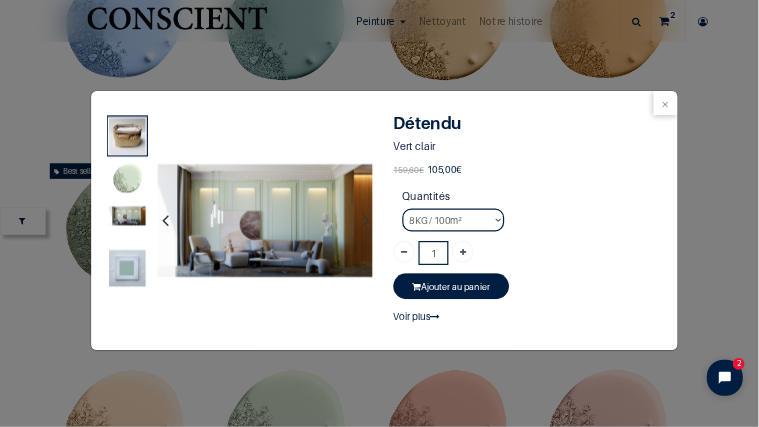 scroll, scrollTop: 1497, scrollLeft: 0, axis: vertical 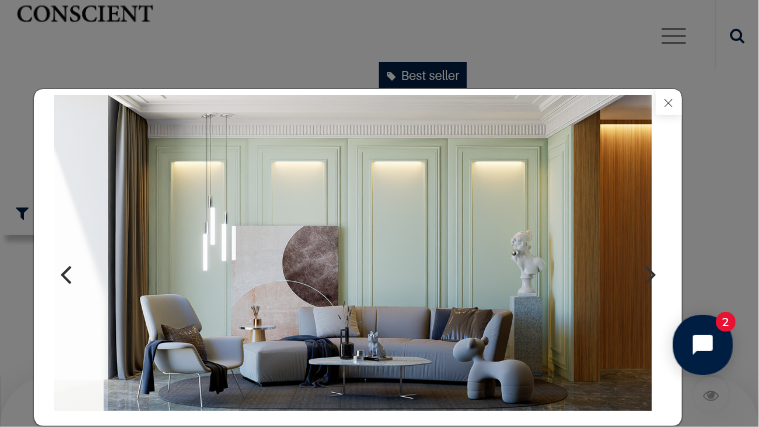 click at bounding box center [669, 102] 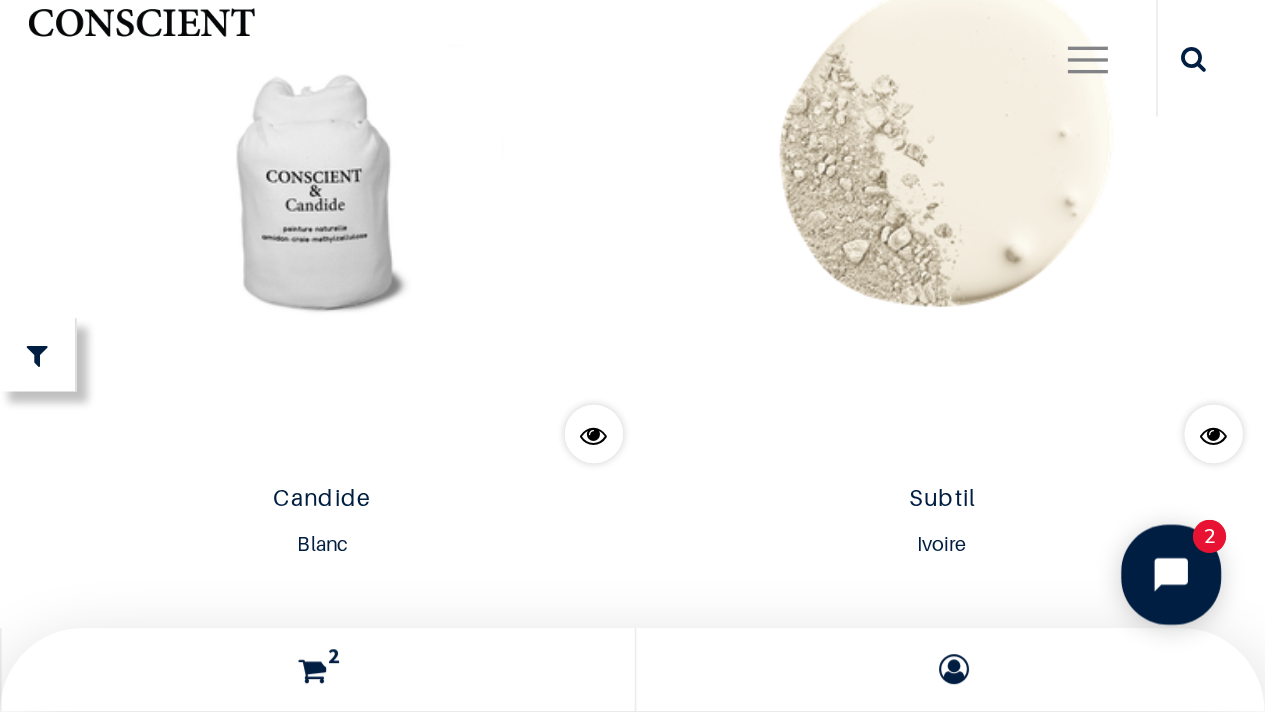 scroll, scrollTop: 1630, scrollLeft: 0, axis: vertical 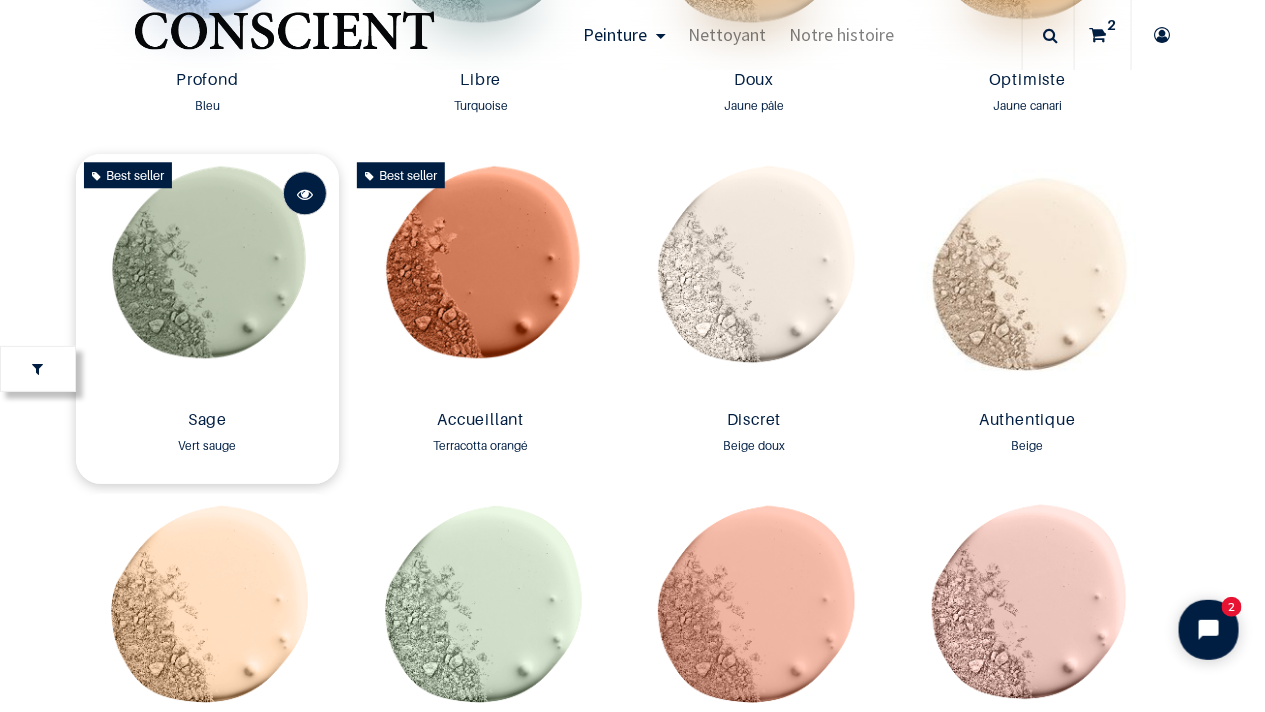 click at bounding box center (305, 193) 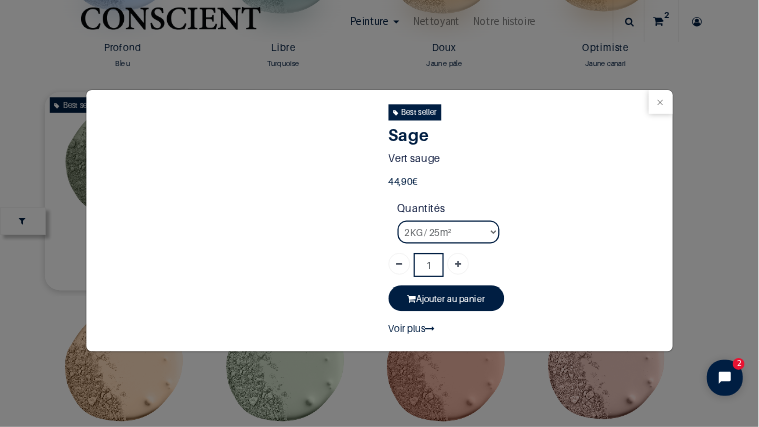 scroll, scrollTop: 0, scrollLeft: 0, axis: both 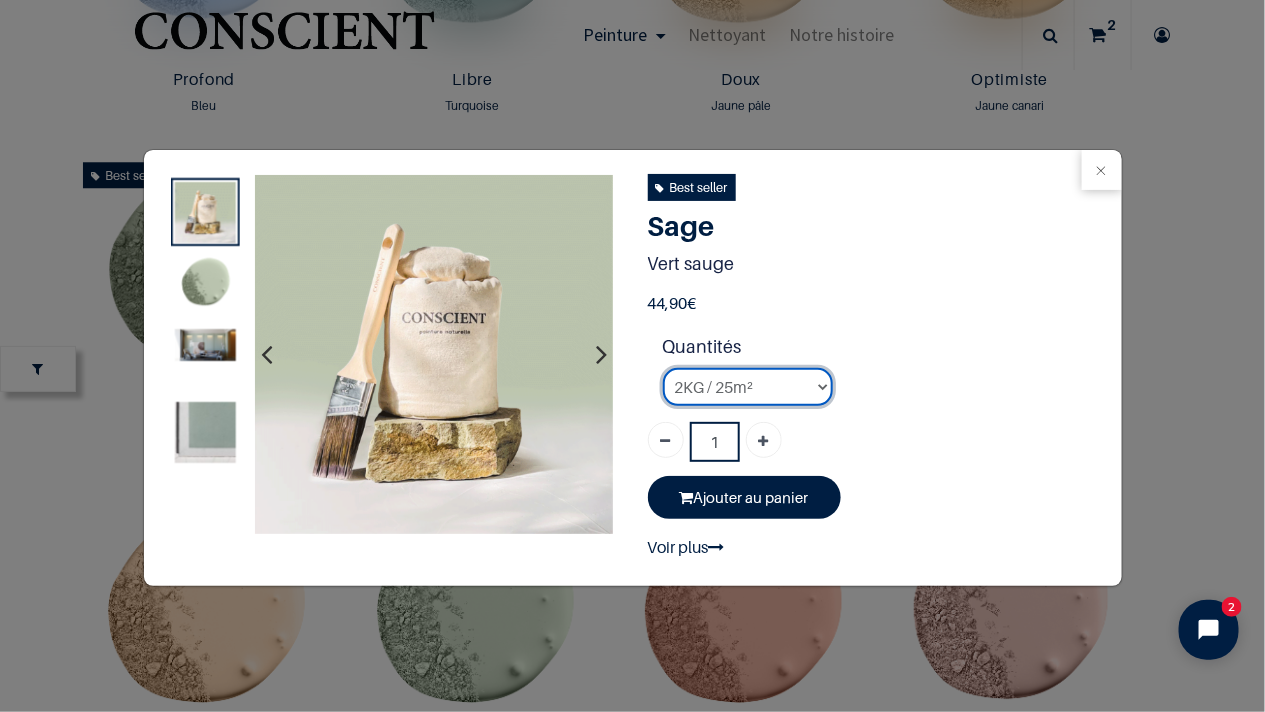 click on "2KG / 25m²
4KG / 50m²
8KG / 100m²
Testeur" at bounding box center [748, 387] 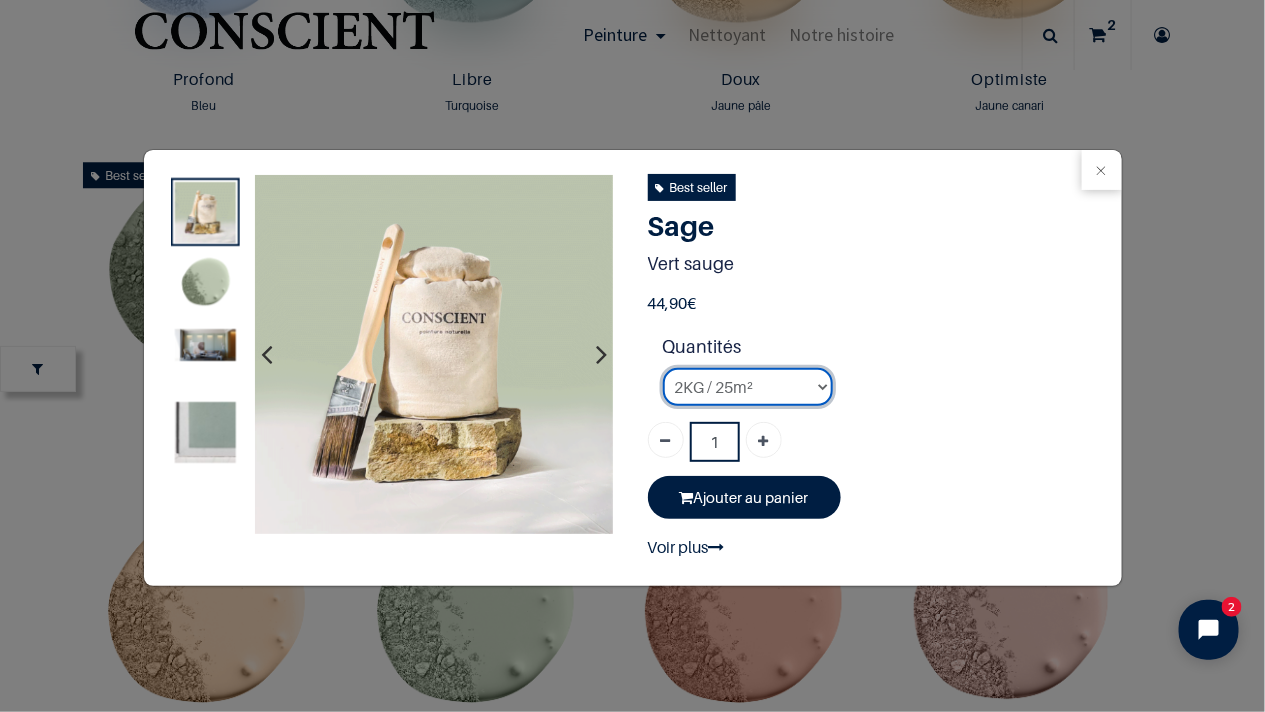 select on "18" 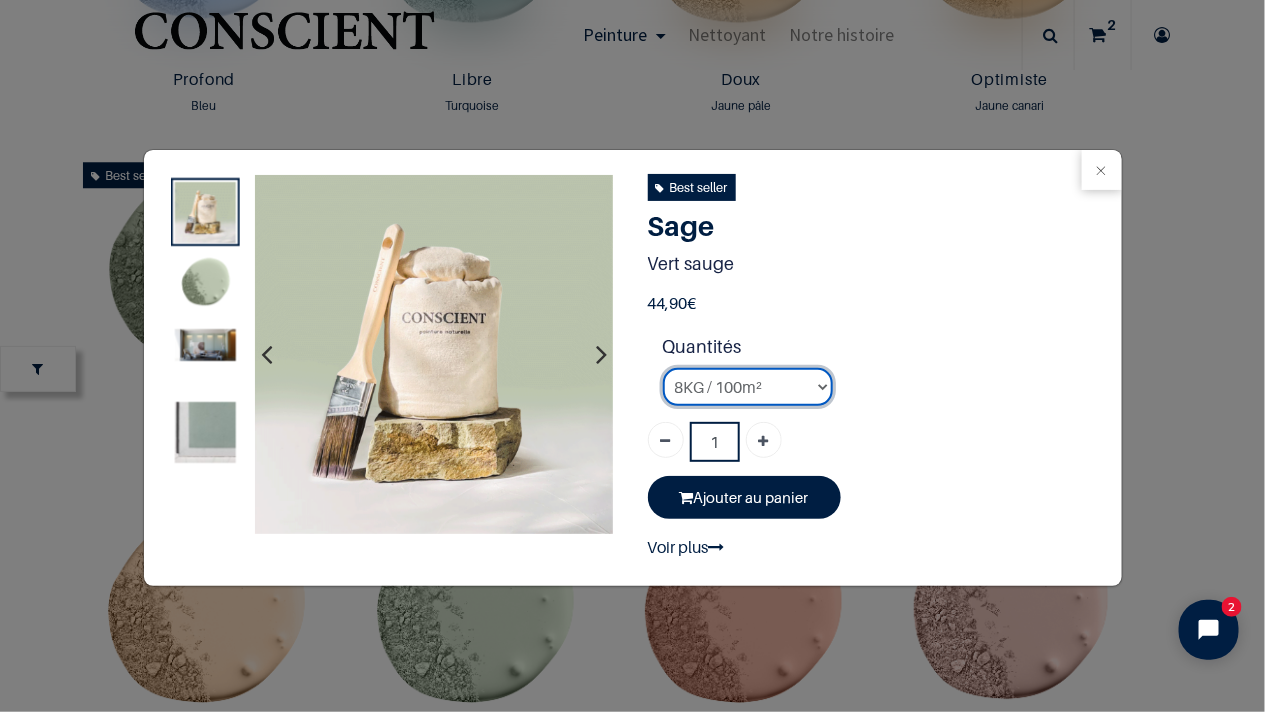 click on "2KG / 25m²
4KG / 50m²
8KG / 100m²
Testeur" at bounding box center [748, 387] 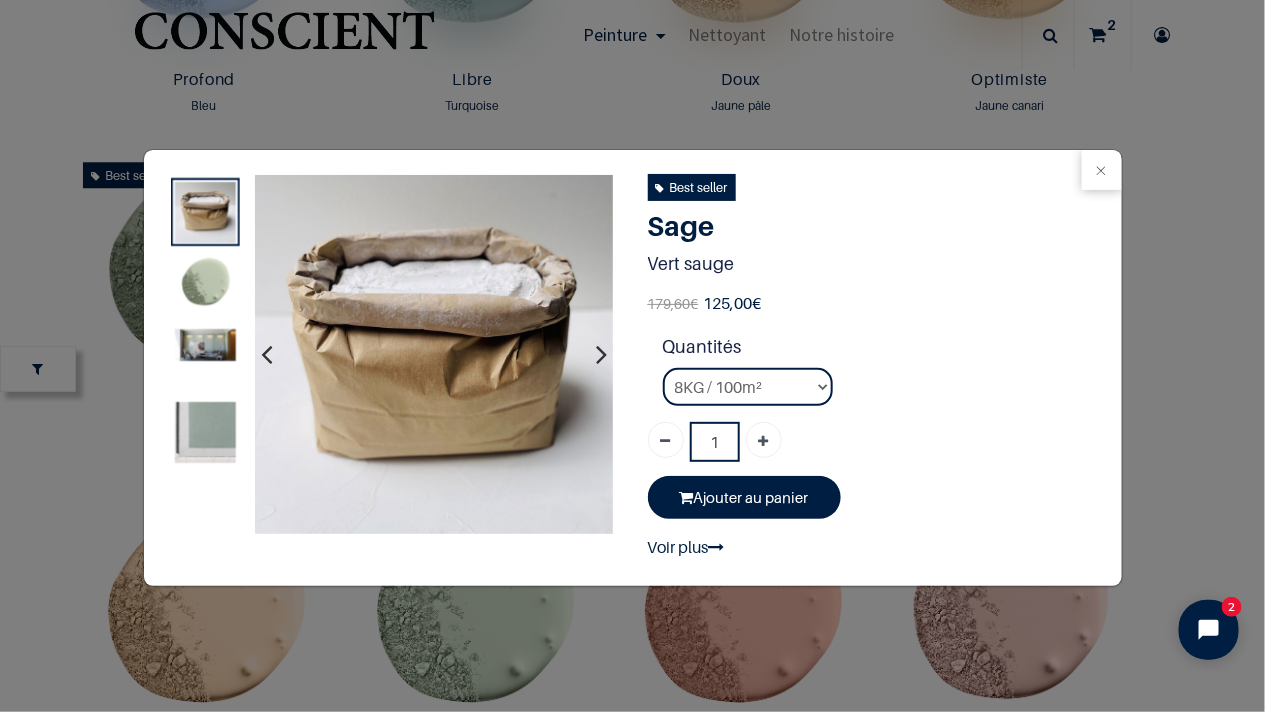 click at bounding box center [205, 358] 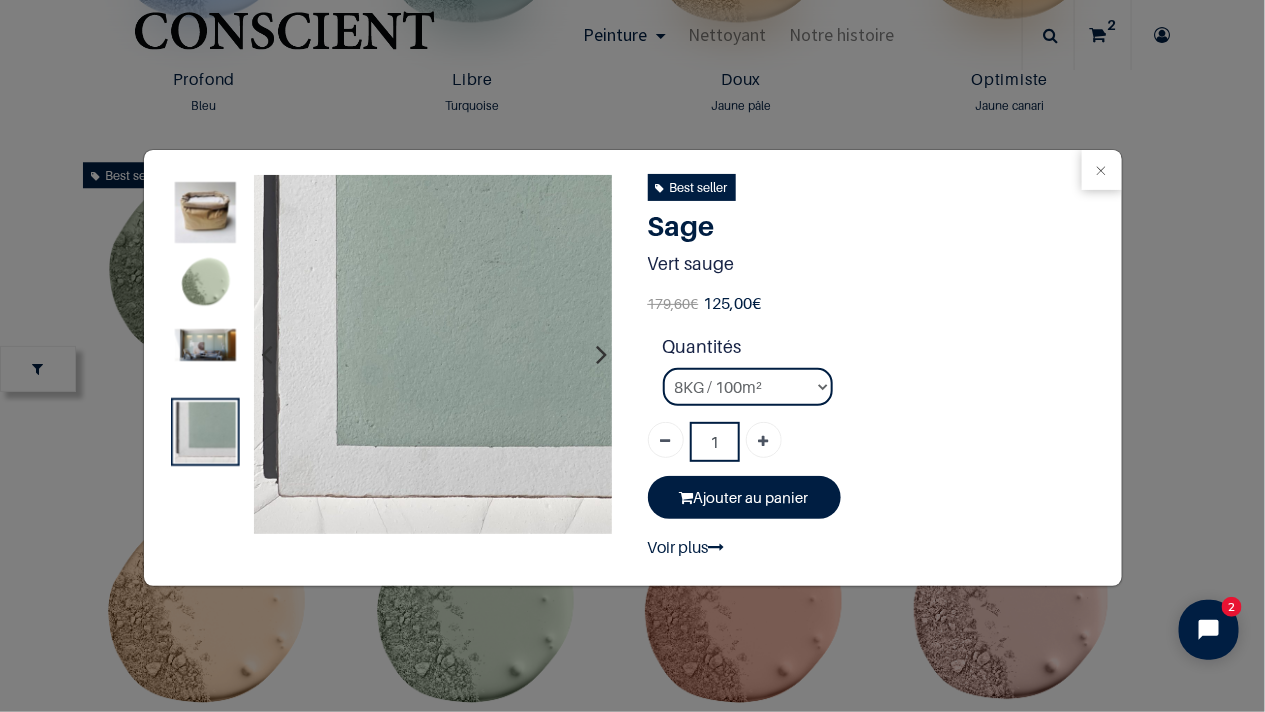 click at bounding box center [205, 345] 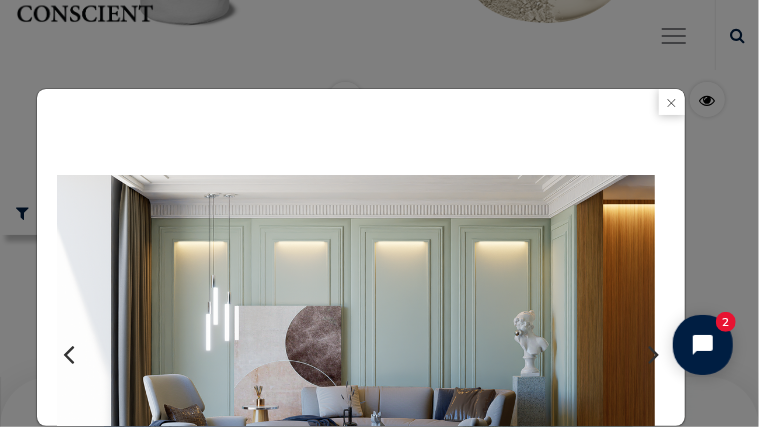 scroll, scrollTop: 1832, scrollLeft: 0, axis: vertical 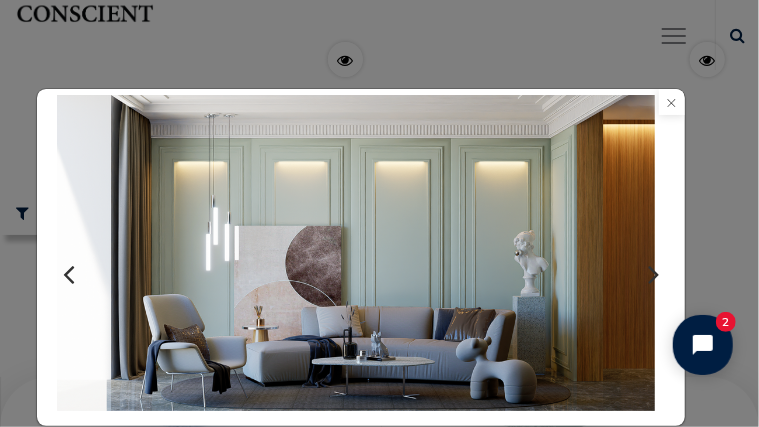click at bounding box center [672, 102] 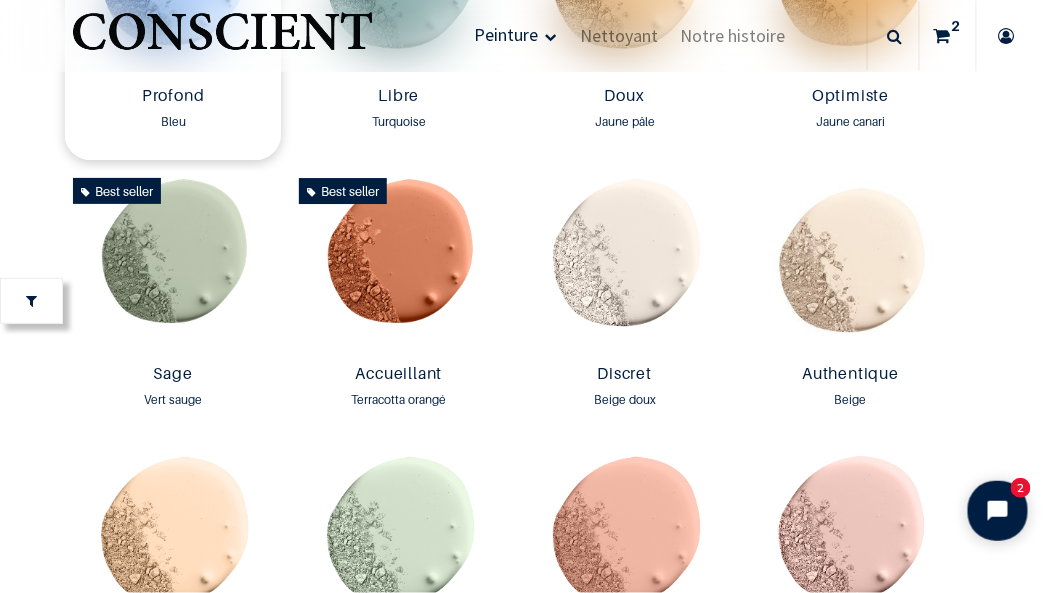 scroll, scrollTop: 1601, scrollLeft: 0, axis: vertical 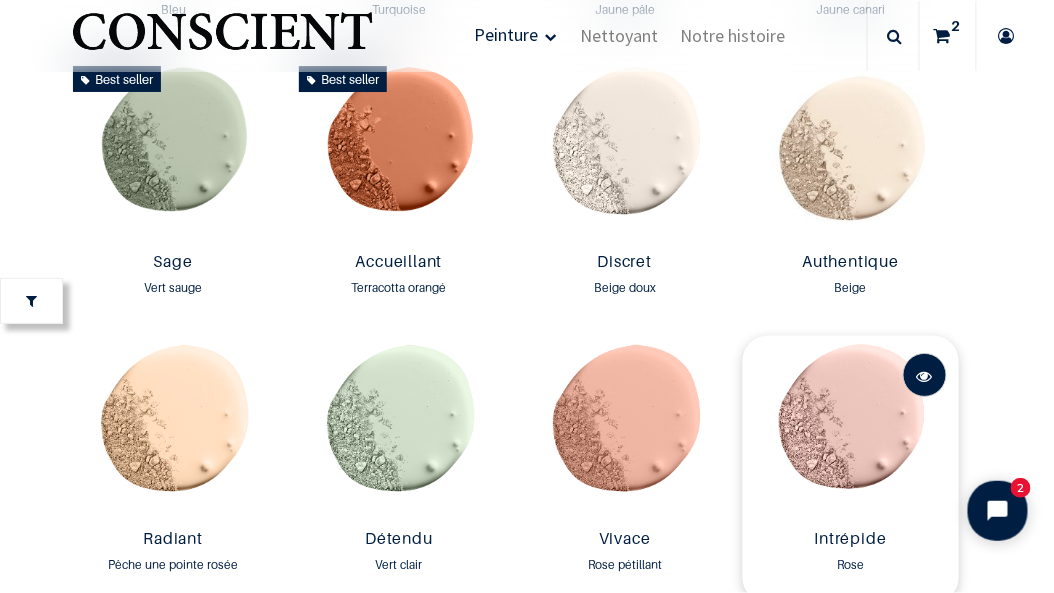 click at bounding box center (925, 376) 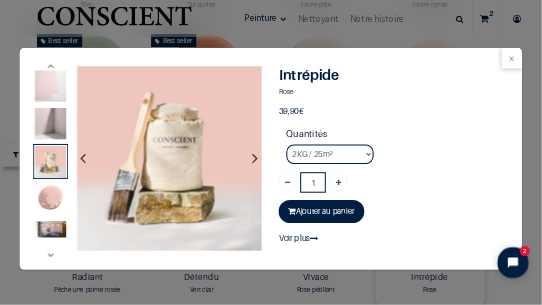 scroll, scrollTop: 0, scrollLeft: 0, axis: both 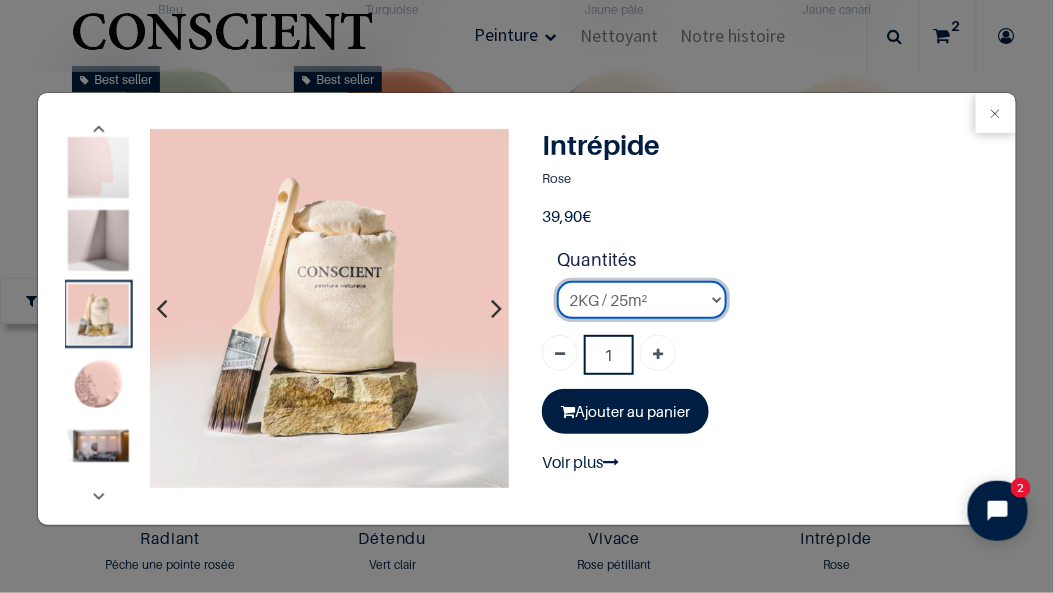 click on "2KG / 25m²
4KG / 50m²
8KG / 100m²
Testeur" at bounding box center (642, 300) 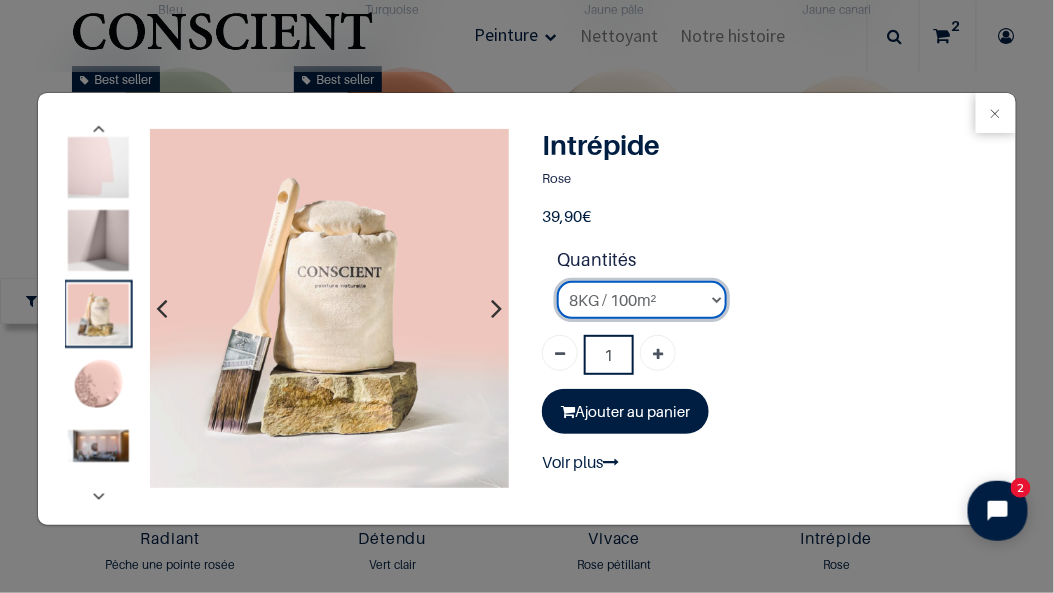 click on "2KG / 25m²
4KG / 50m²
8KG / 100m²
Testeur" at bounding box center (642, 300) 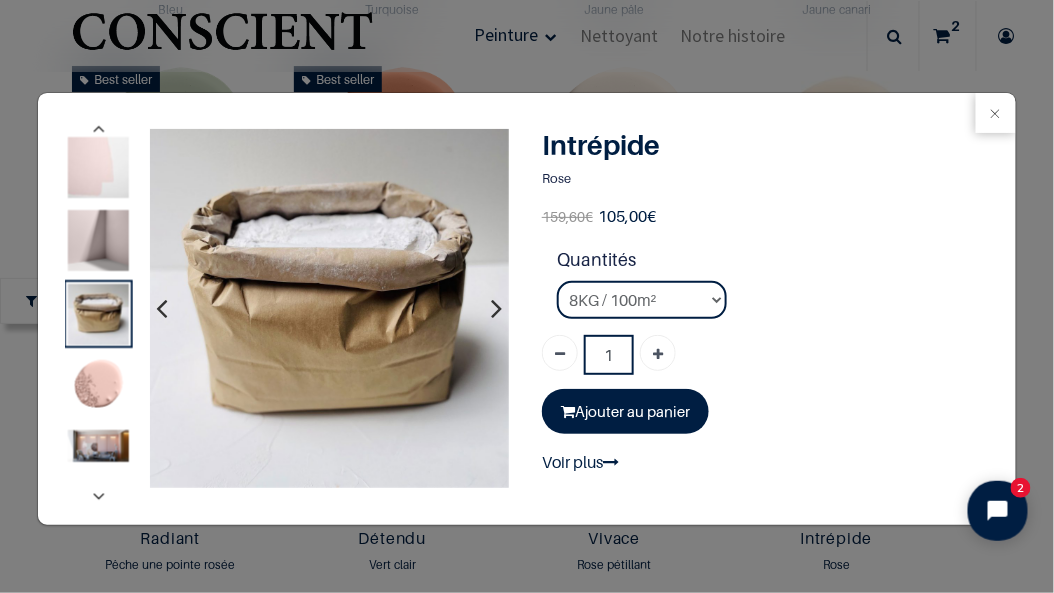 click at bounding box center (99, 497) 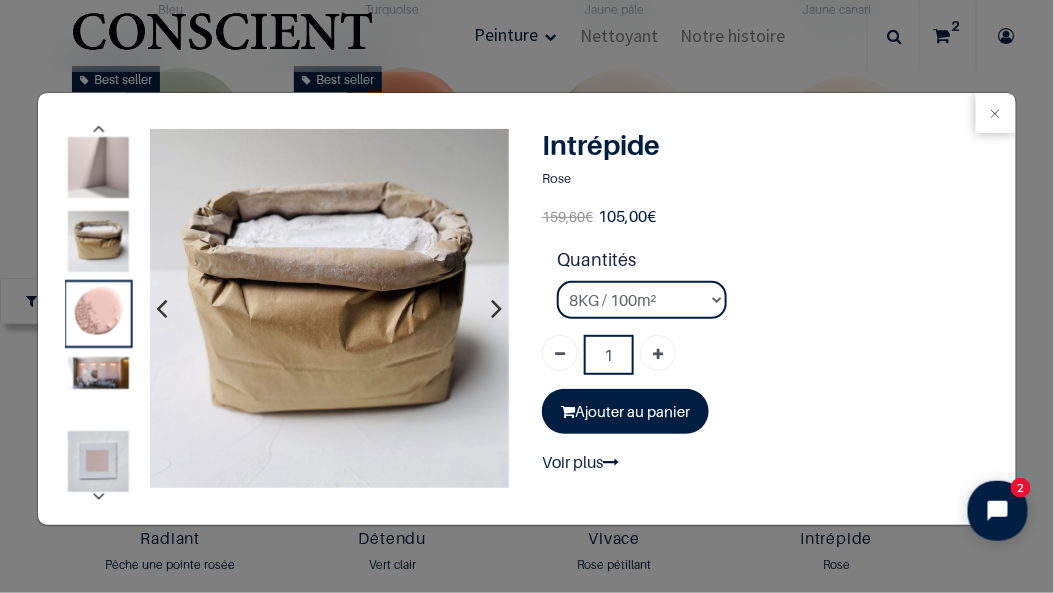 click at bounding box center (99, 497) 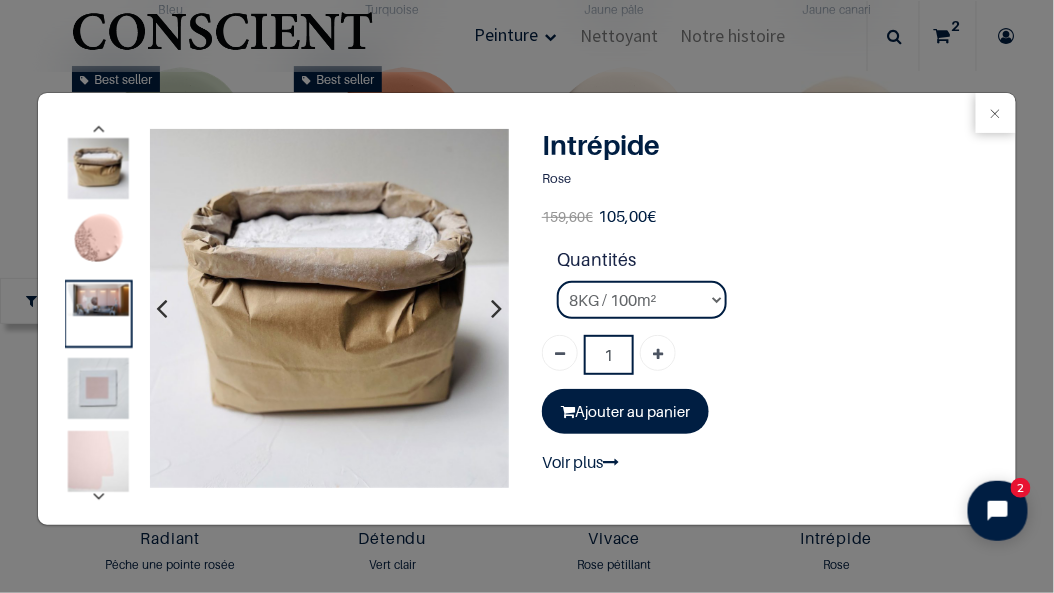 click at bounding box center [99, 497] 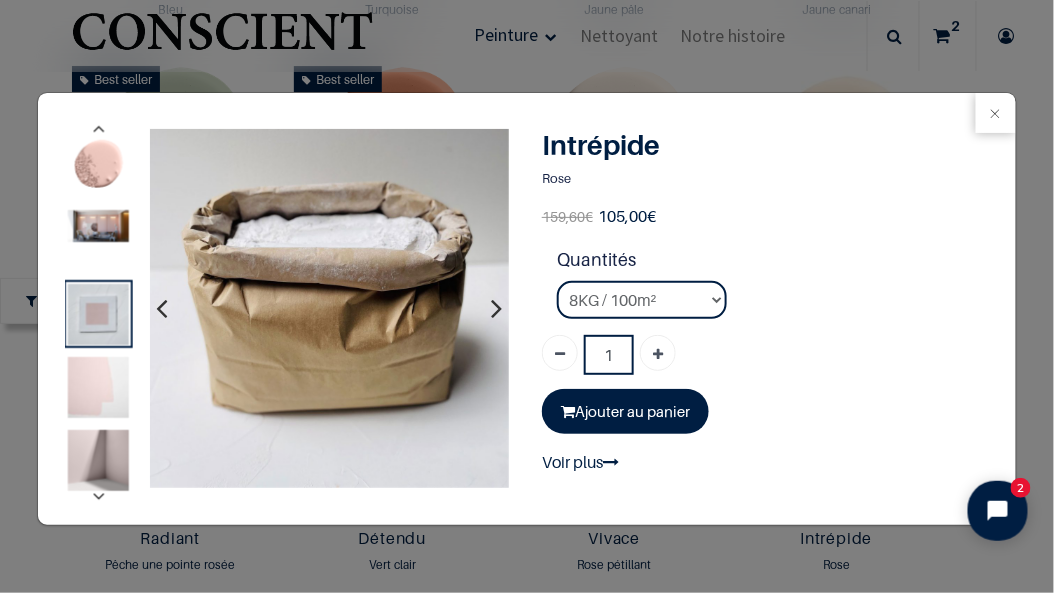 click at bounding box center [99, 497] 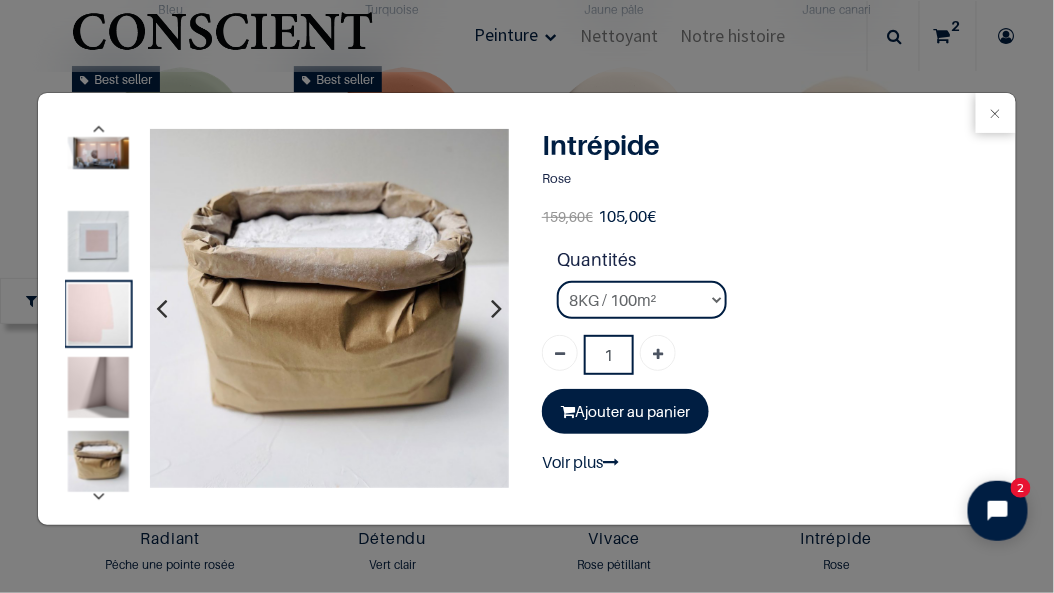 click at bounding box center (99, 497) 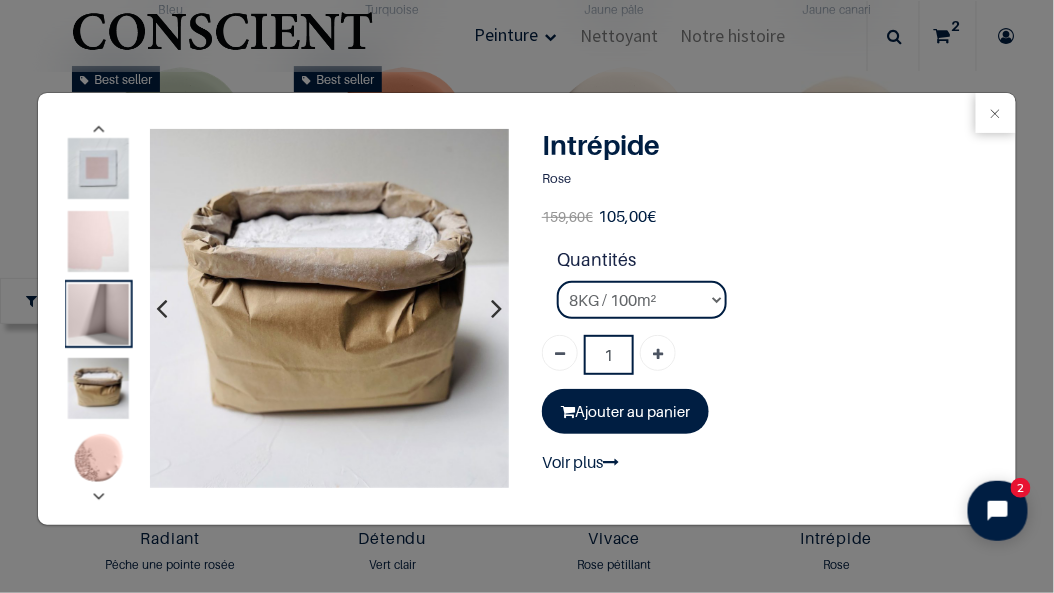 click at bounding box center (99, 497) 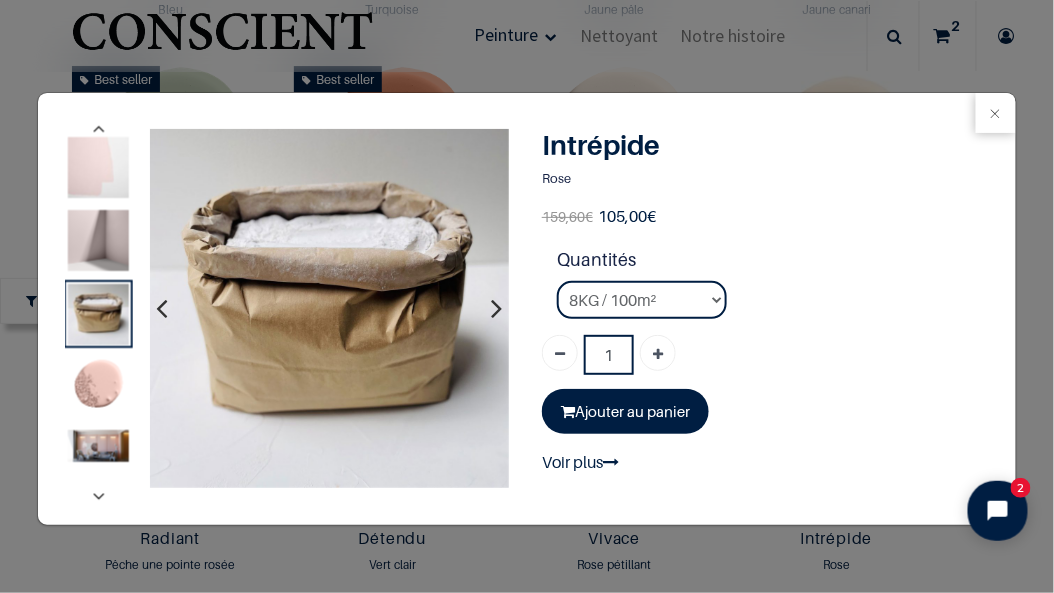 click at bounding box center (99, 497) 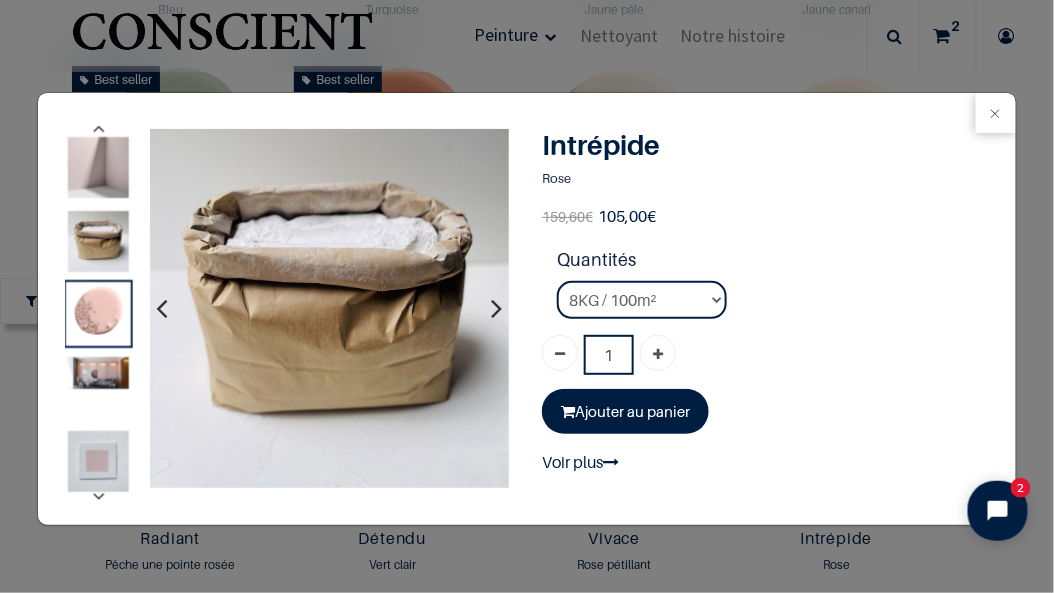 click at bounding box center (99, 497) 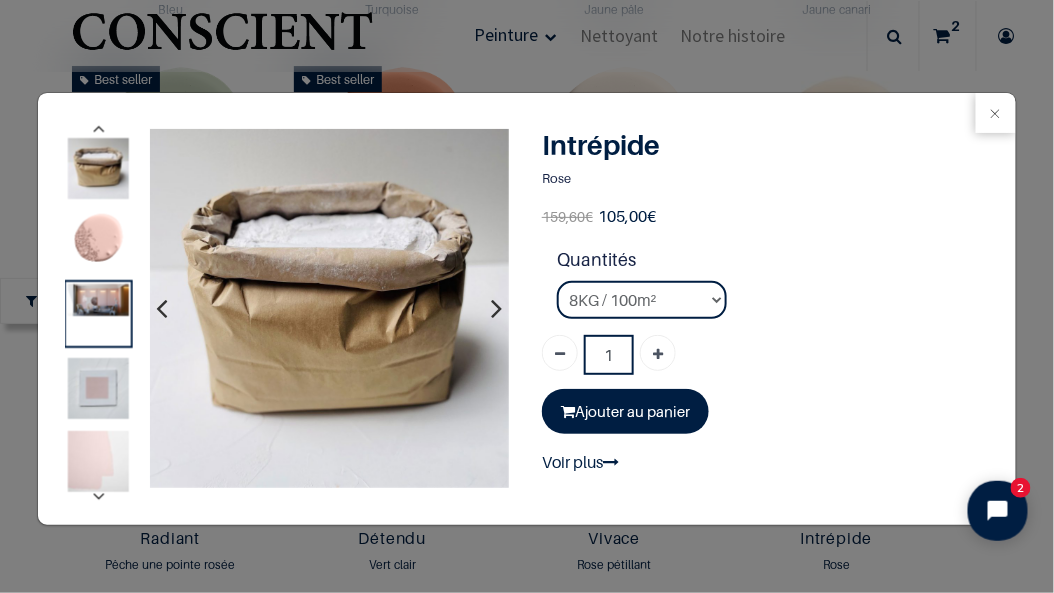 click at bounding box center [99, 497] 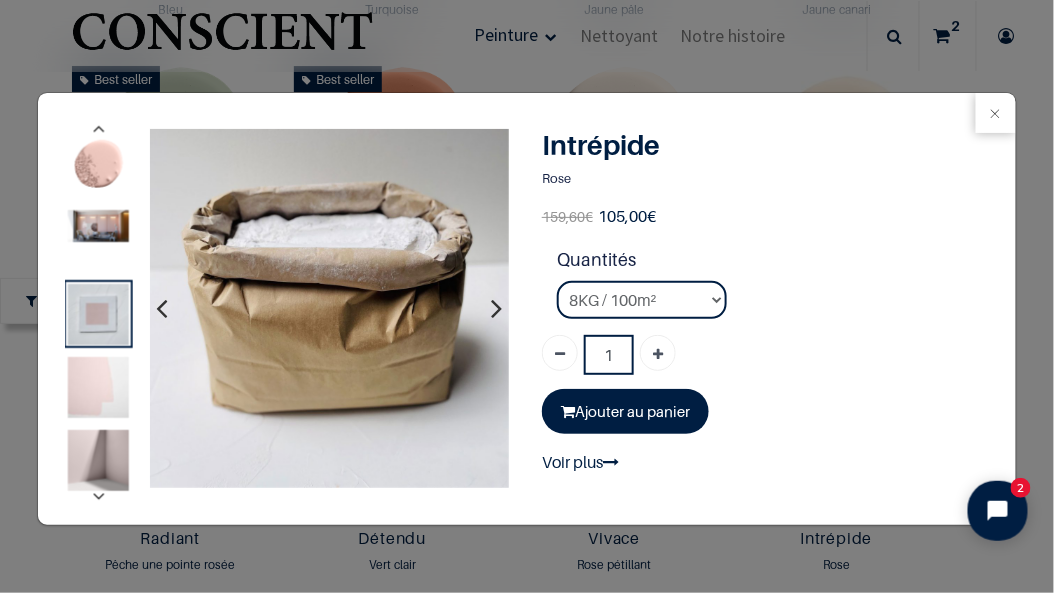 click at bounding box center (98, 387) 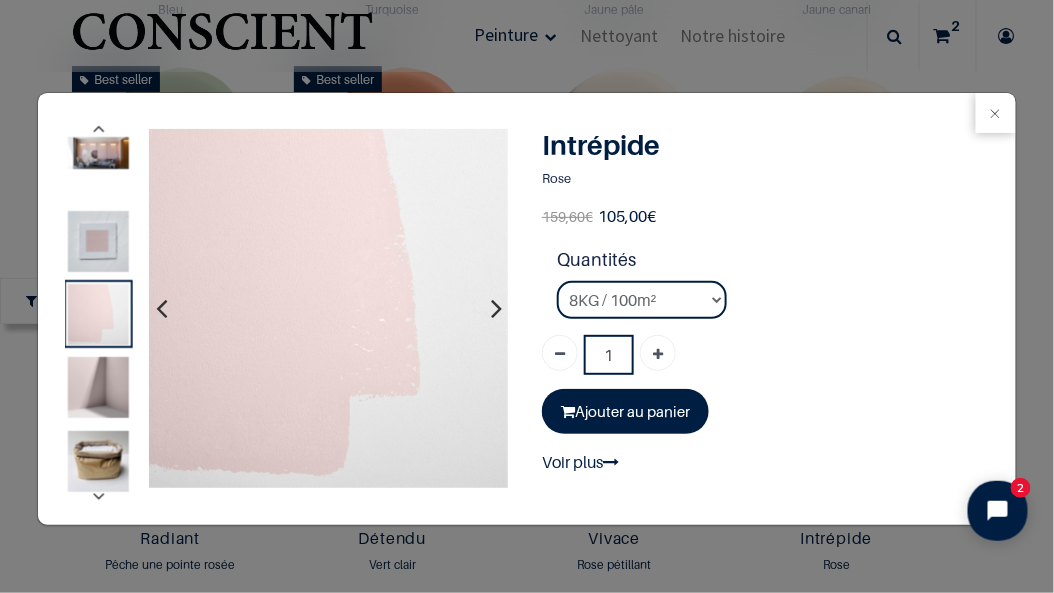 click at bounding box center (98, 241) 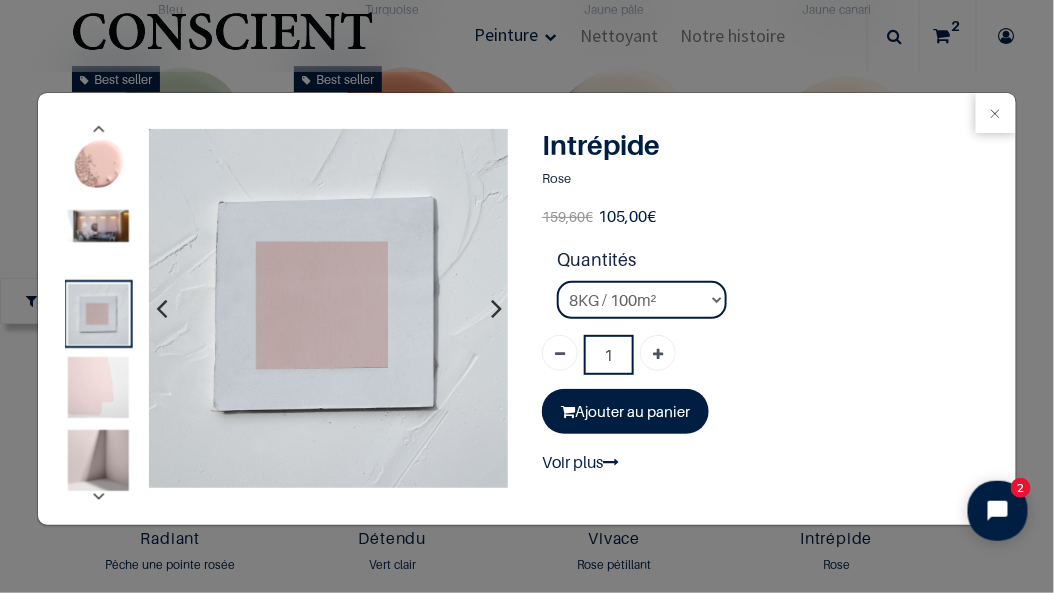 click at bounding box center [98, 461] 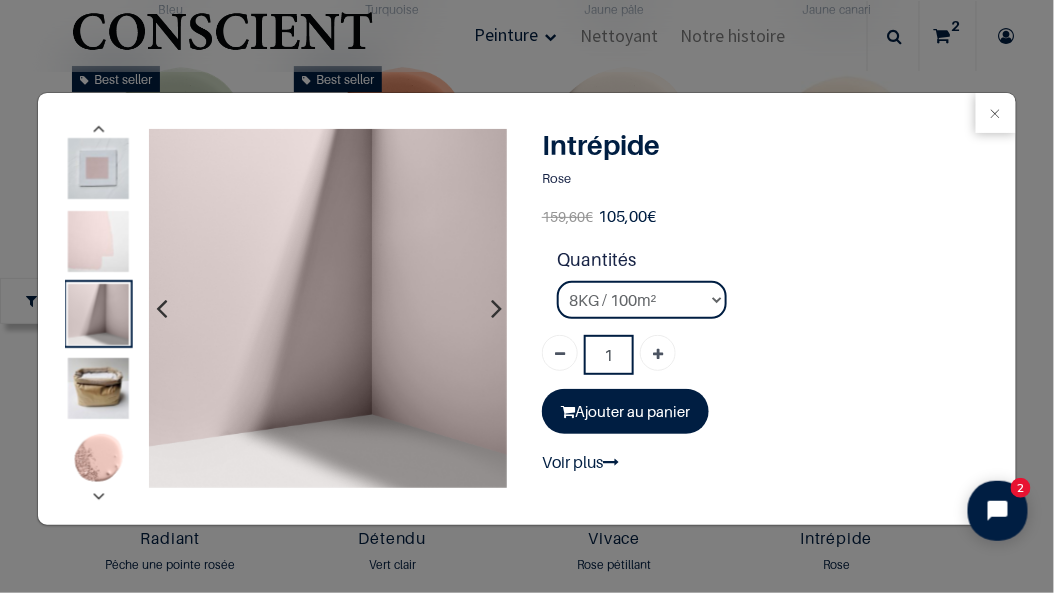 click at bounding box center [98, 388] 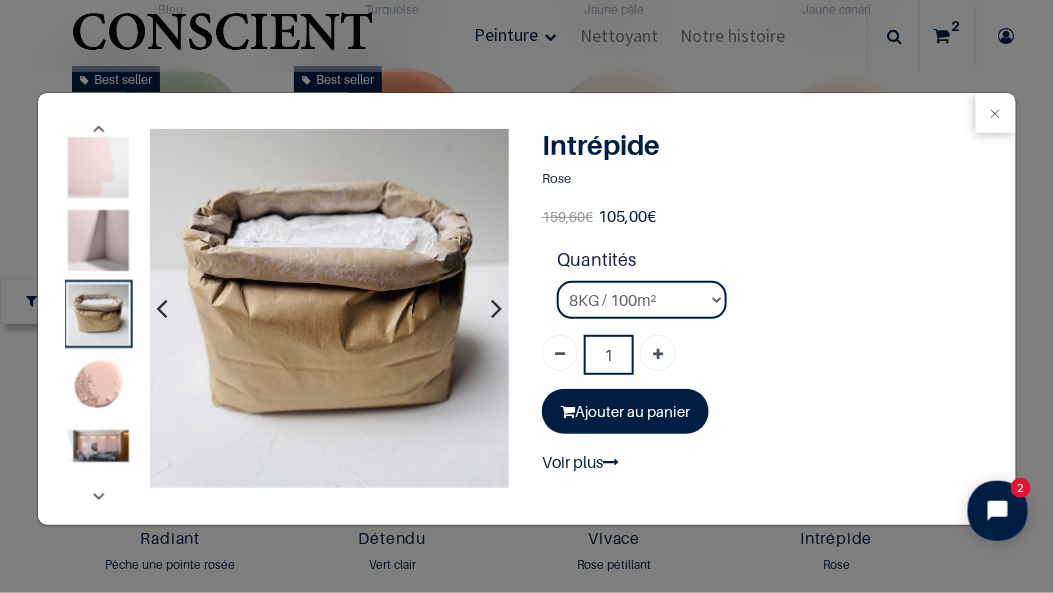 click at bounding box center [98, 387] 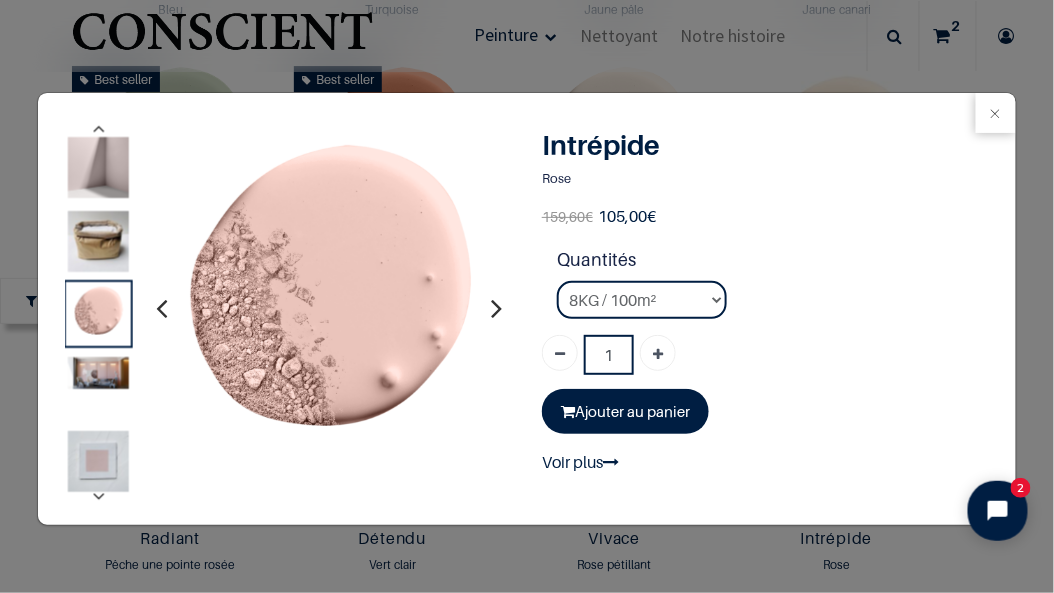 click at bounding box center (98, 374) 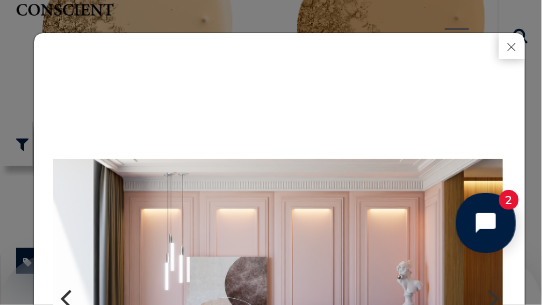 scroll, scrollTop: 1731, scrollLeft: 0, axis: vertical 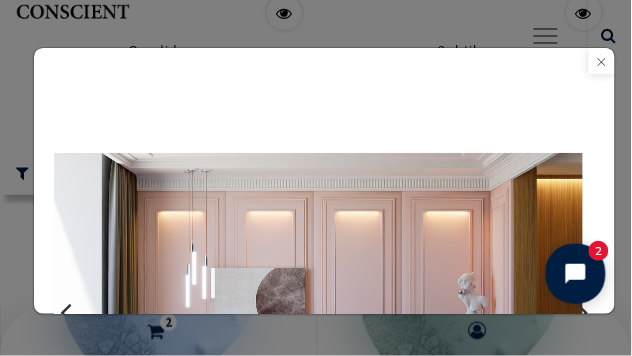 click at bounding box center (602, 61) 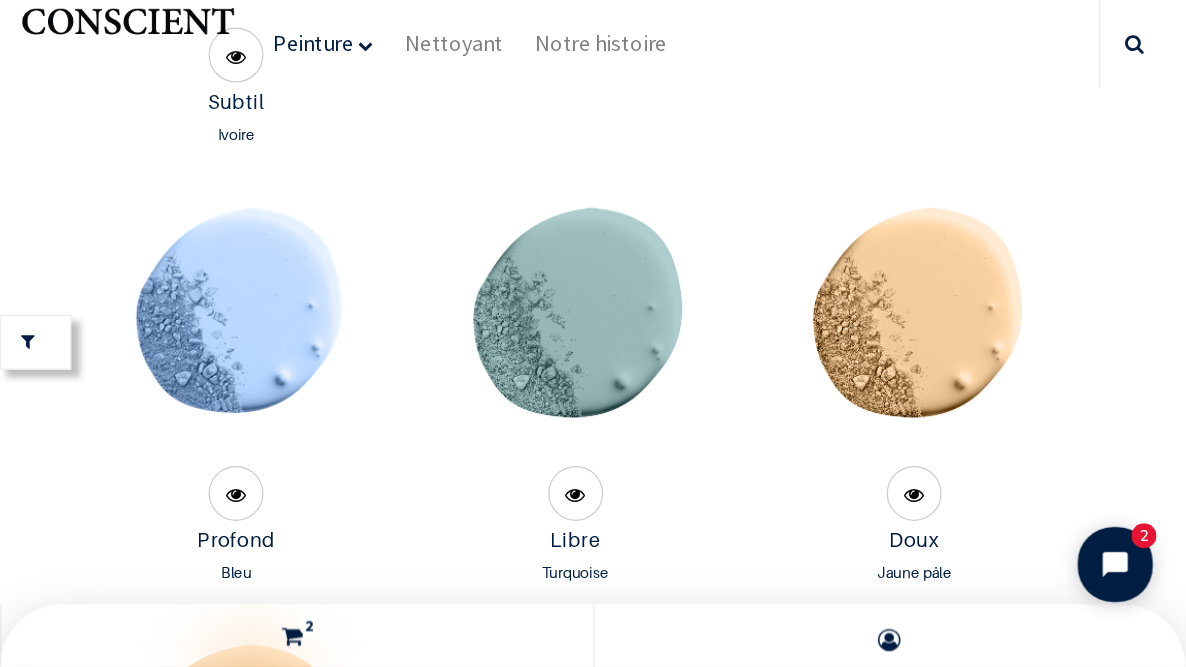 scroll, scrollTop: 1696, scrollLeft: 0, axis: vertical 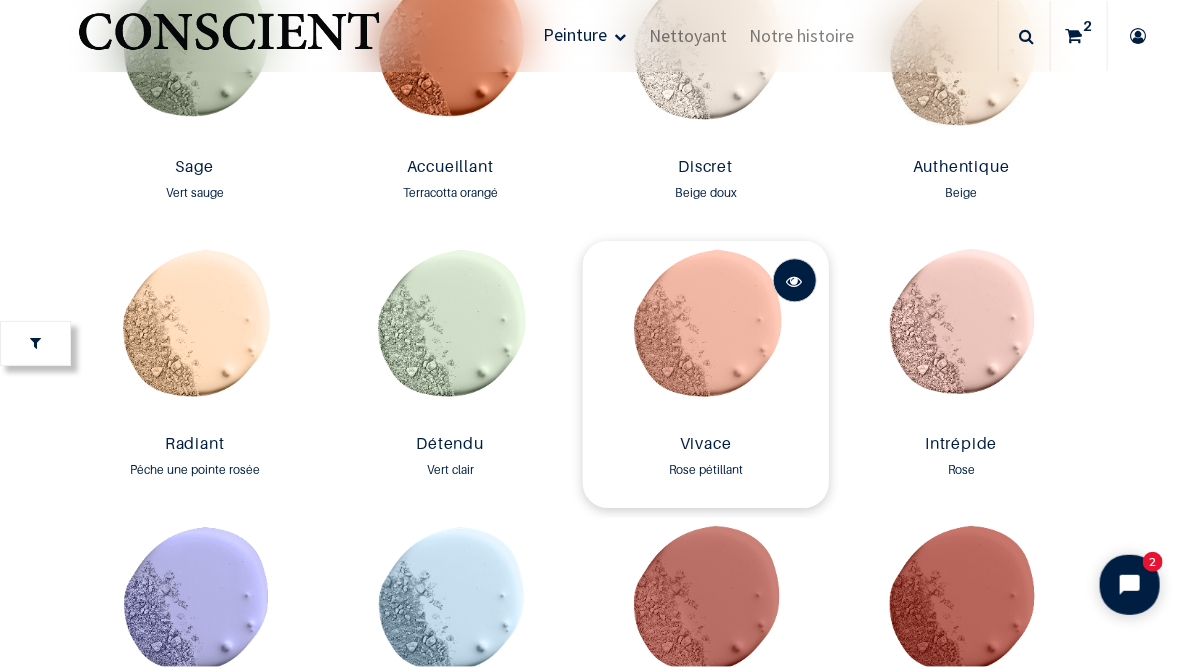 click at bounding box center [795, 281] 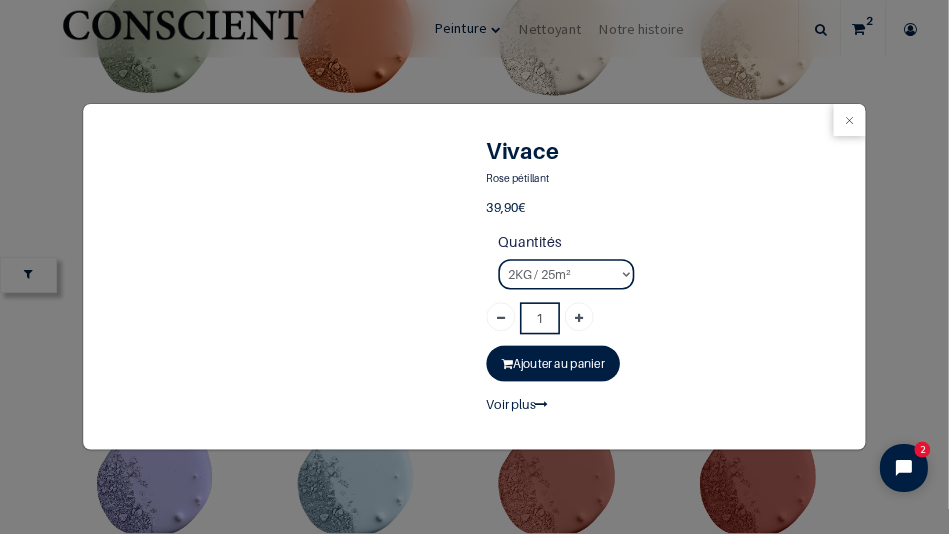 scroll, scrollTop: 0, scrollLeft: 0, axis: both 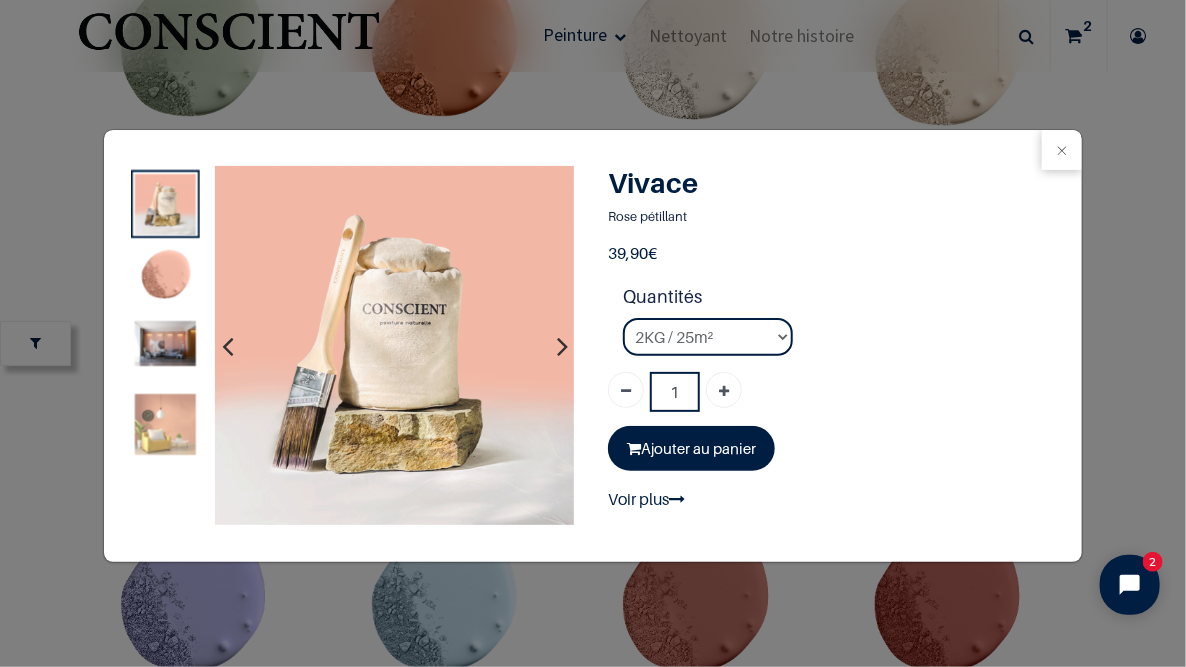 click at bounding box center (164, 278) 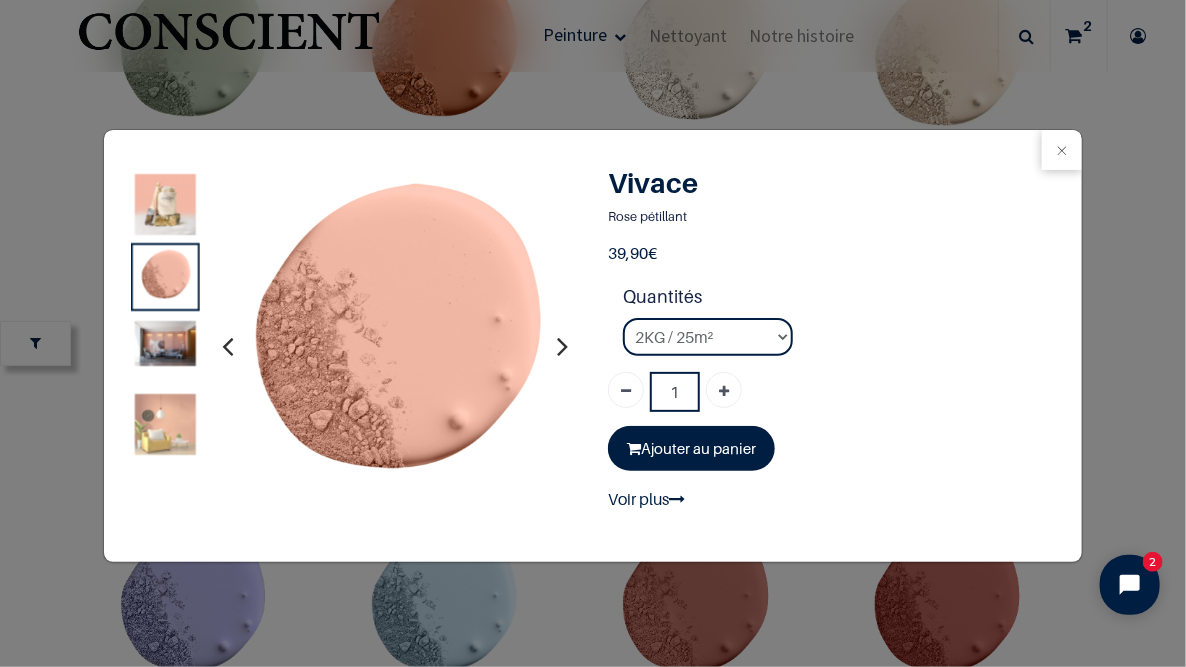 click at bounding box center (164, 343) 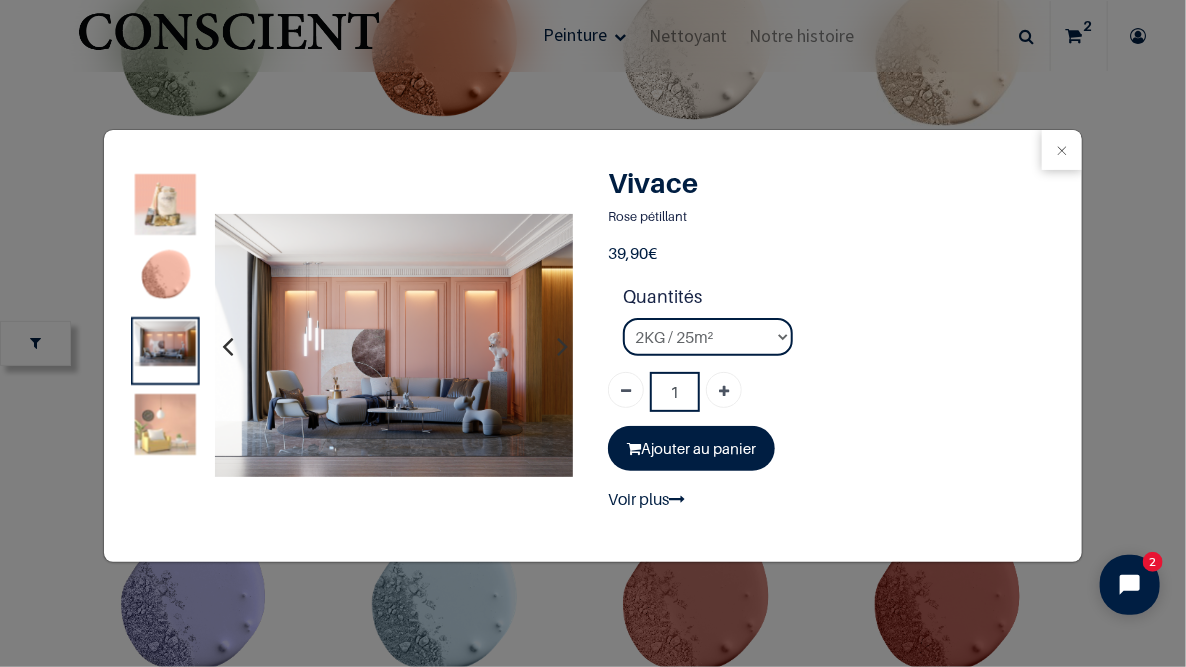 click at bounding box center (164, 424) 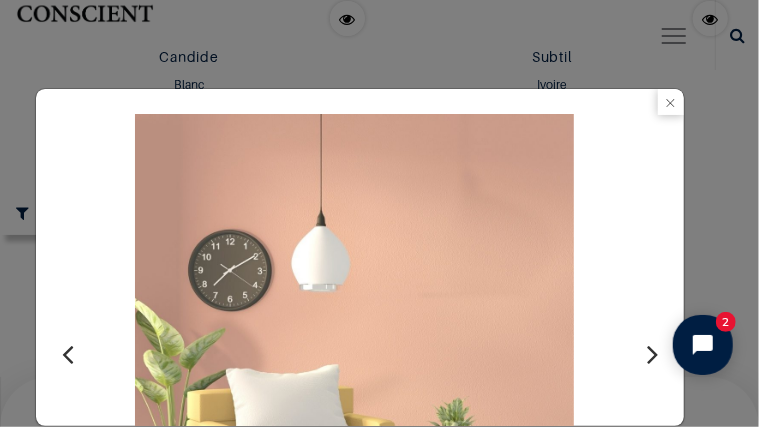 scroll, scrollTop: 1874, scrollLeft: 0, axis: vertical 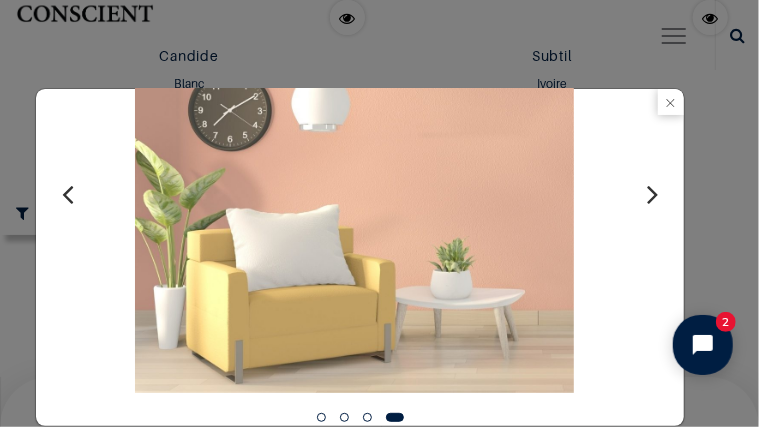 click at bounding box center [367, 417] 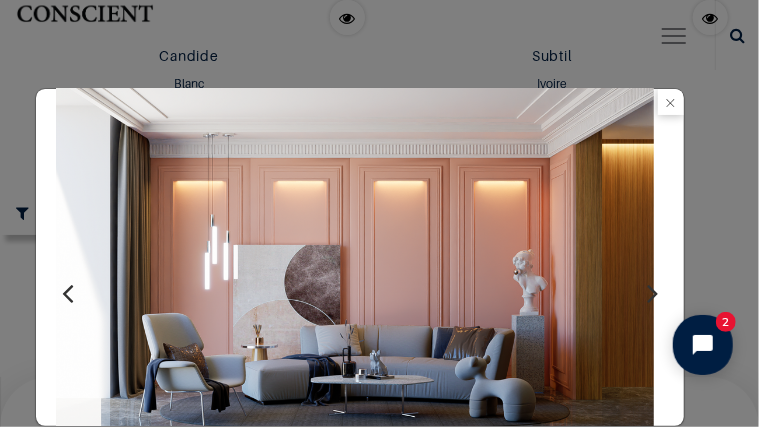 scroll, scrollTop: 26, scrollLeft: 0, axis: vertical 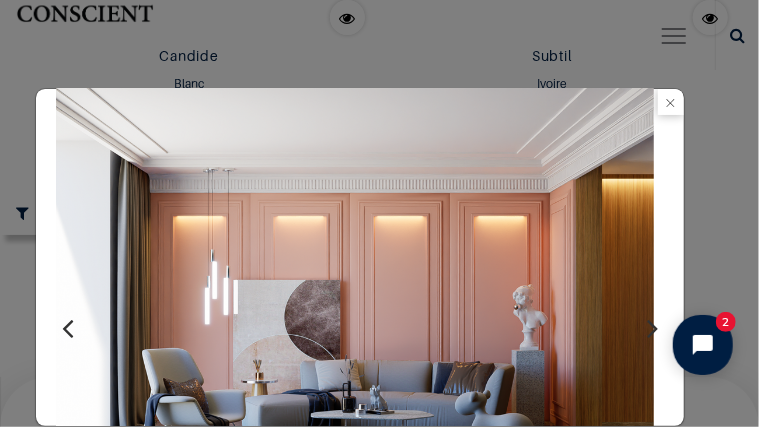 click at bounding box center (67, 328) 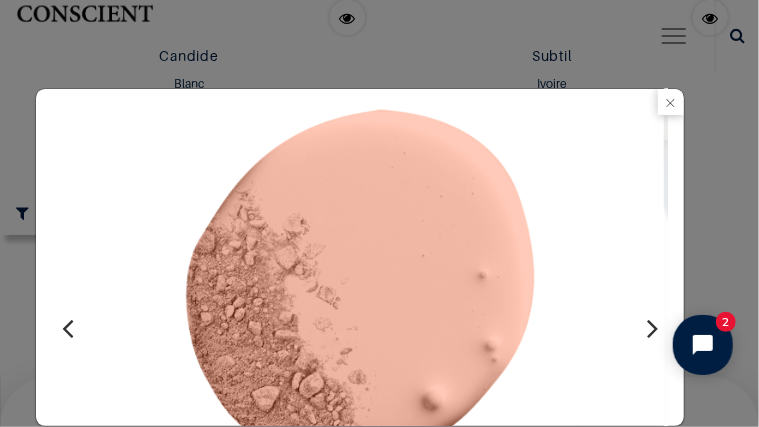 click at bounding box center (67, 328) 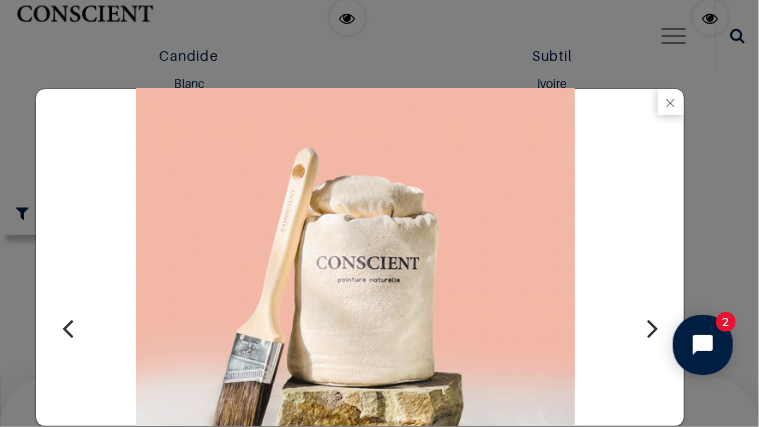 click at bounding box center [671, 102] 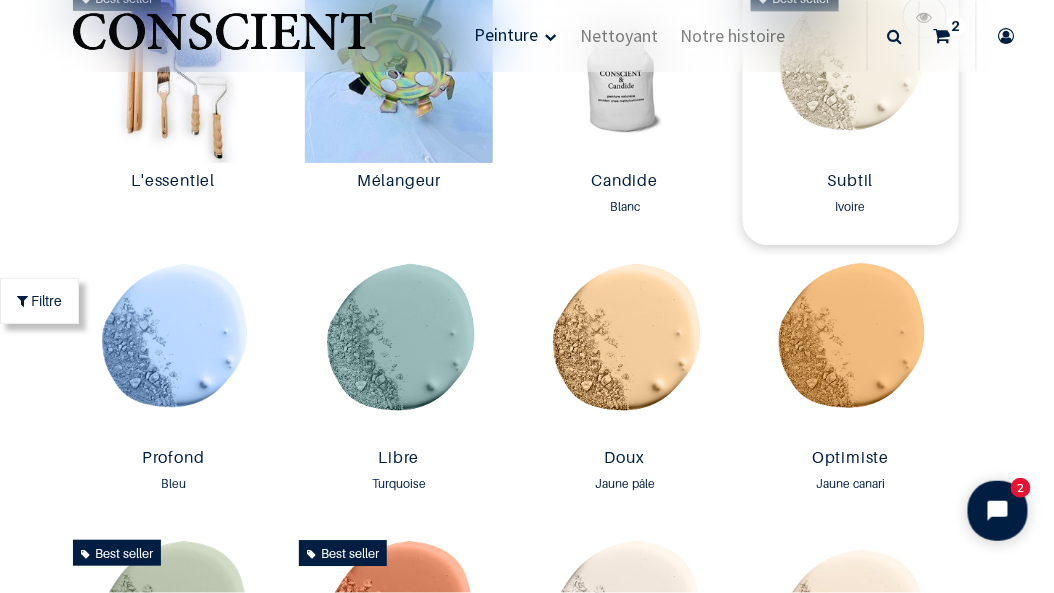 scroll, scrollTop: 1015, scrollLeft: 0, axis: vertical 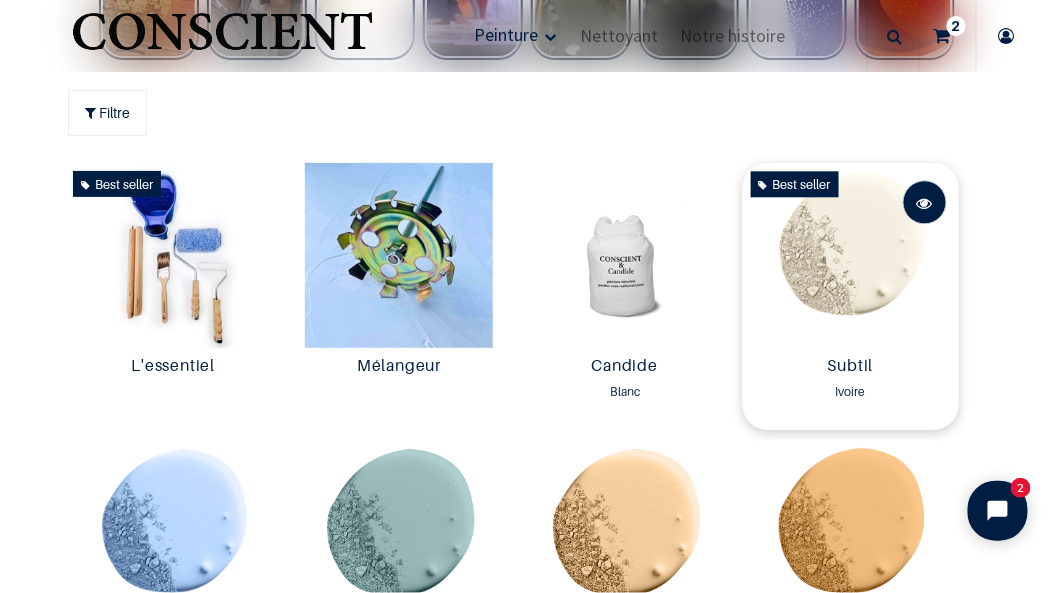 click at bounding box center [925, 203] 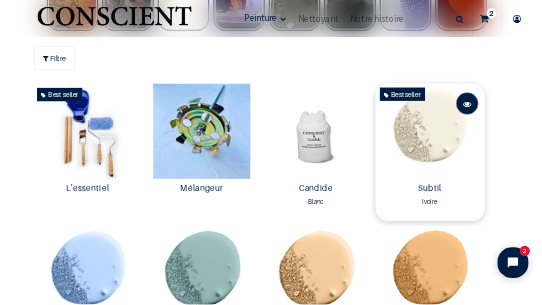 scroll, scrollTop: 0, scrollLeft: 0, axis: both 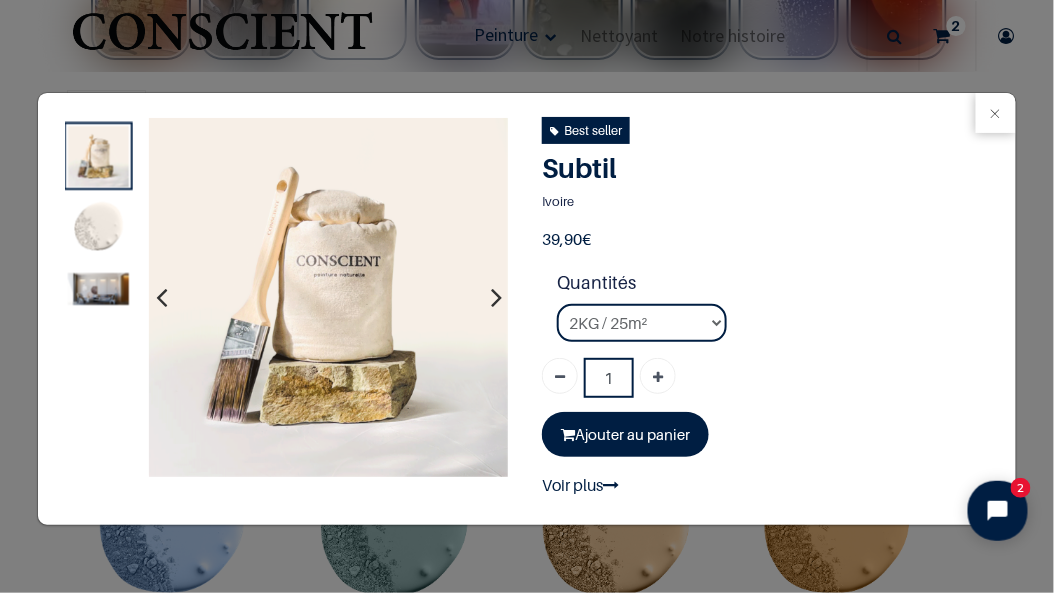 click at bounding box center [98, 289] 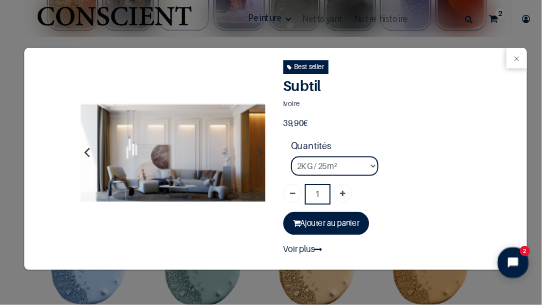 scroll, scrollTop: 1015, scrollLeft: 0, axis: vertical 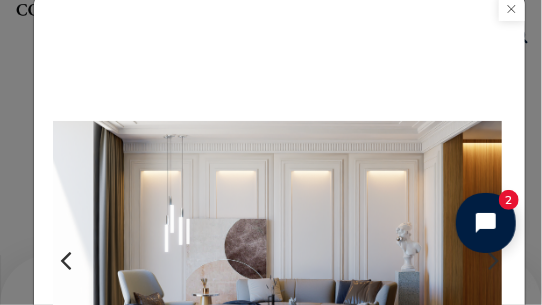 click at bounding box center (512, 8) 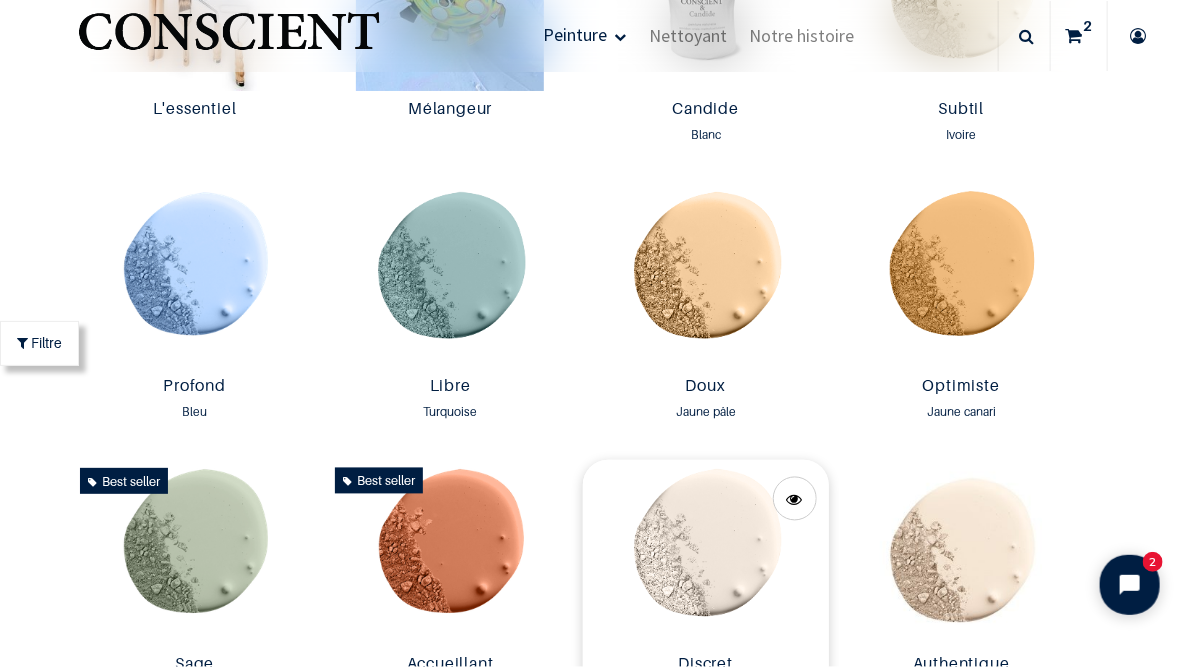 scroll, scrollTop: 1216, scrollLeft: 0, axis: vertical 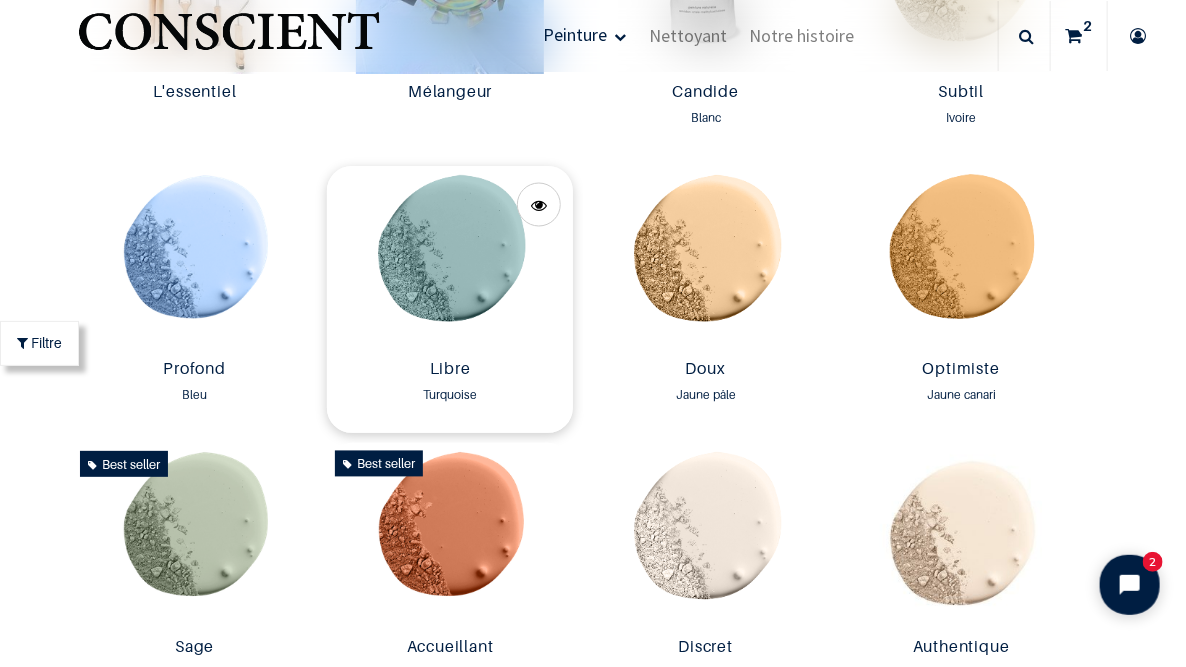 click at bounding box center (450, 259) 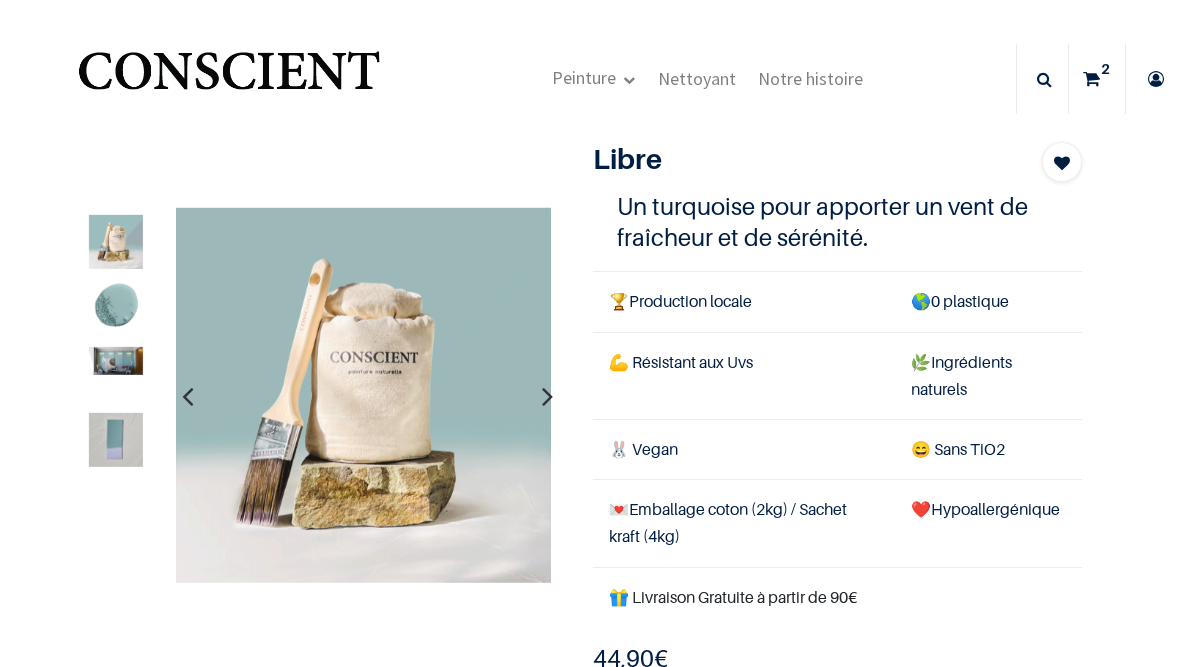 scroll, scrollTop: 0, scrollLeft: 0, axis: both 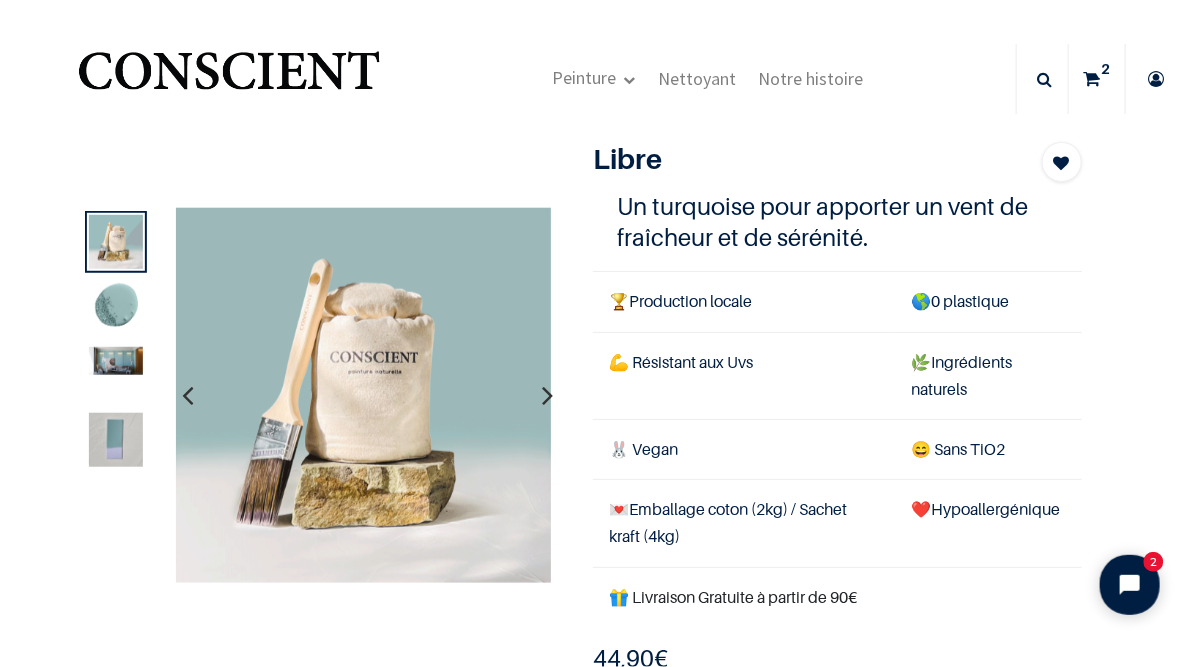 drag, startPoint x: 0, startPoint y: 0, endPoint x: 461, endPoint y: 215, distance: 508.6708 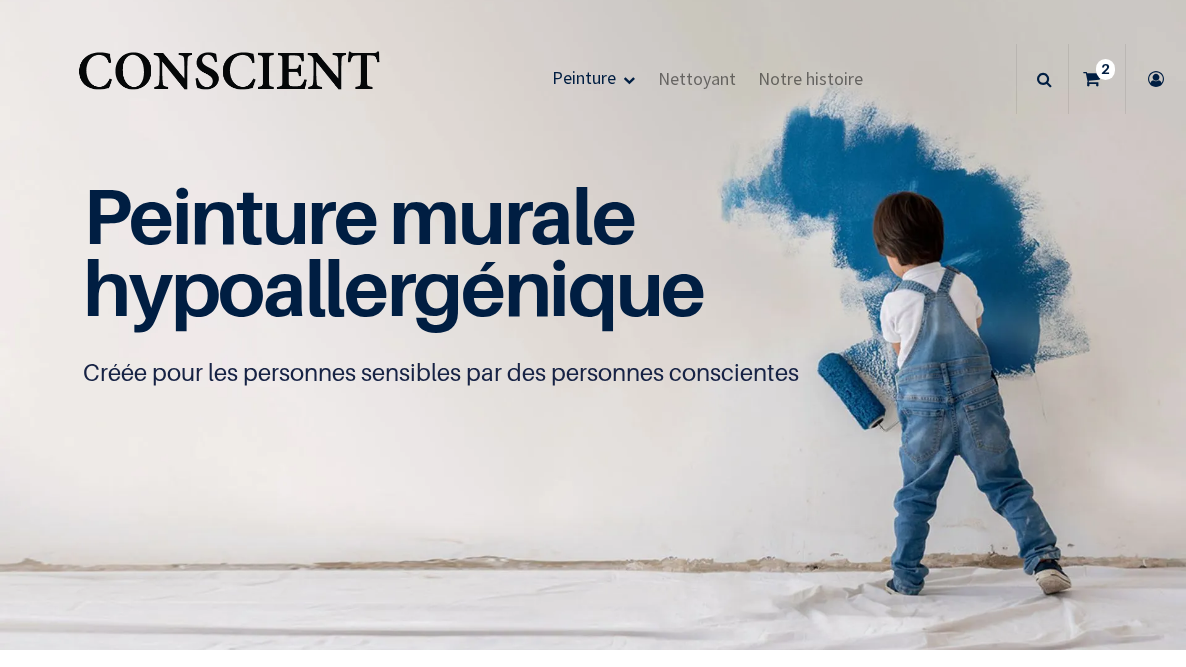 scroll, scrollTop: 0, scrollLeft: 0, axis: both 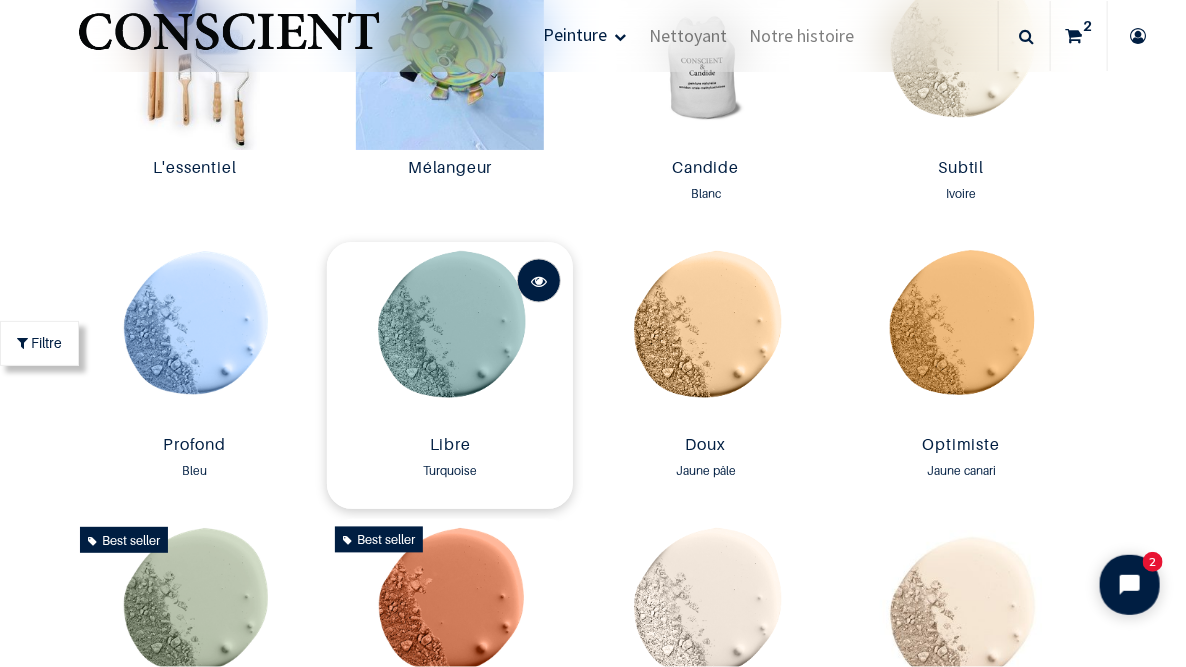 click at bounding box center (539, 282) 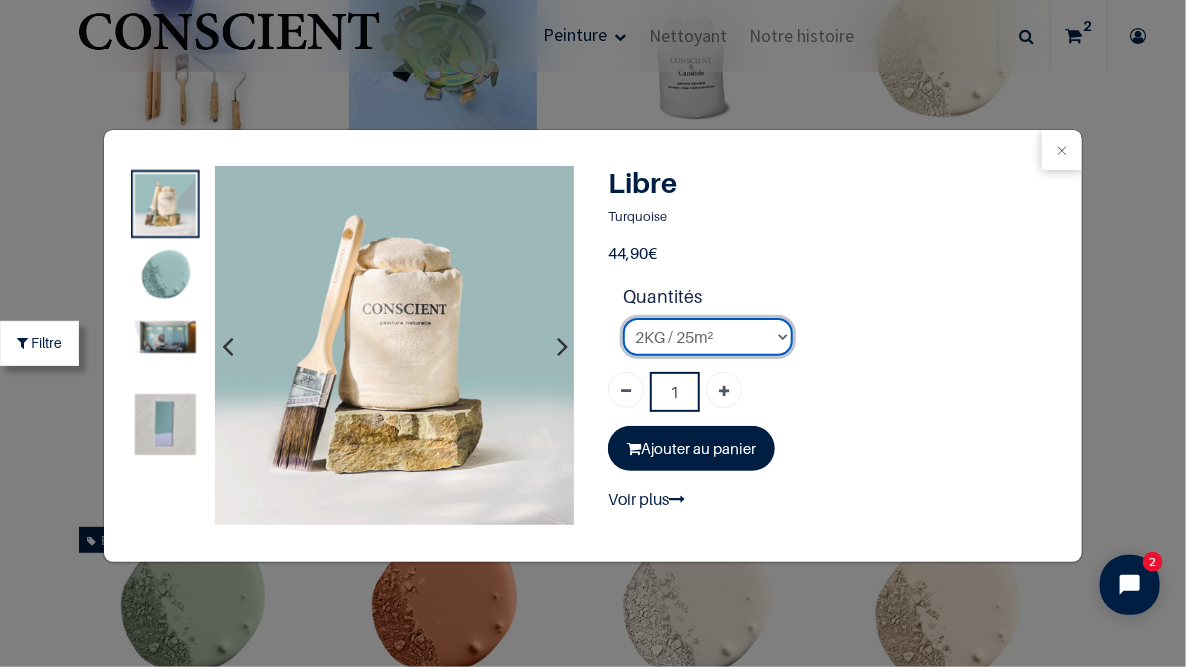 click on "2KG / 25m²
4KG / 50m²
8KG / 100m²
Testeur" at bounding box center [708, 337] 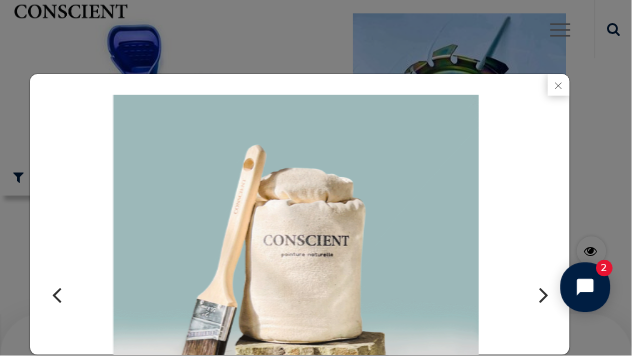 scroll, scrollTop: 1145, scrollLeft: 0, axis: vertical 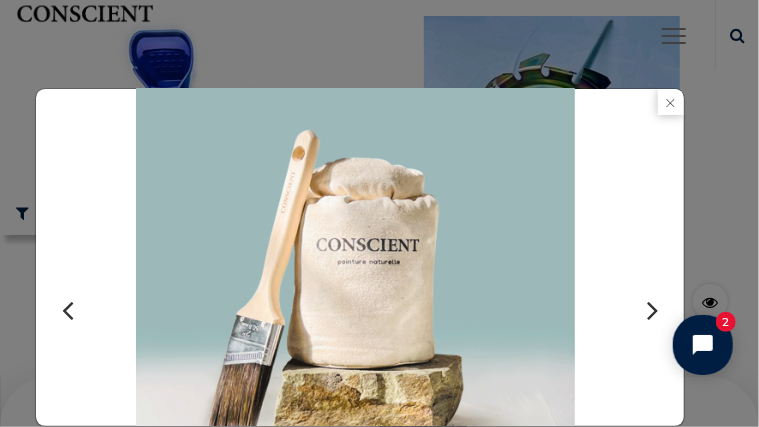 click at bounding box center [652, 310] 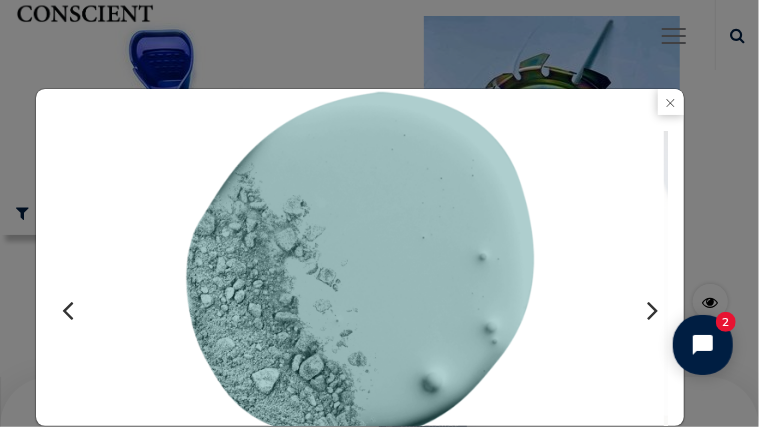 click at bounding box center [652, 310] 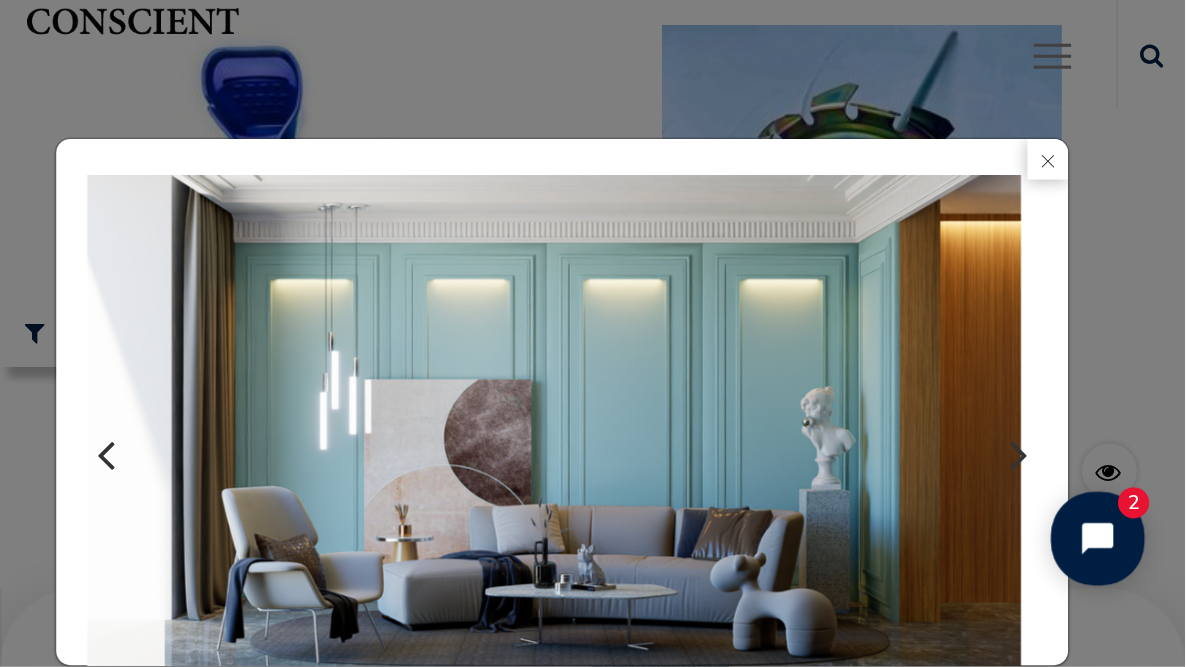 scroll, scrollTop: 71, scrollLeft: 0, axis: vertical 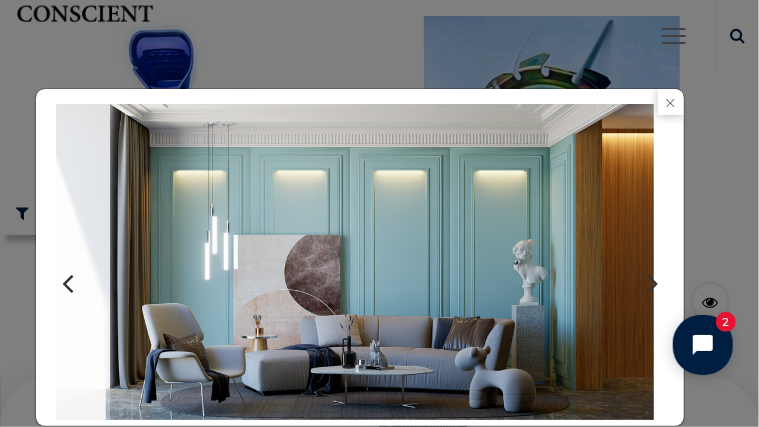 click at bounding box center [652, 283] 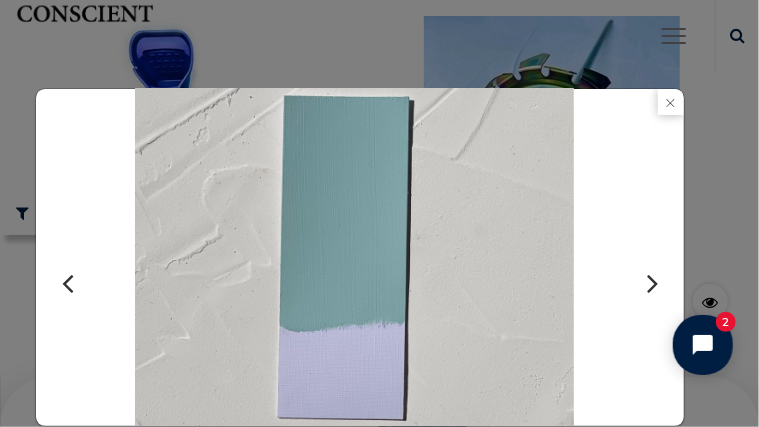 click at bounding box center (652, 283) 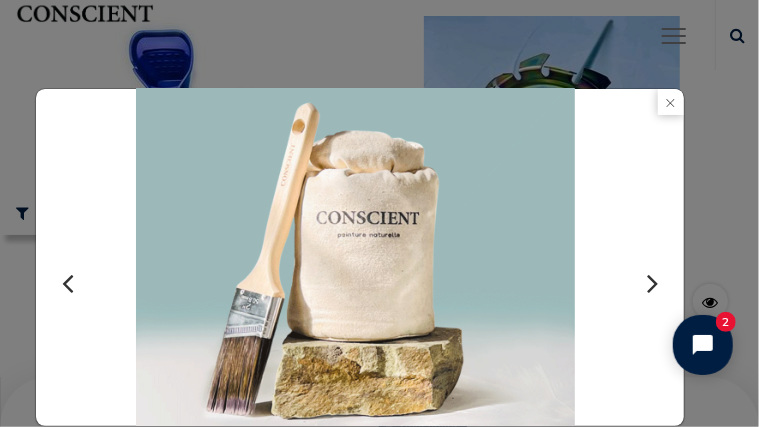 click at bounding box center [652, 283] 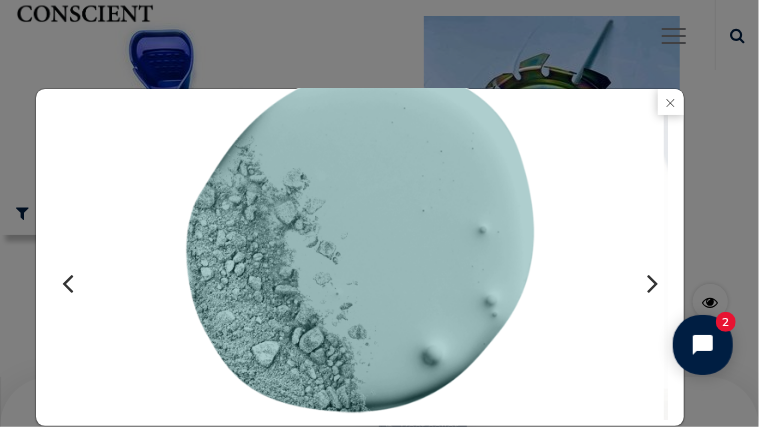 click at bounding box center [652, 283] 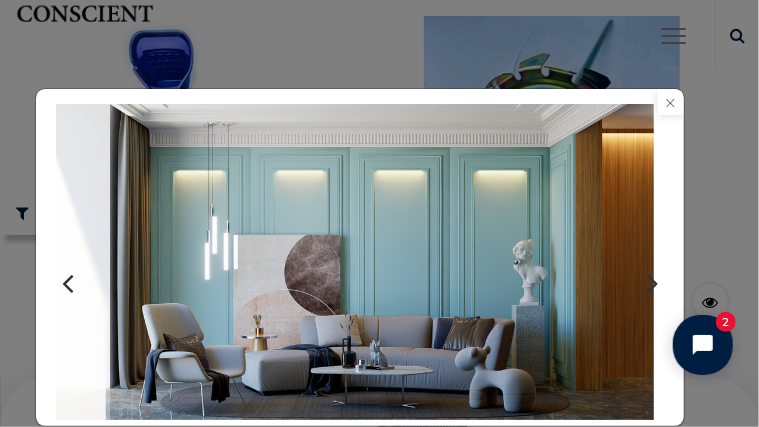 click at bounding box center (671, 102) 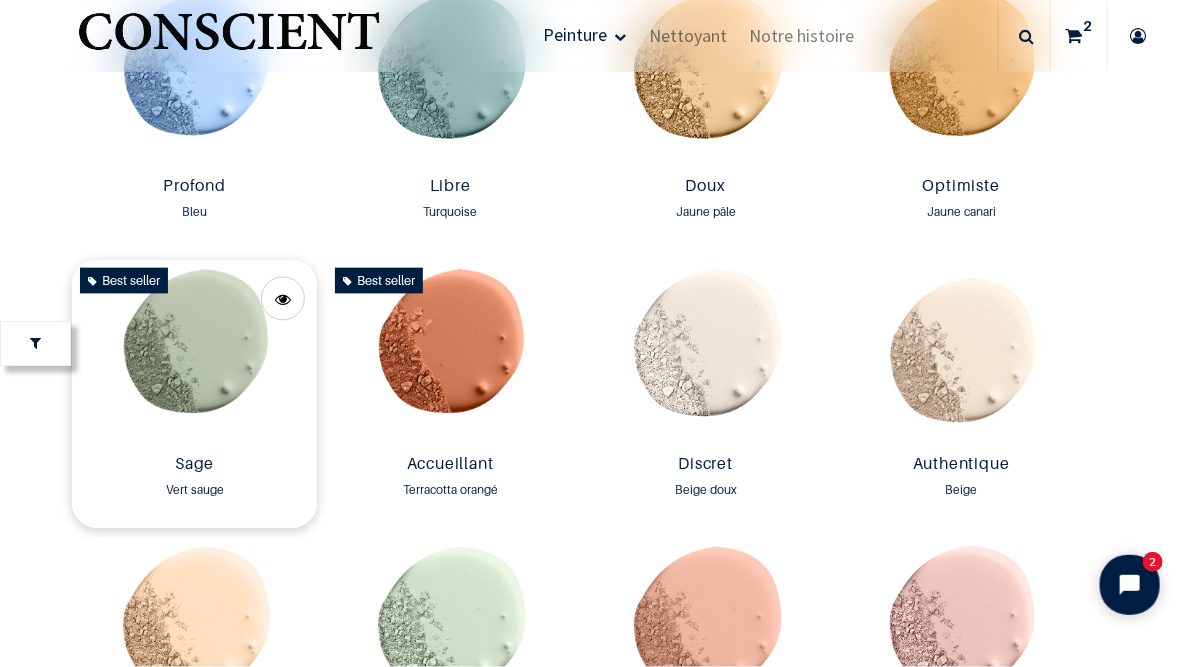 scroll, scrollTop: 1437, scrollLeft: 0, axis: vertical 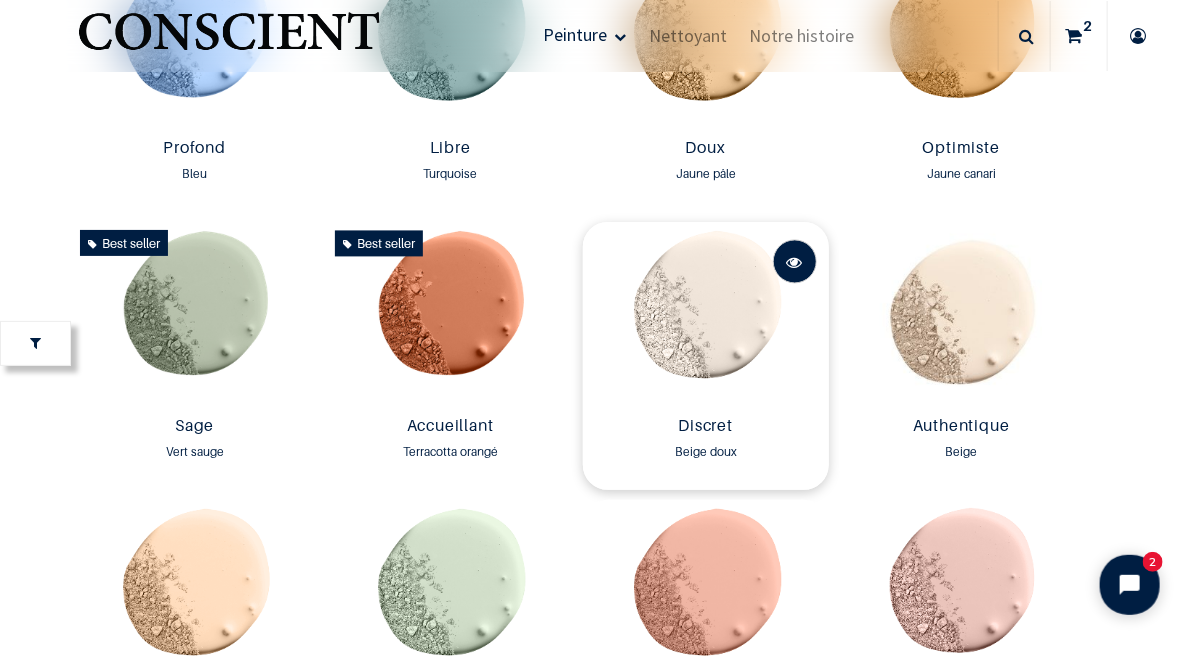 click at bounding box center (795, 261) 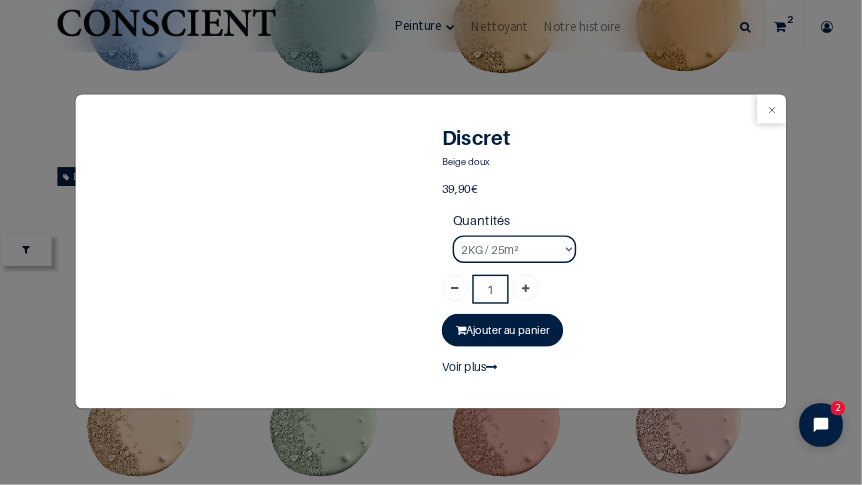 scroll, scrollTop: 0, scrollLeft: 0, axis: both 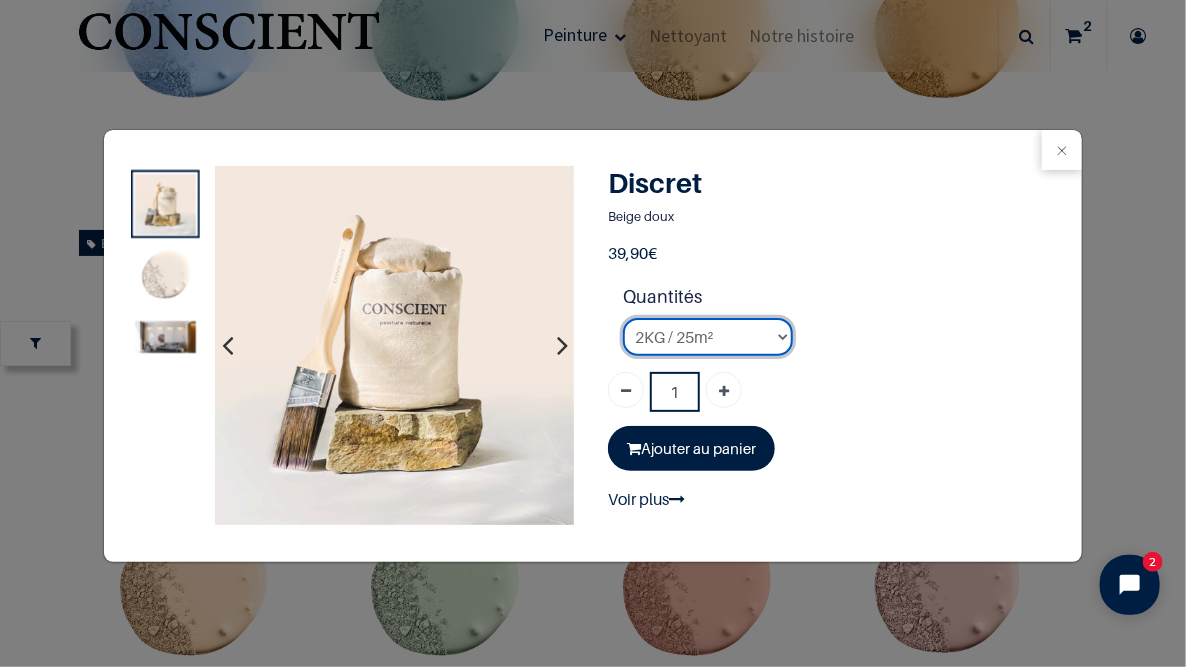 click on "2KG / 25m²
4KG / 50m²
8KG / 100m²
Testeur" at bounding box center [708, 337] 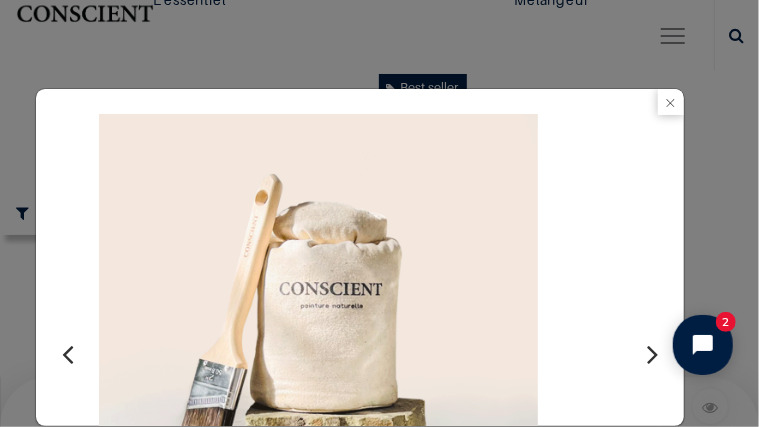 scroll, scrollTop: 1485, scrollLeft: 0, axis: vertical 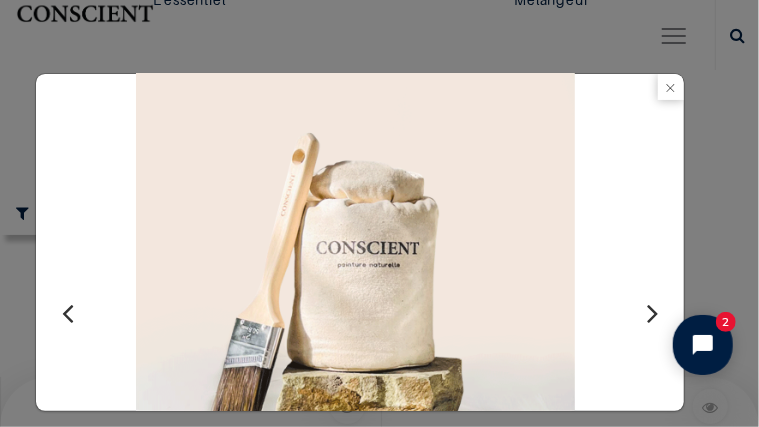 click at bounding box center [652, 313] 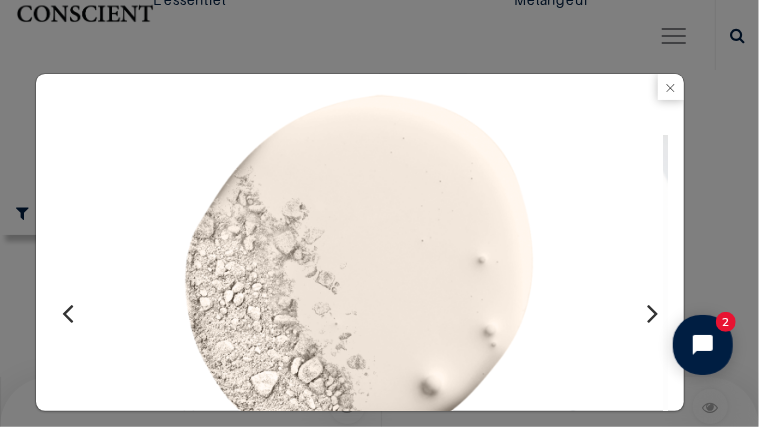 click at bounding box center [652, 313] 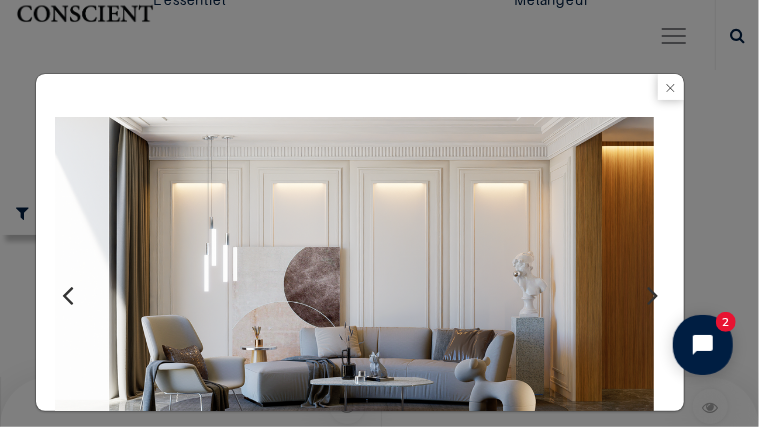 scroll, scrollTop: 53, scrollLeft: 0, axis: vertical 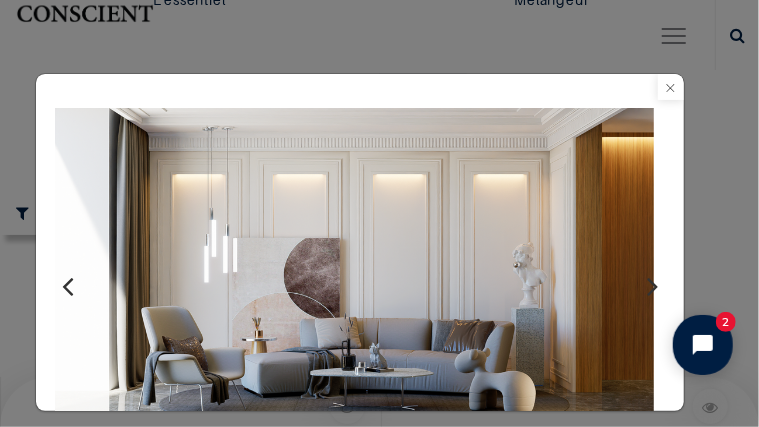 click at bounding box center (671, 87) 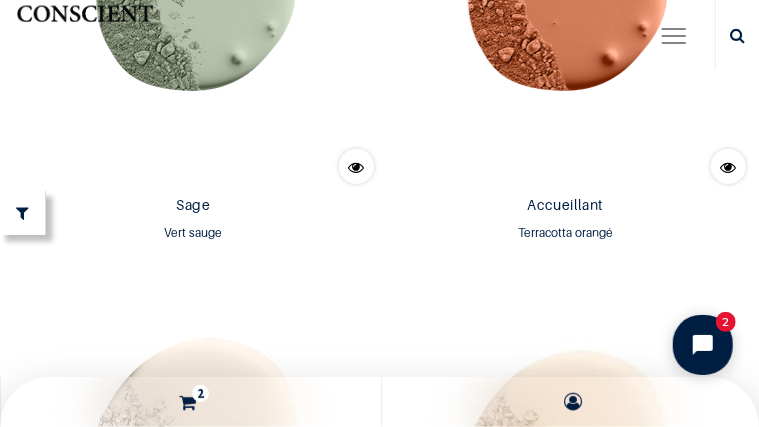 scroll, scrollTop: 3111, scrollLeft: 0, axis: vertical 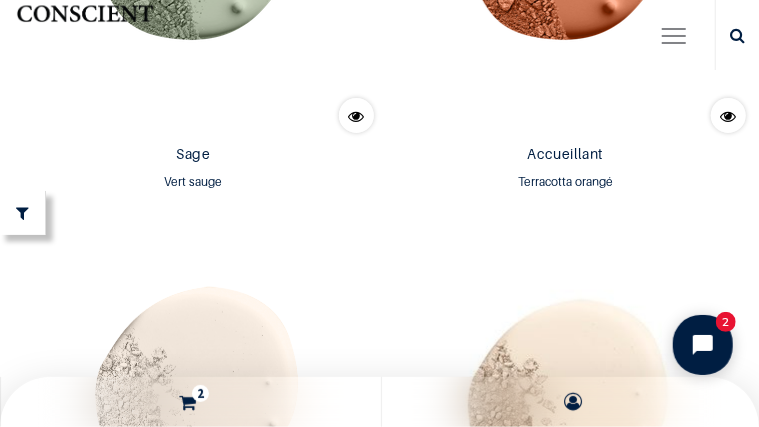 click at bounding box center [728, 561] 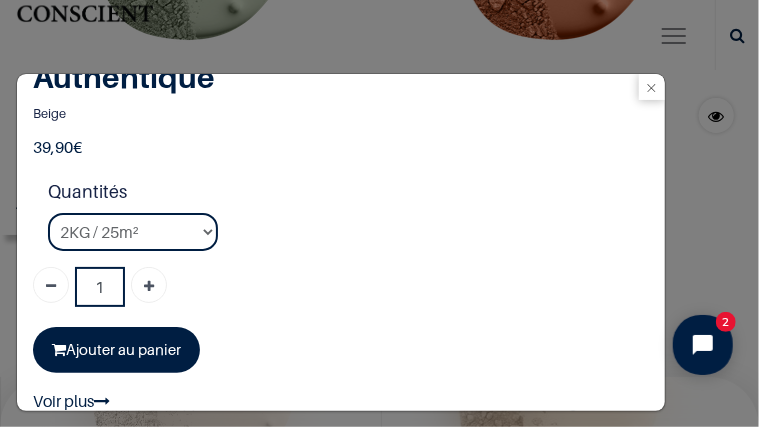 scroll, scrollTop: 0, scrollLeft: 0, axis: both 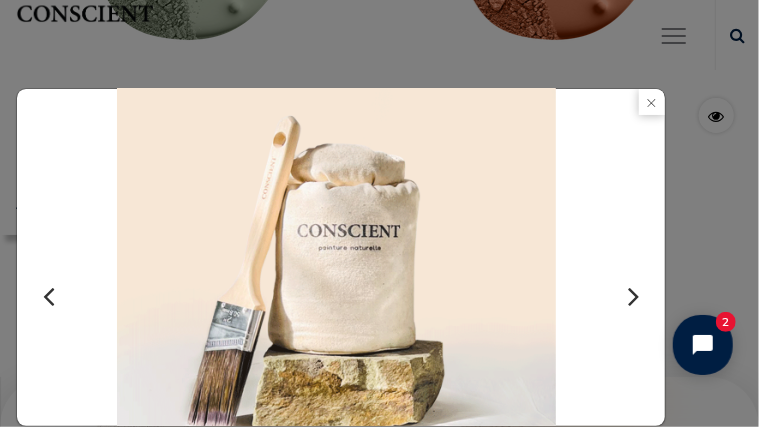 click at bounding box center [633, 296] 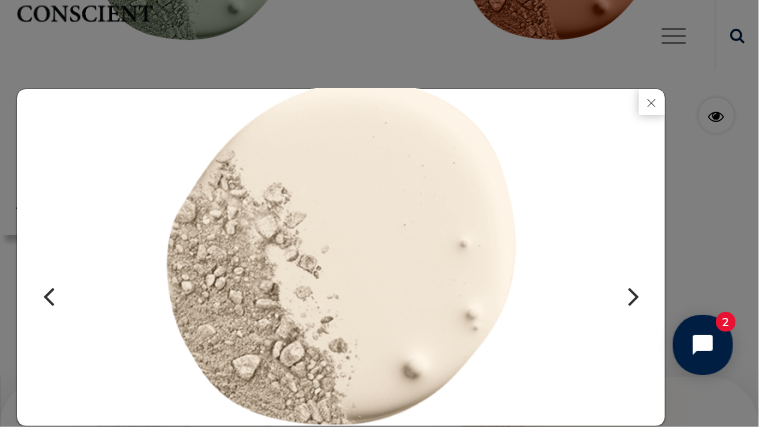 click at bounding box center (633, 296) 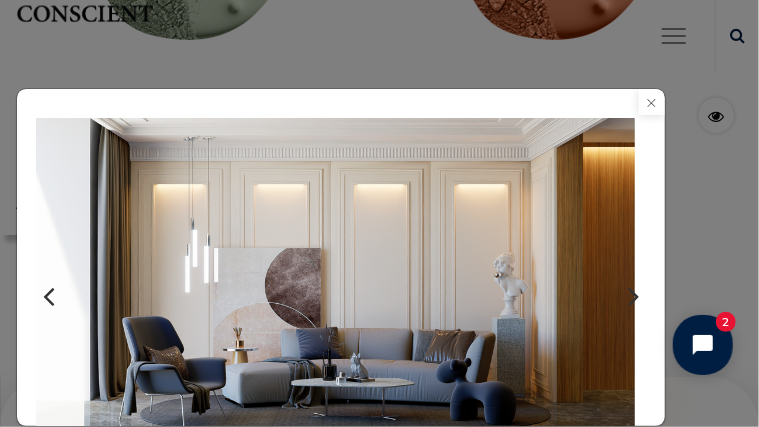 click at bounding box center [652, 102] 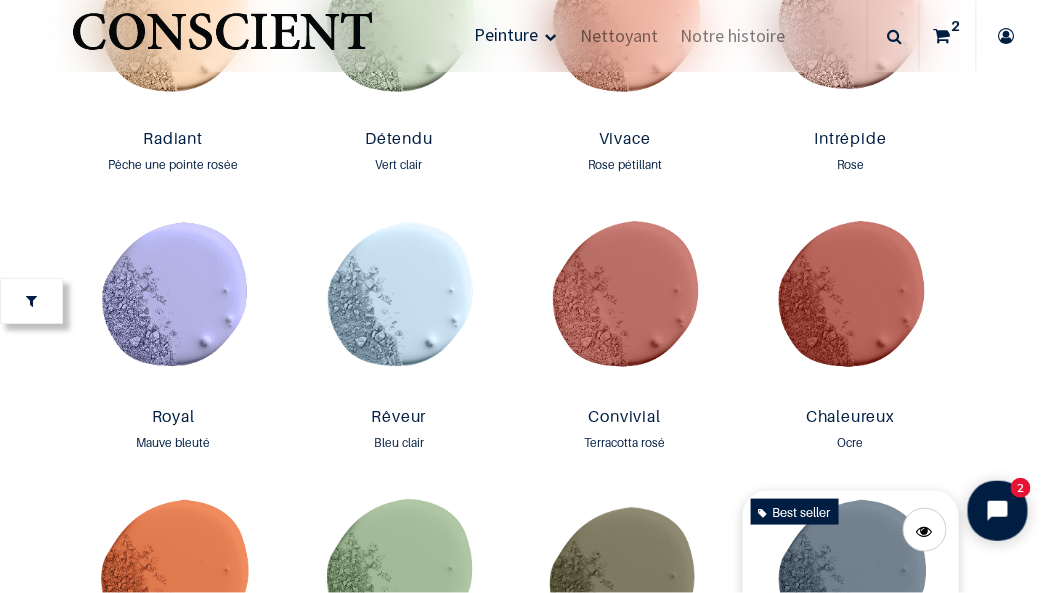 scroll, scrollTop: 2075, scrollLeft: 0, axis: vertical 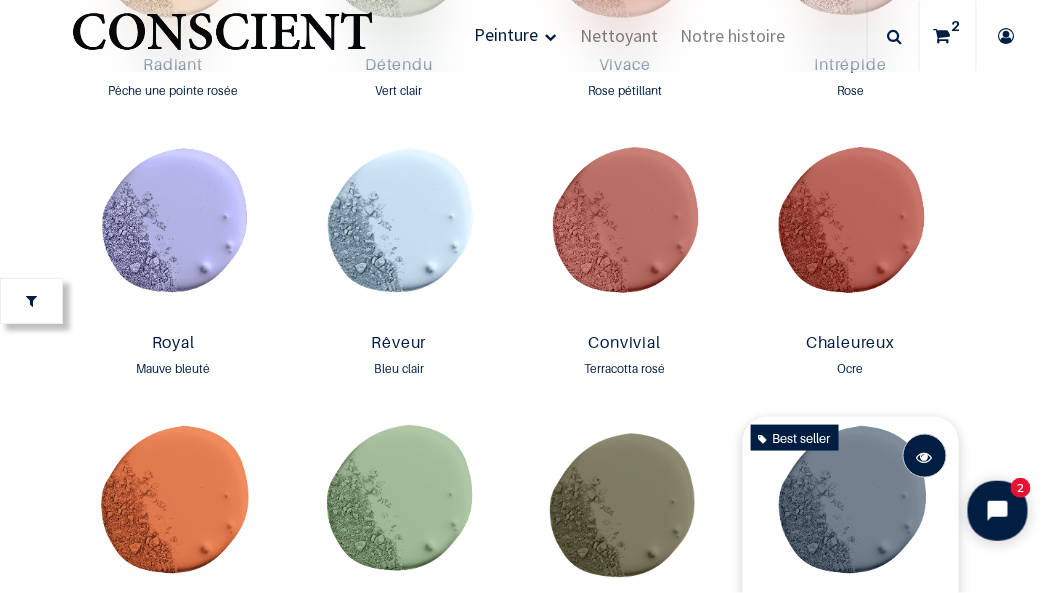 click at bounding box center (925, 457) 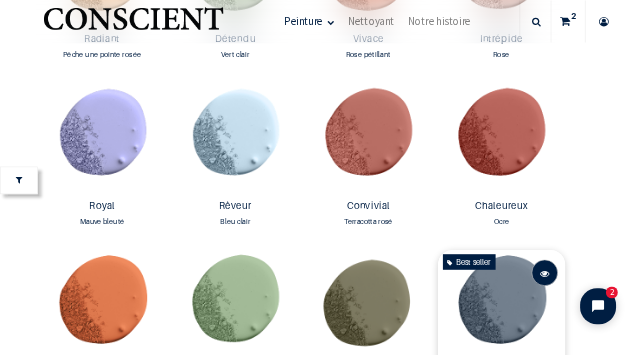 scroll, scrollTop: 0, scrollLeft: 0, axis: both 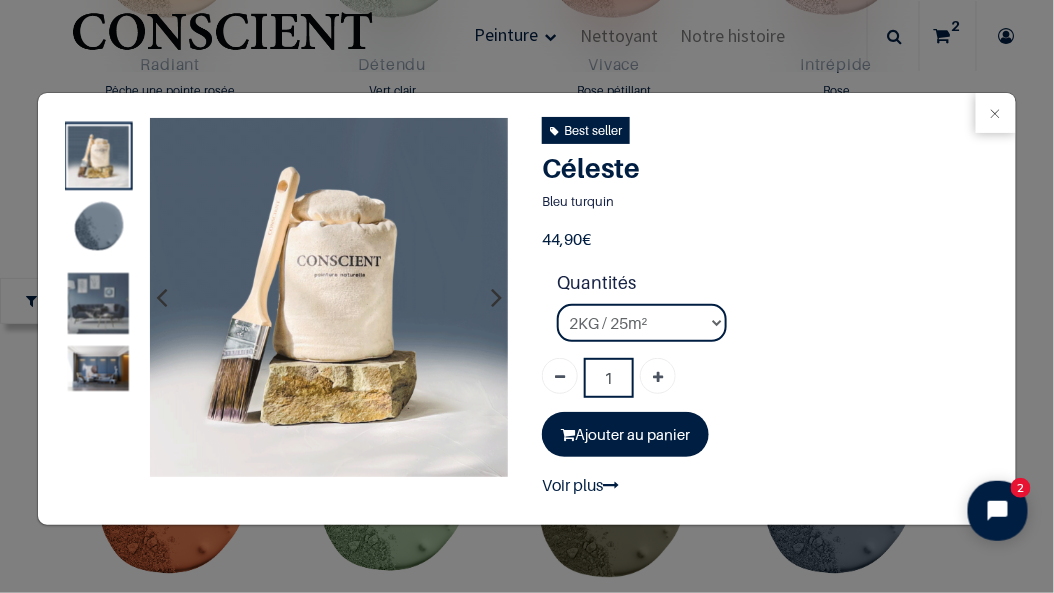 click at bounding box center (98, 368) 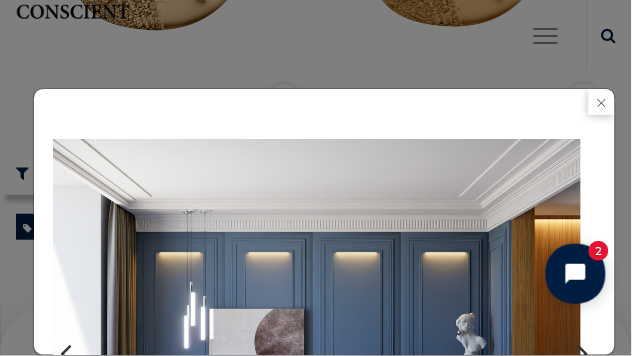 scroll, scrollTop: 2680, scrollLeft: 0, axis: vertical 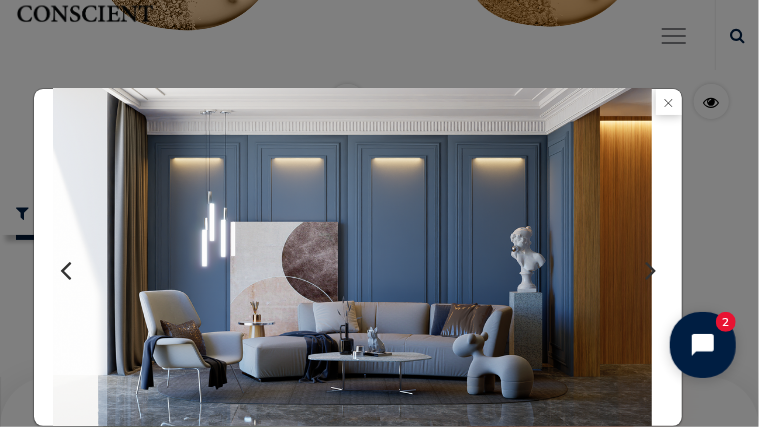 click 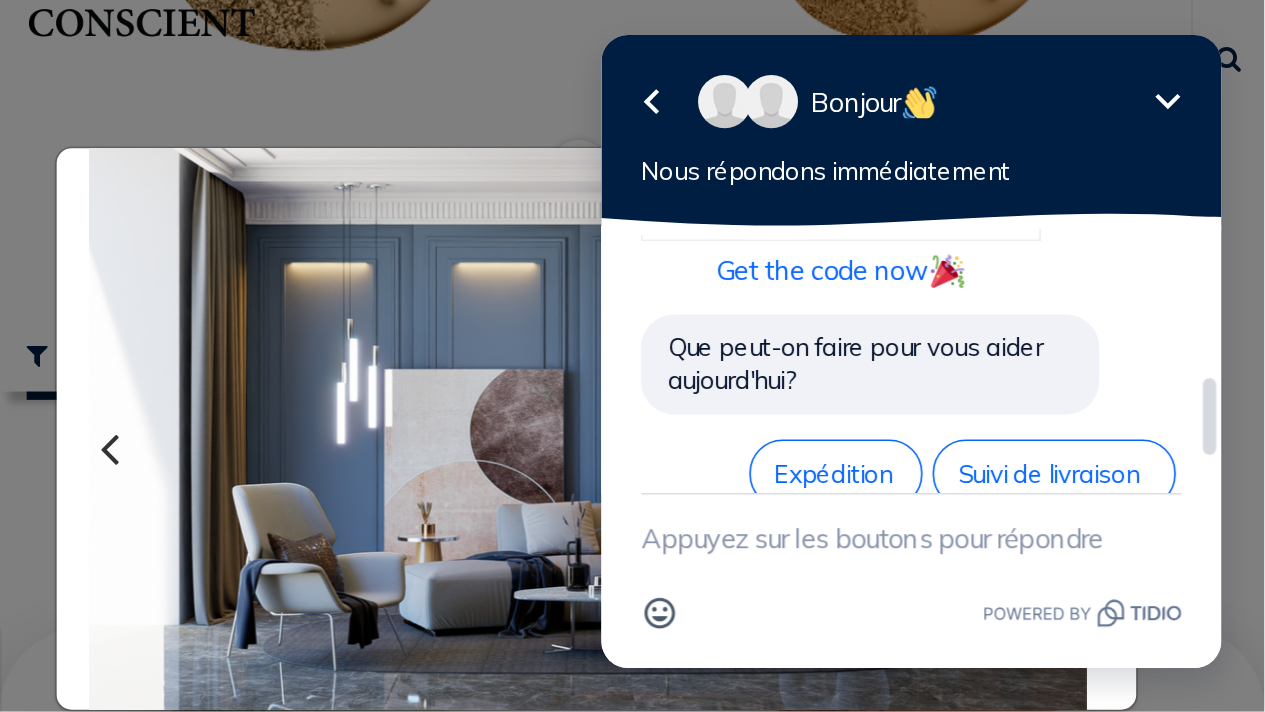 scroll, scrollTop: 352, scrollLeft: 0, axis: vertical 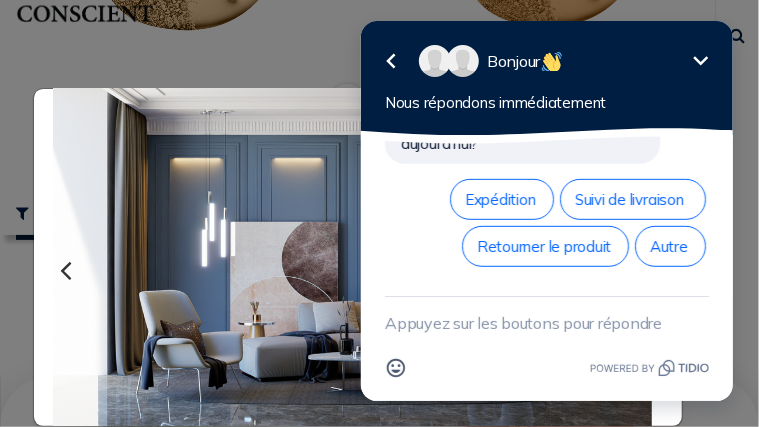 click 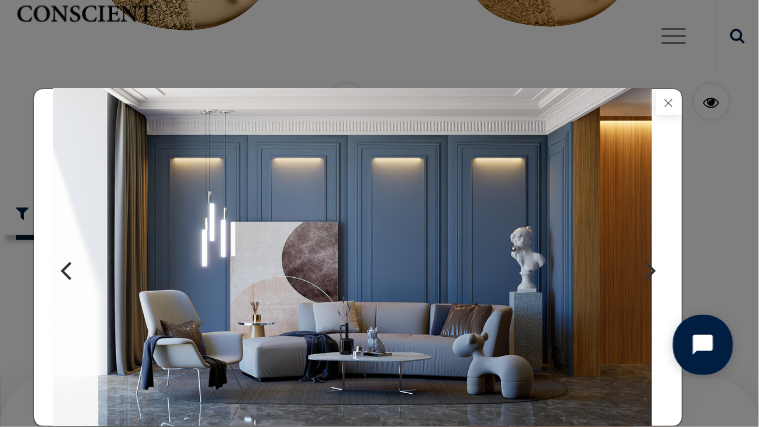 click at bounding box center [669, 102] 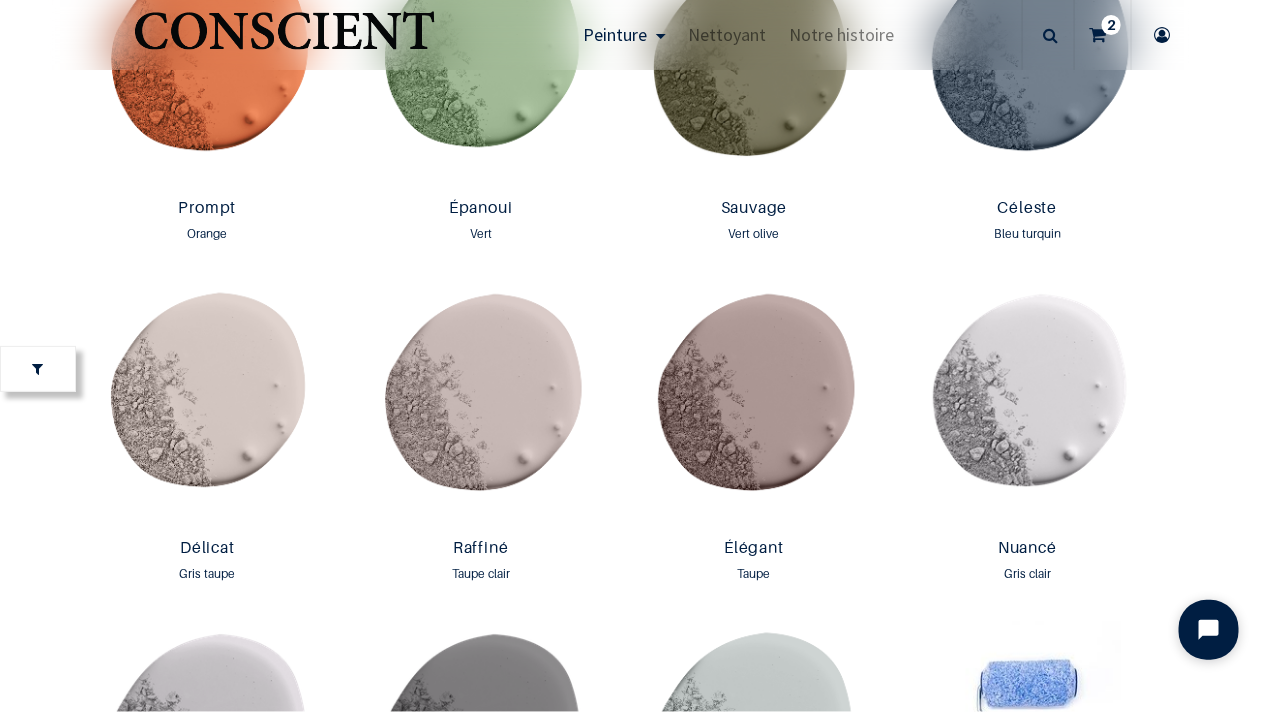 scroll, scrollTop: 2858, scrollLeft: 0, axis: vertical 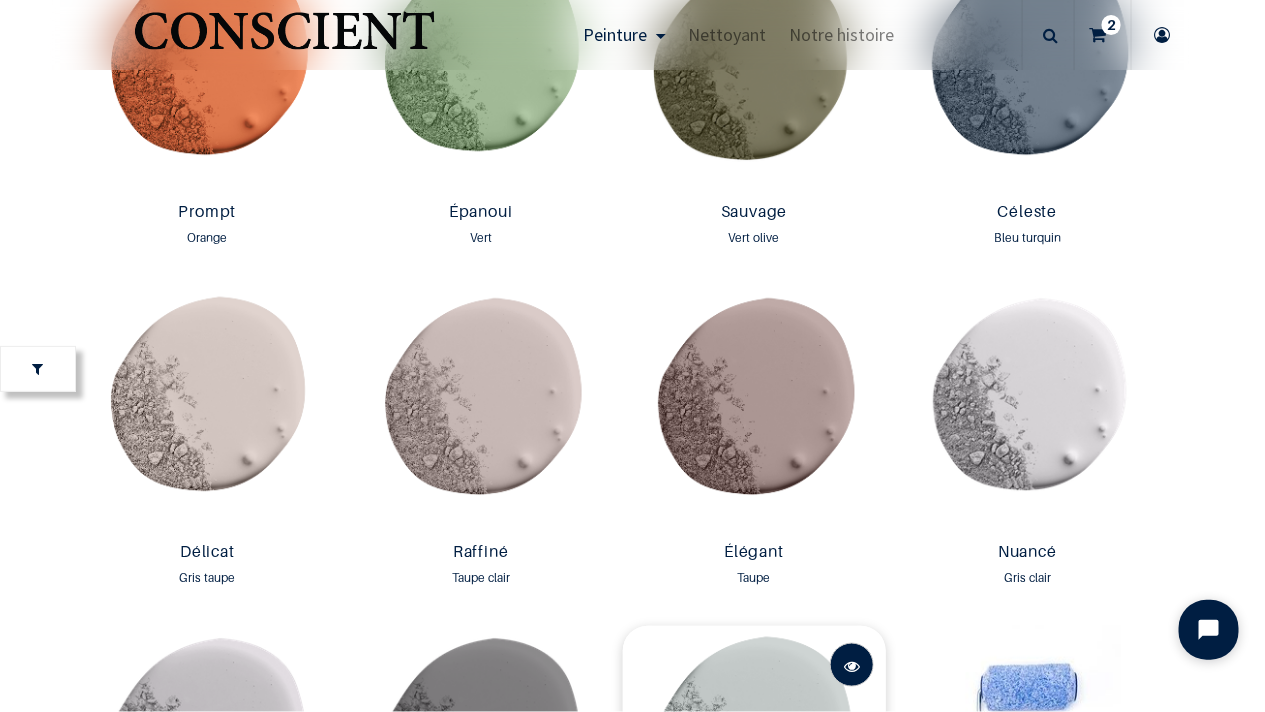 click at bounding box center [852, 666] 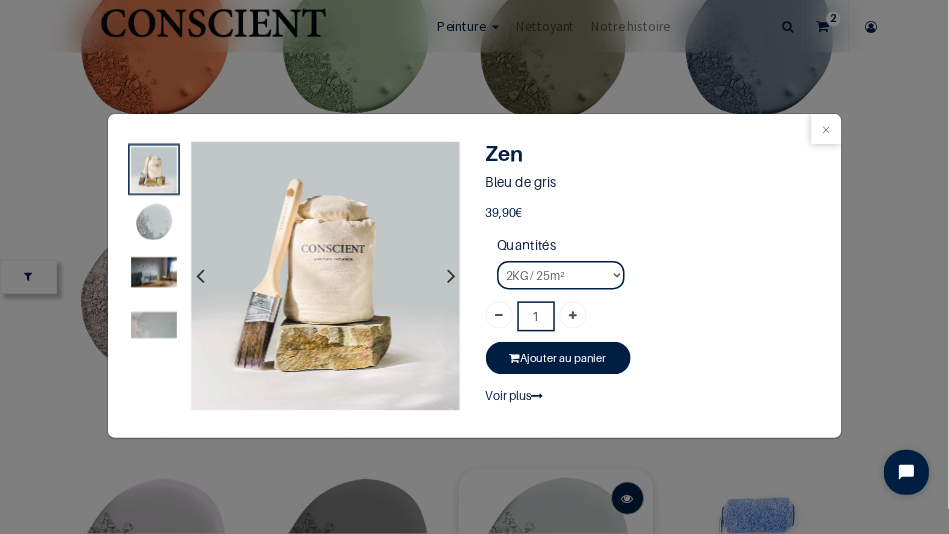 scroll, scrollTop: 0, scrollLeft: 0, axis: both 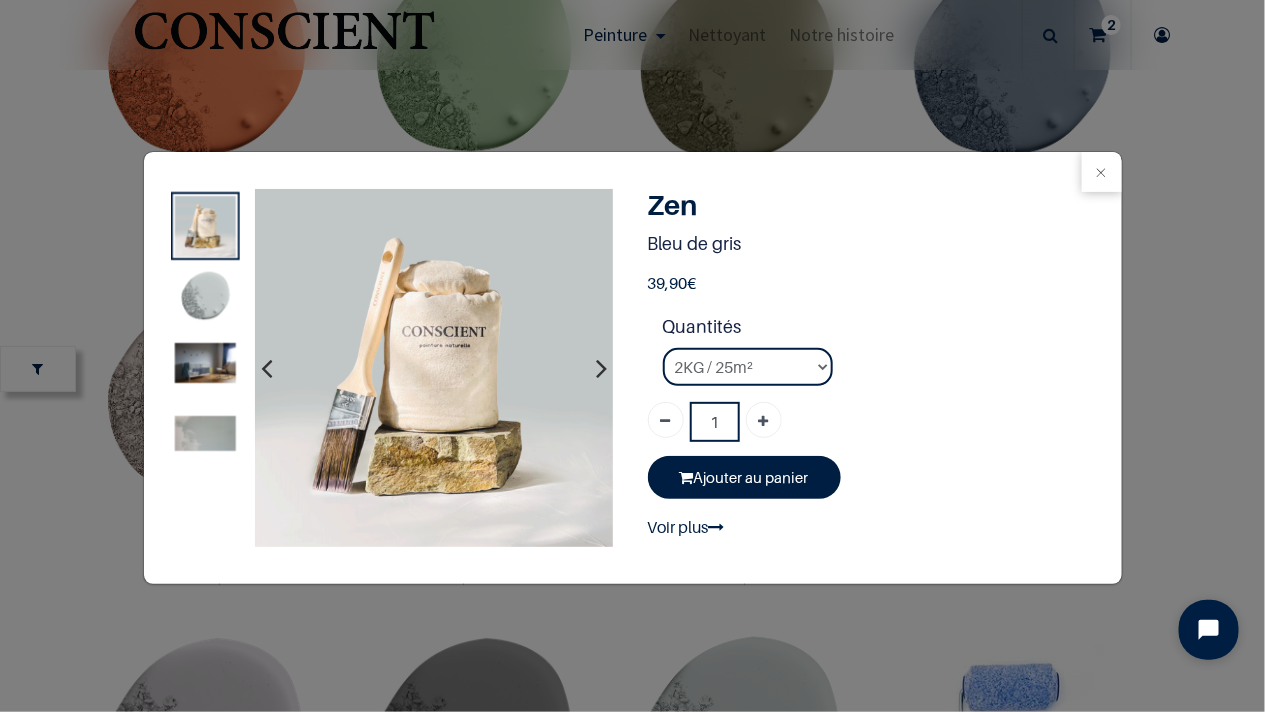 click at bounding box center (205, 433) 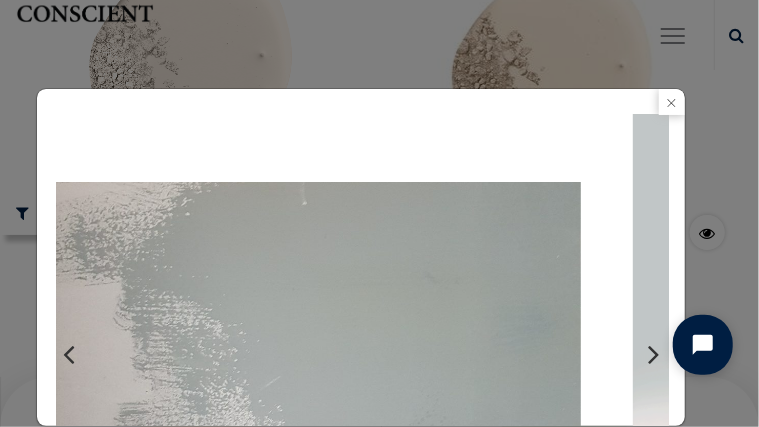 scroll, scrollTop: 3439, scrollLeft: 0, axis: vertical 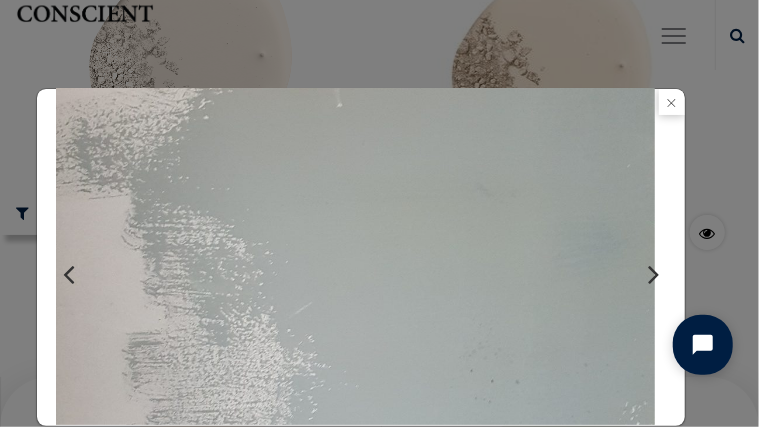 click at bounding box center [653, 274] 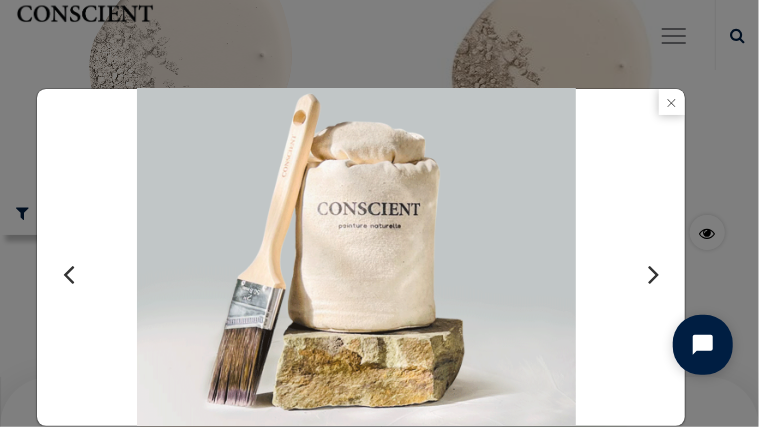 click at bounding box center [653, 274] 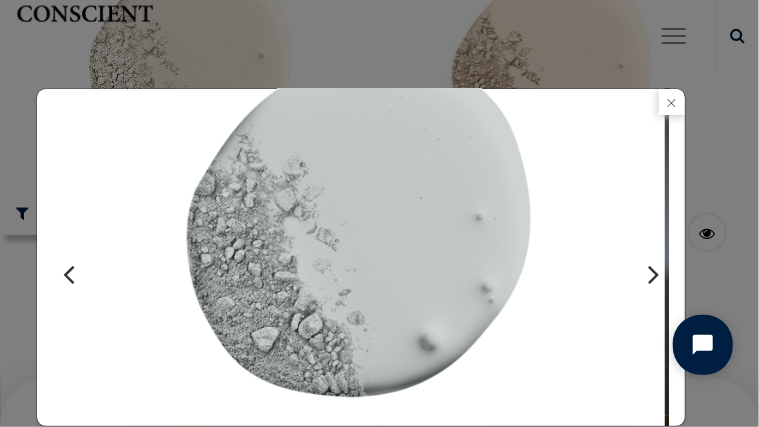 click at bounding box center [653, 274] 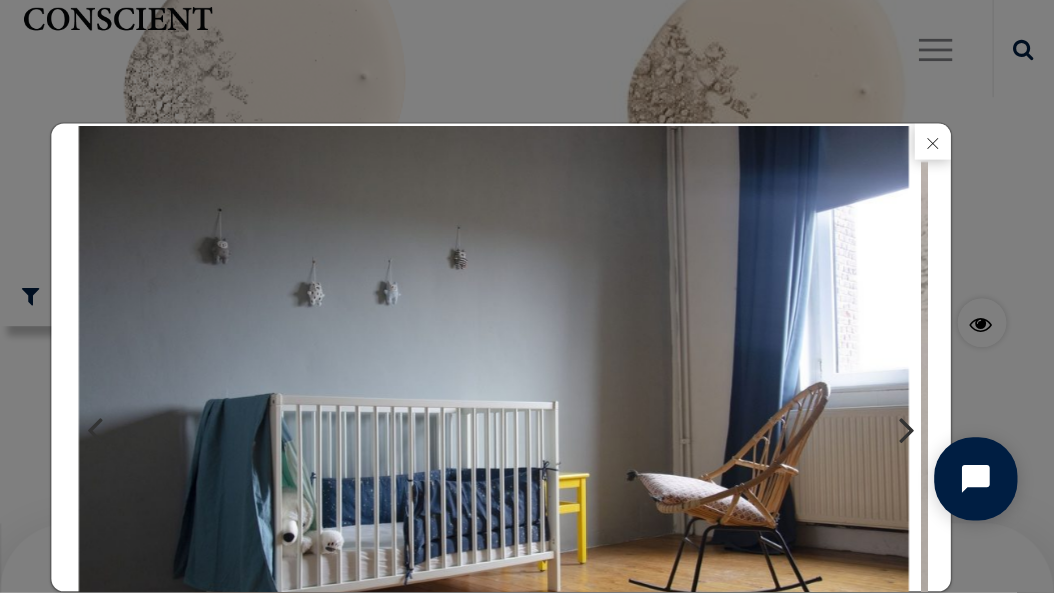 scroll, scrollTop: 53, scrollLeft: 0, axis: vertical 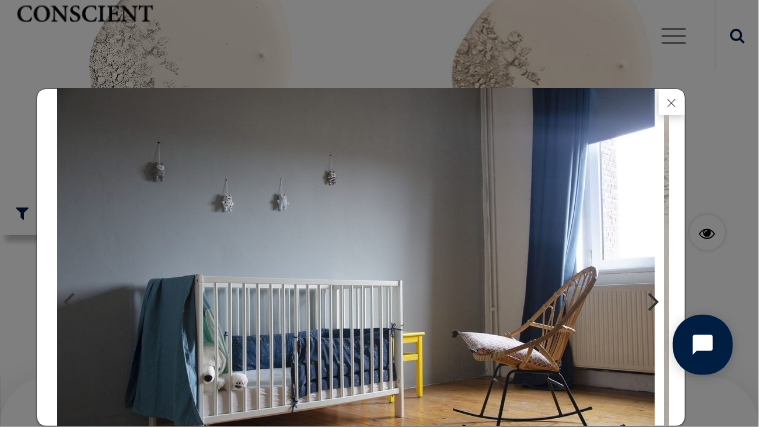 click at bounding box center (653, 301) 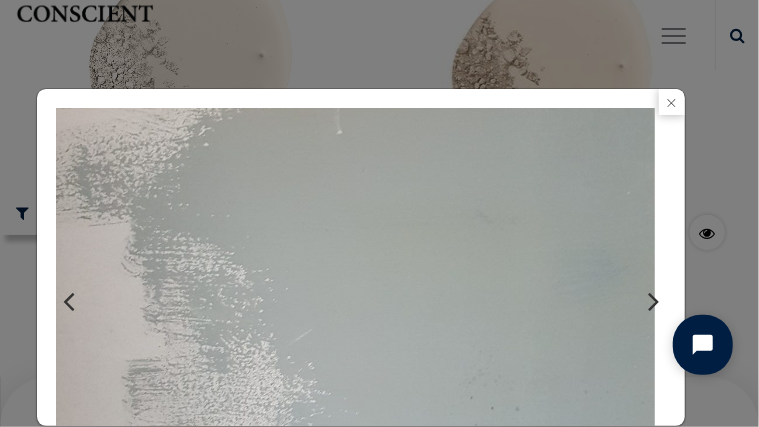 click at bounding box center (653, 301) 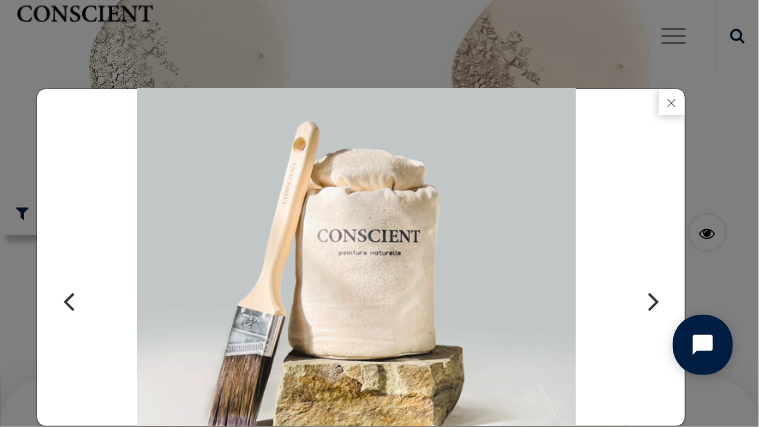 click at bounding box center (653, 301) 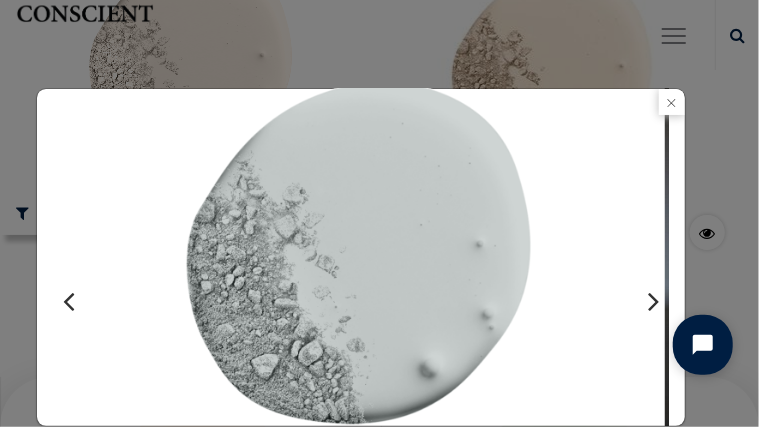 click at bounding box center [653, 301] 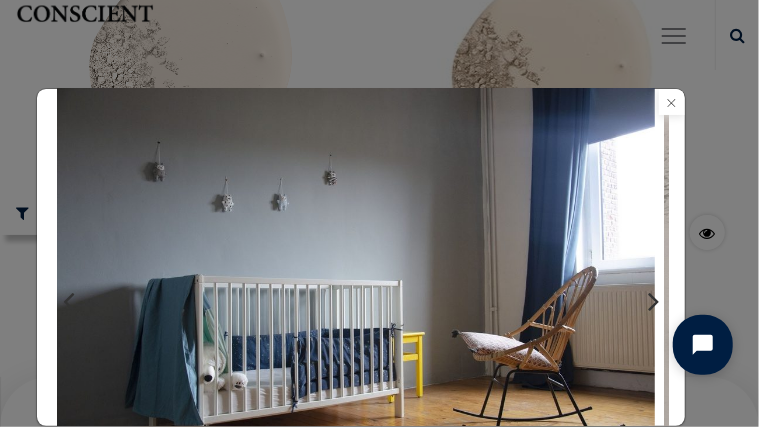 click at bounding box center (672, 102) 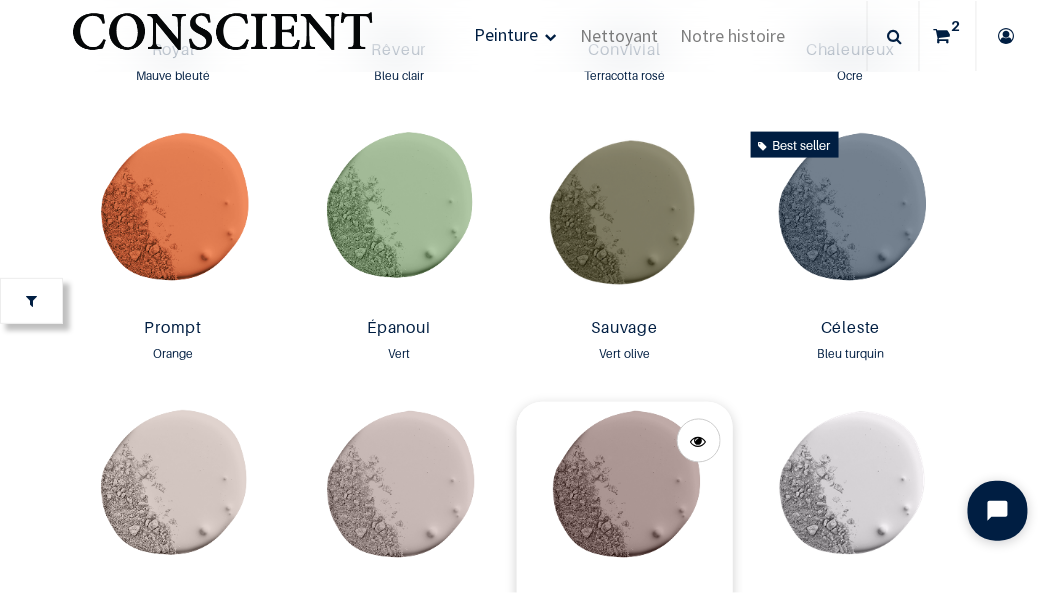 scroll, scrollTop: 2365, scrollLeft: 0, axis: vertical 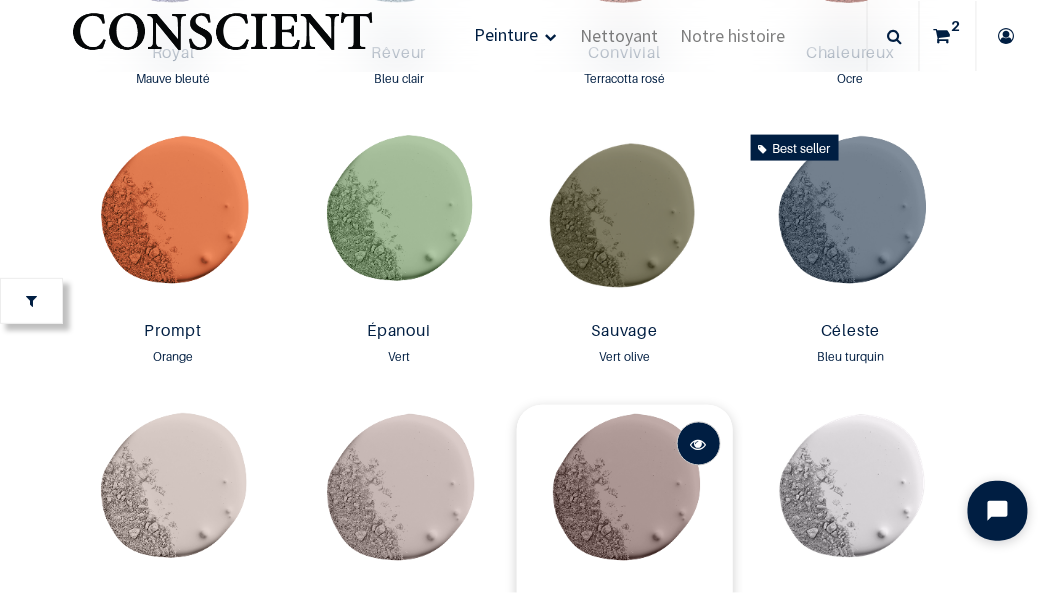 click at bounding box center (699, 445) 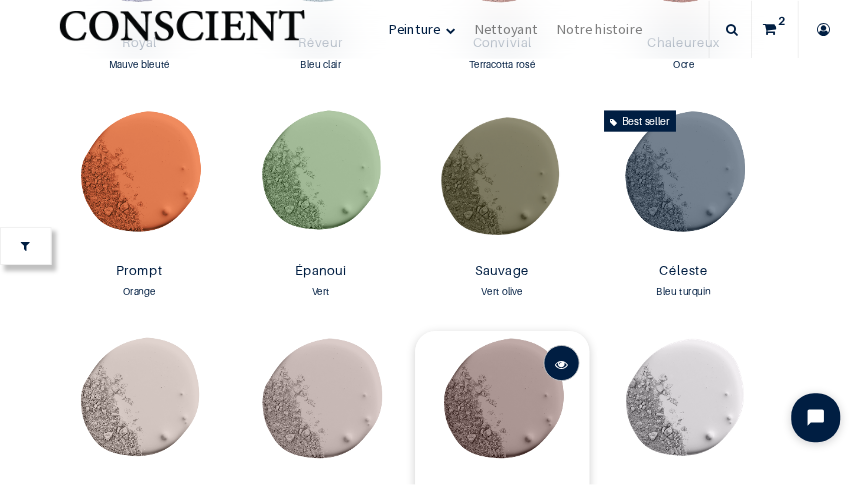 scroll, scrollTop: 0, scrollLeft: 0, axis: both 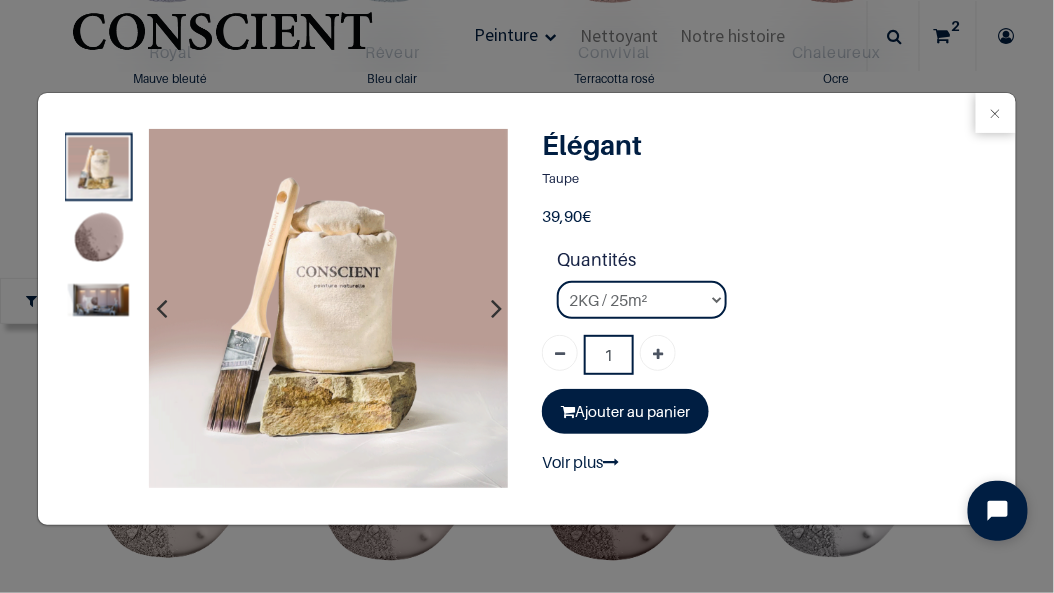 click at bounding box center (98, 300) 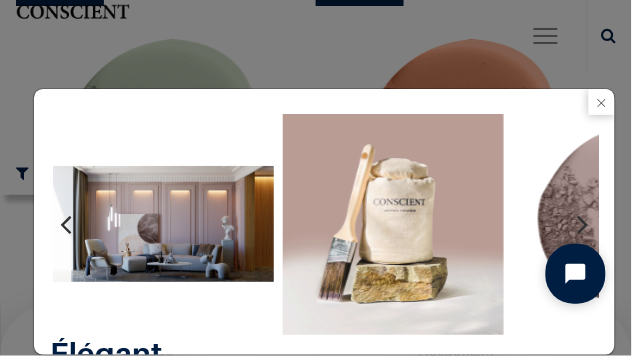 scroll, scrollTop: 3036, scrollLeft: 0, axis: vertical 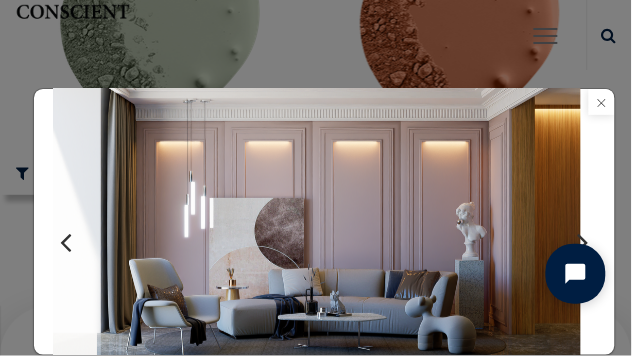 click at bounding box center (602, 102) 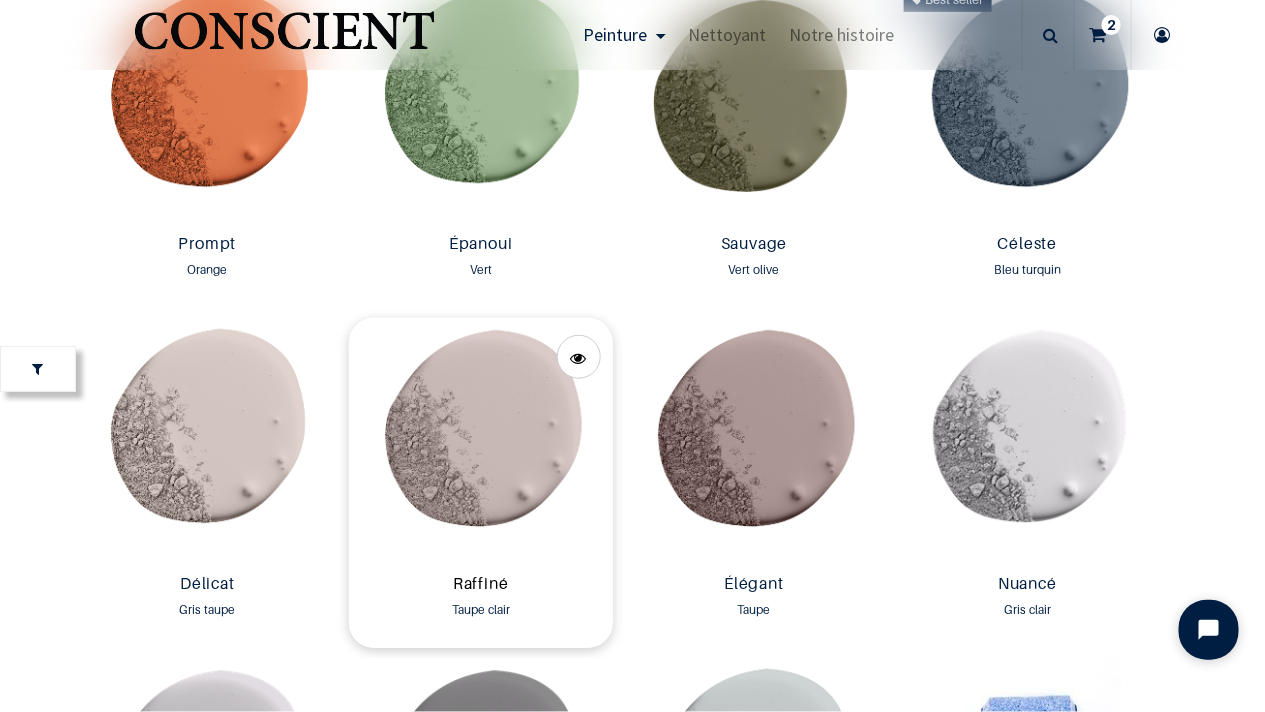 scroll, scrollTop: 2821, scrollLeft: 0, axis: vertical 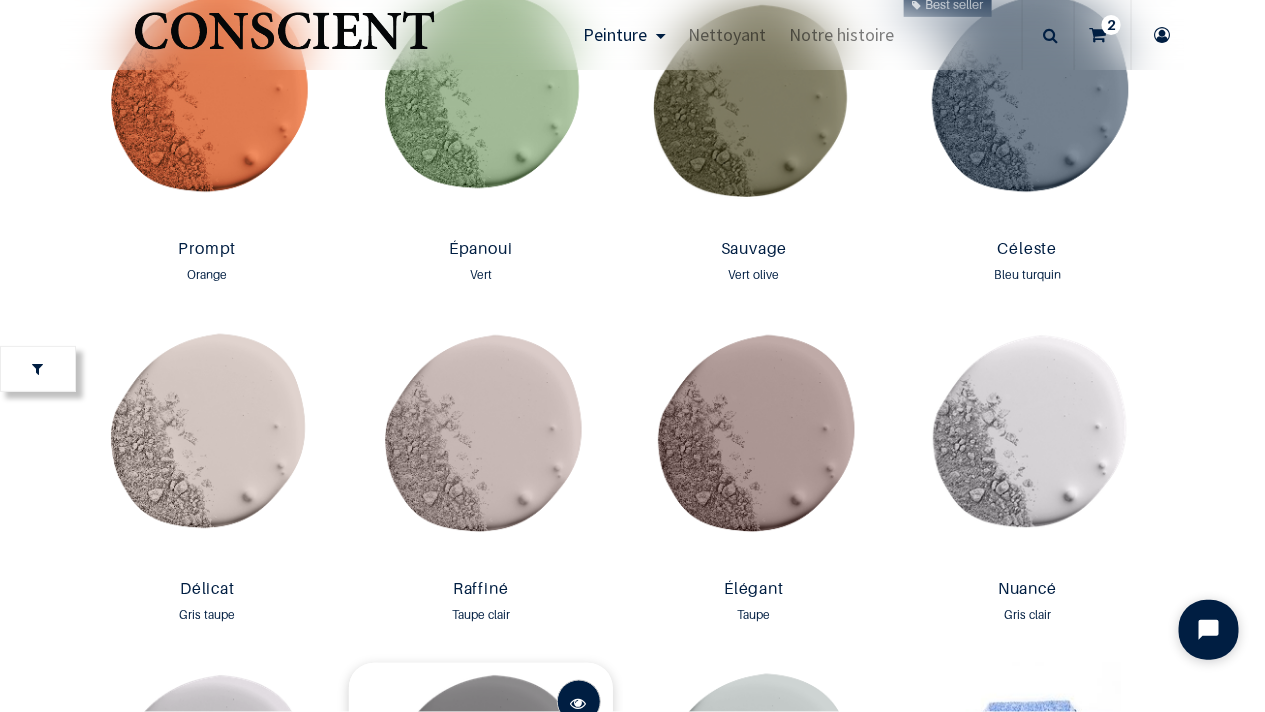 click at bounding box center [579, 703] 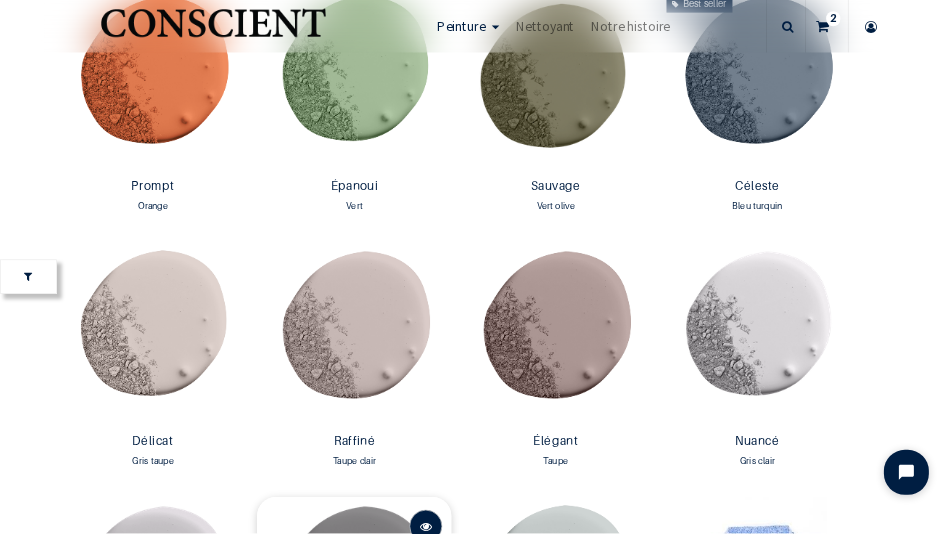 scroll, scrollTop: 0, scrollLeft: 0, axis: both 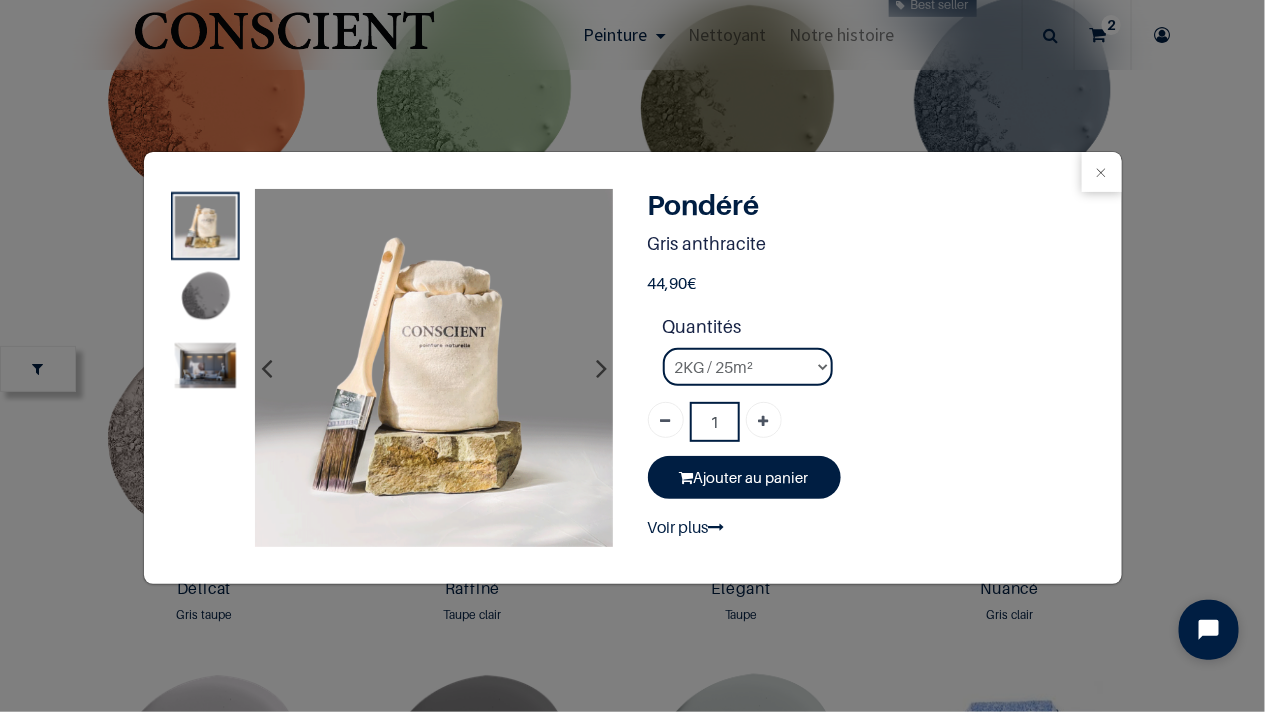 click at bounding box center (205, 365) 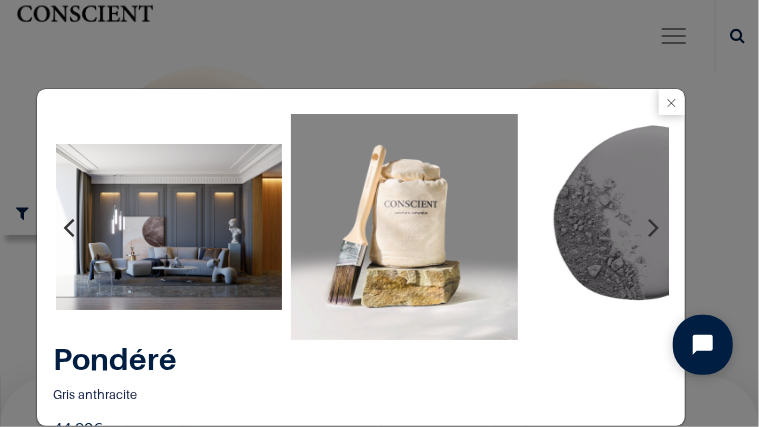 scroll, scrollTop: 3458, scrollLeft: 0, axis: vertical 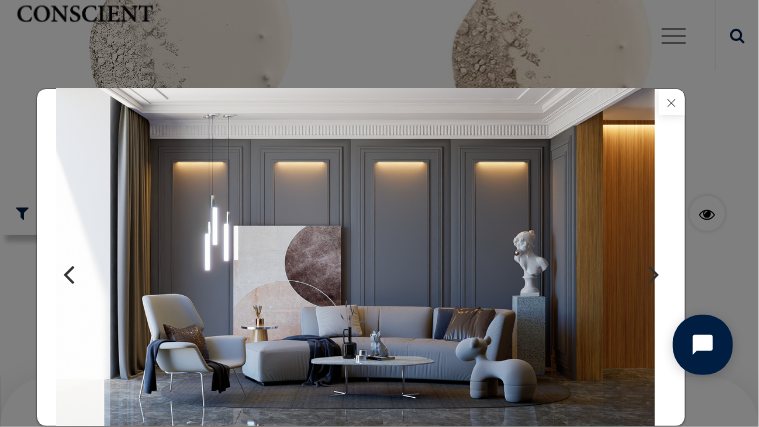 click at bounding box center (672, 102) 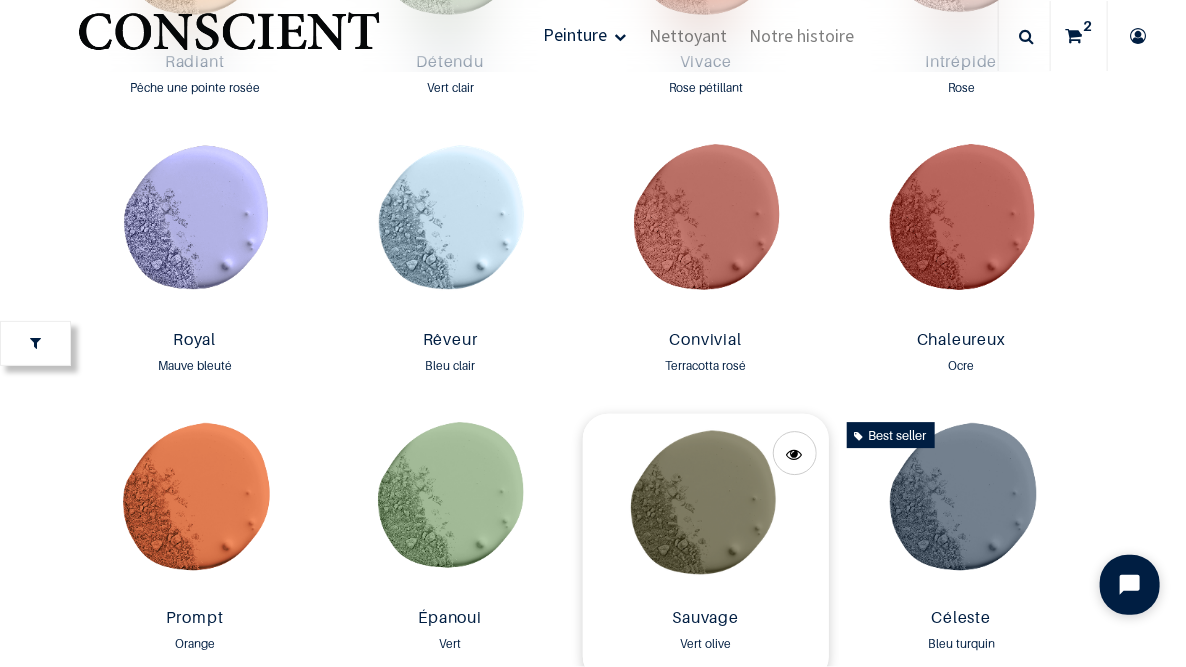 scroll, scrollTop: 2074, scrollLeft: 0, axis: vertical 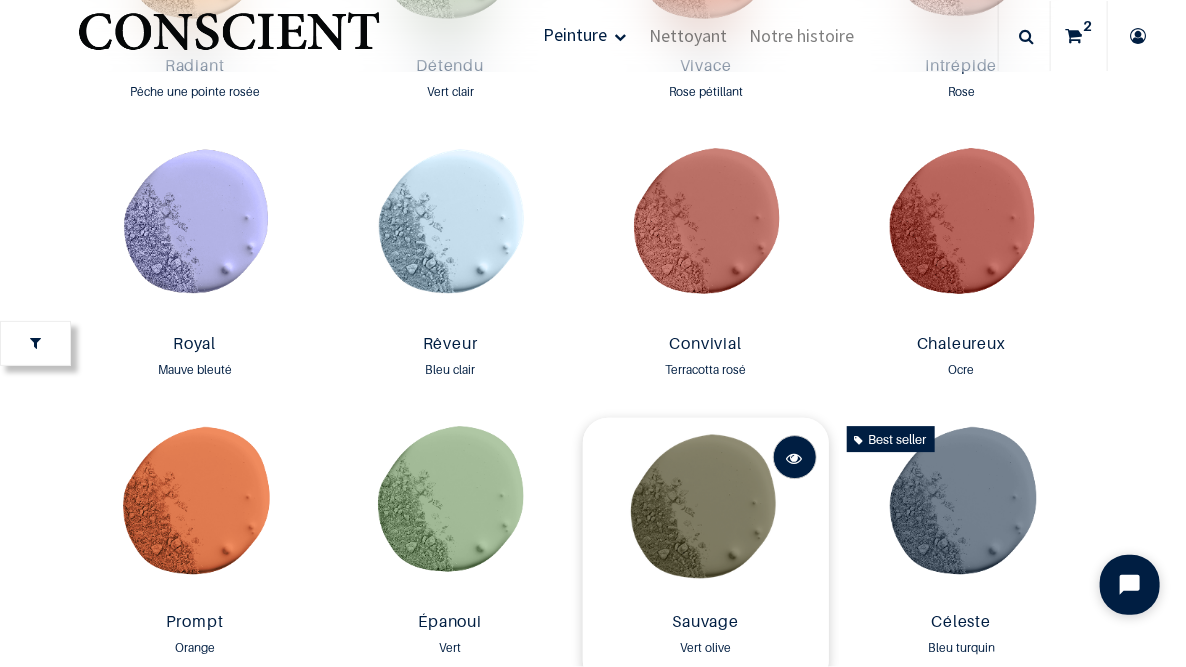 click at bounding box center [795, 458] 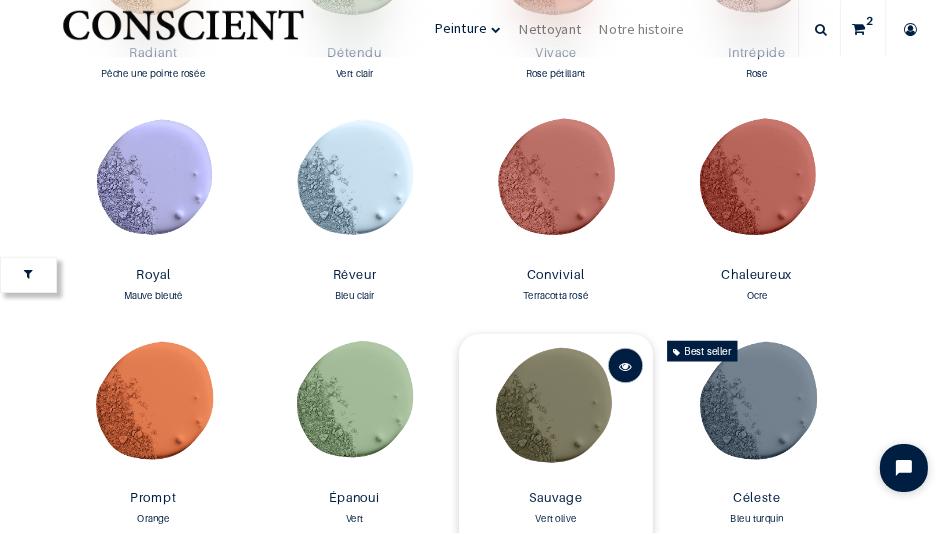 scroll, scrollTop: 0, scrollLeft: 0, axis: both 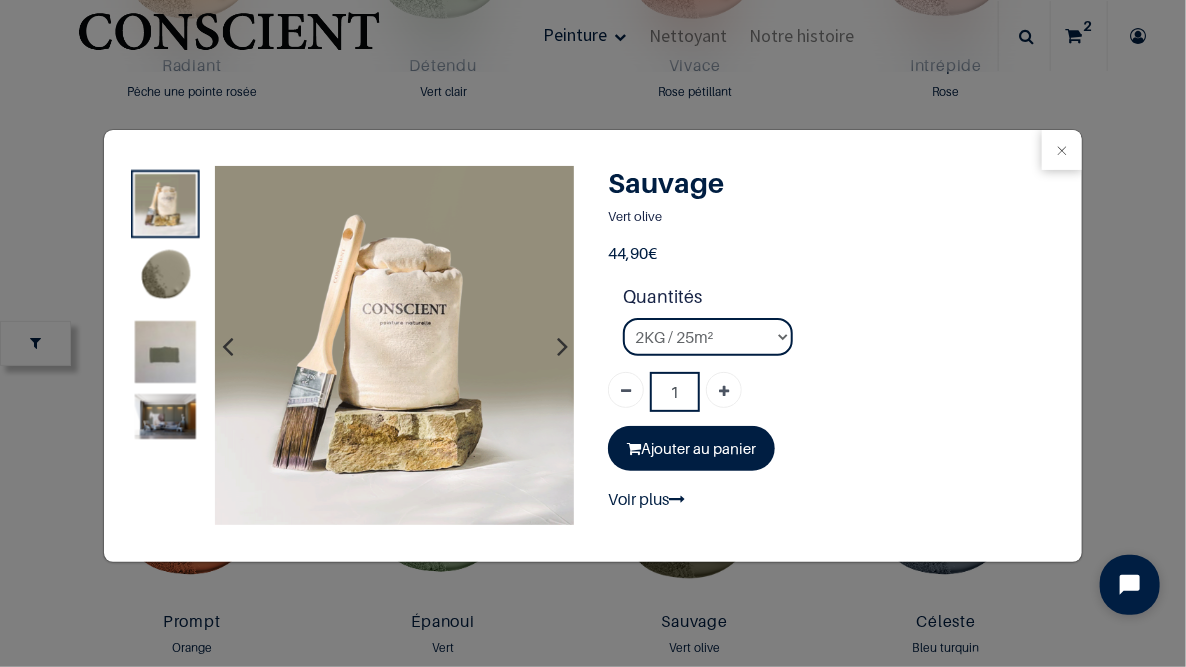 click at bounding box center [164, 278] 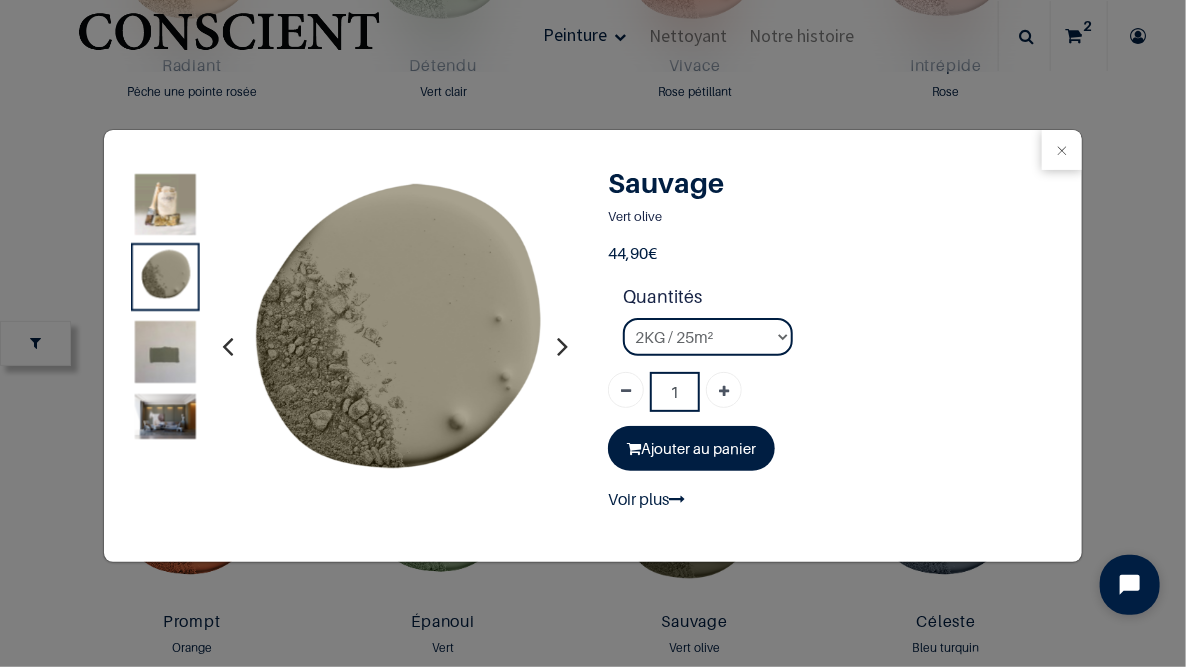 click at bounding box center (164, 362) 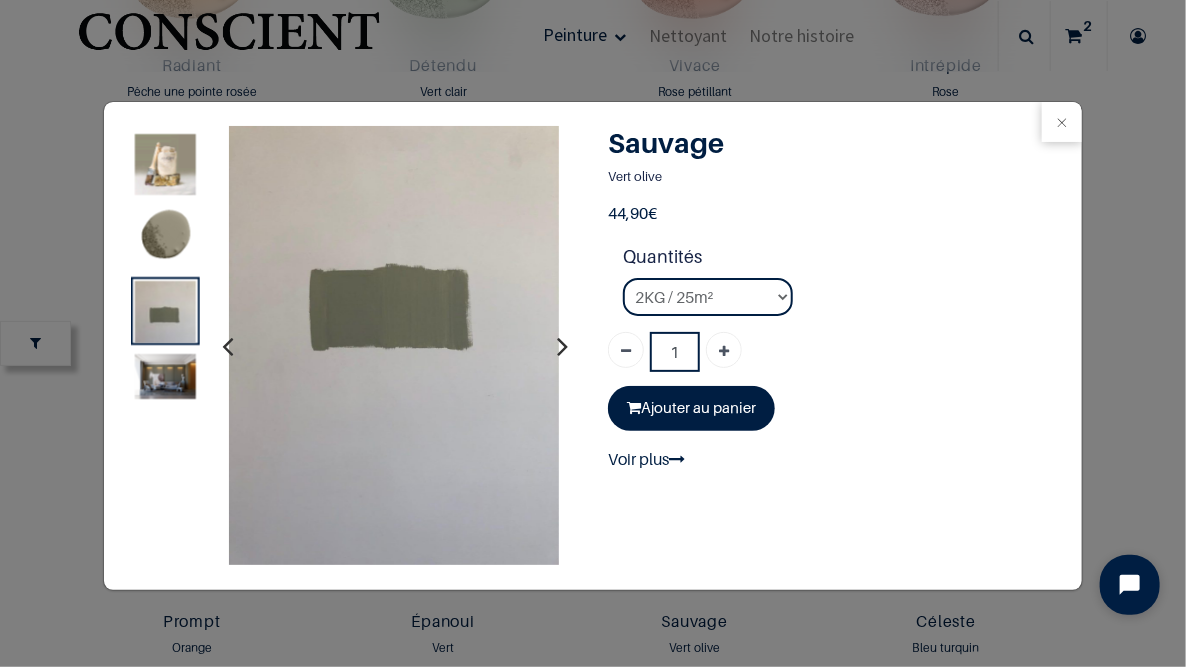 click at bounding box center (164, 376) 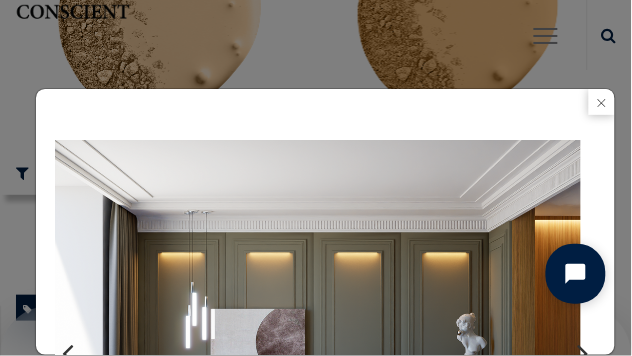 scroll, scrollTop: 2619, scrollLeft: 0, axis: vertical 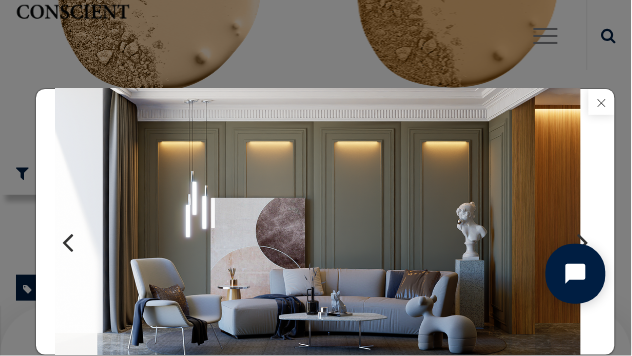 click at bounding box center (602, 102) 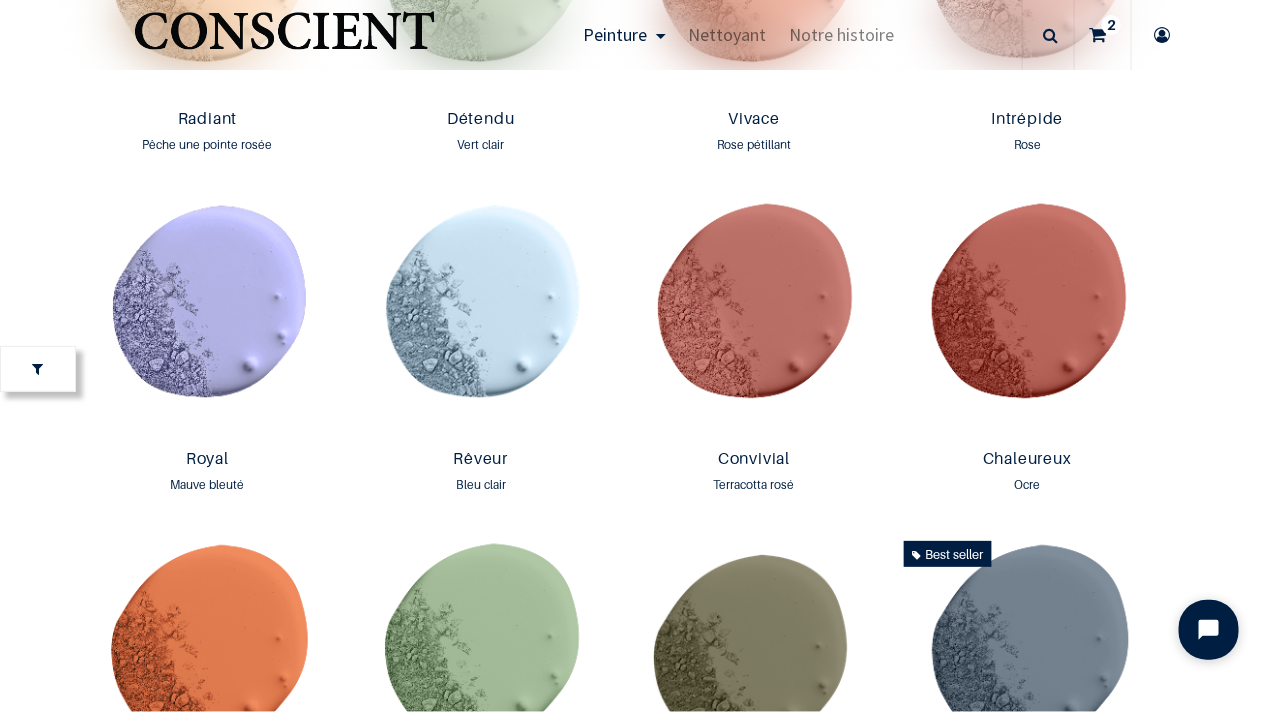 scroll, scrollTop: 2206, scrollLeft: 0, axis: vertical 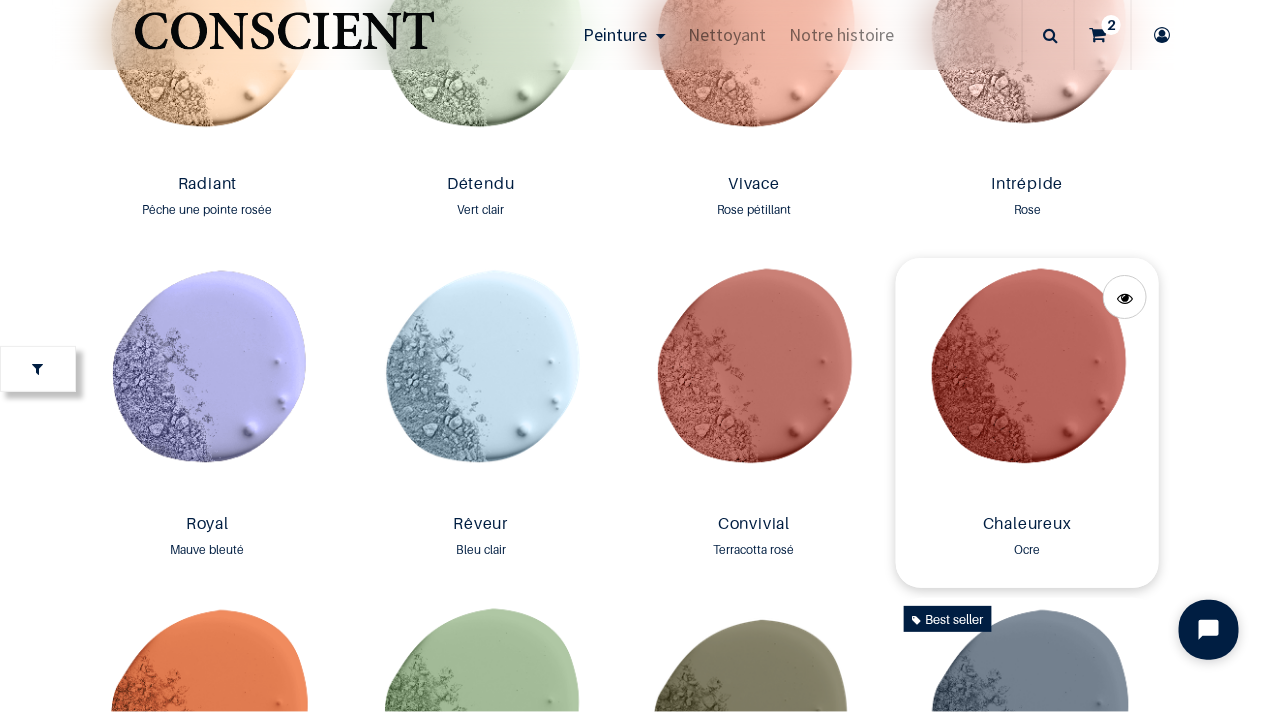 click at bounding box center (1027, 382) 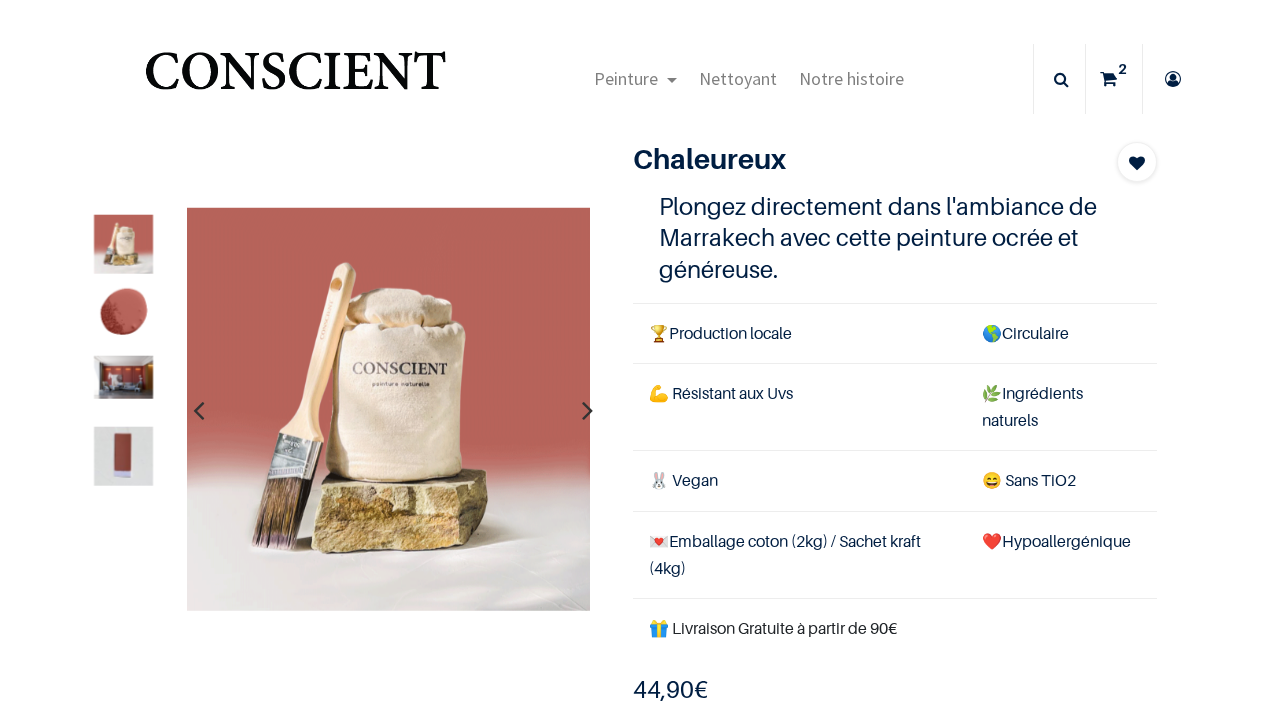 scroll, scrollTop: 0, scrollLeft: 0, axis: both 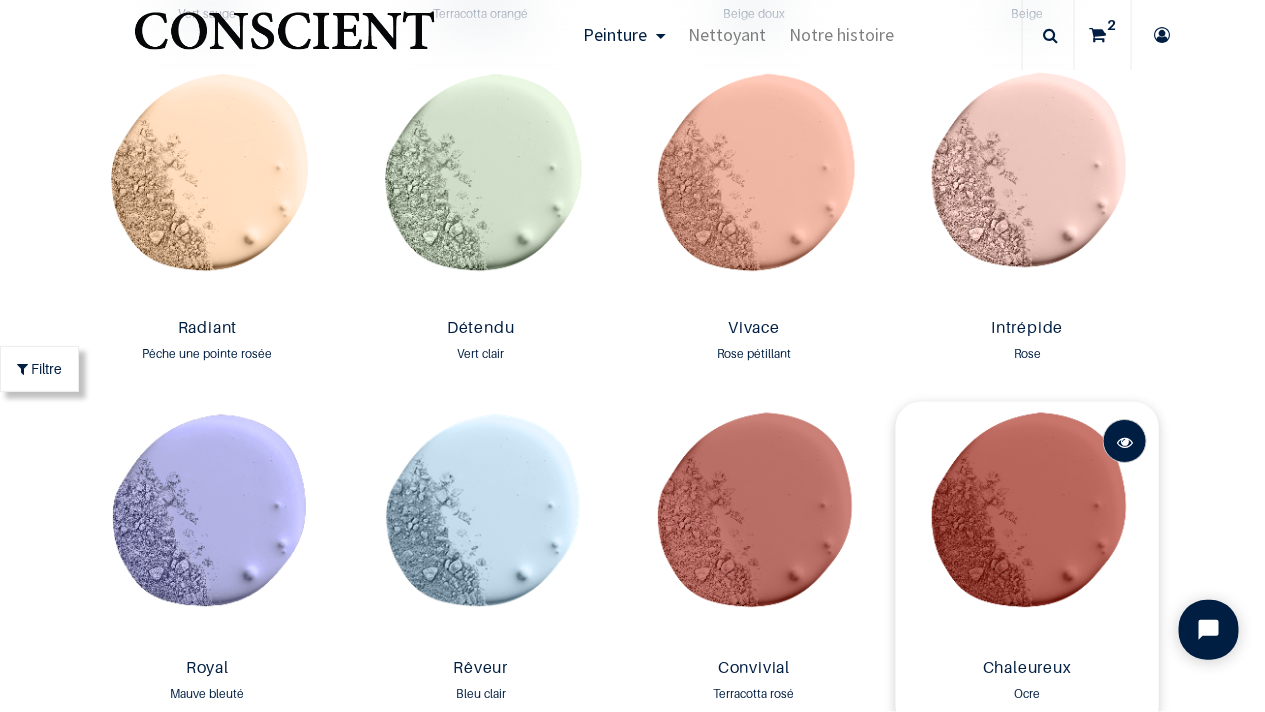 click at bounding box center (1125, 442) 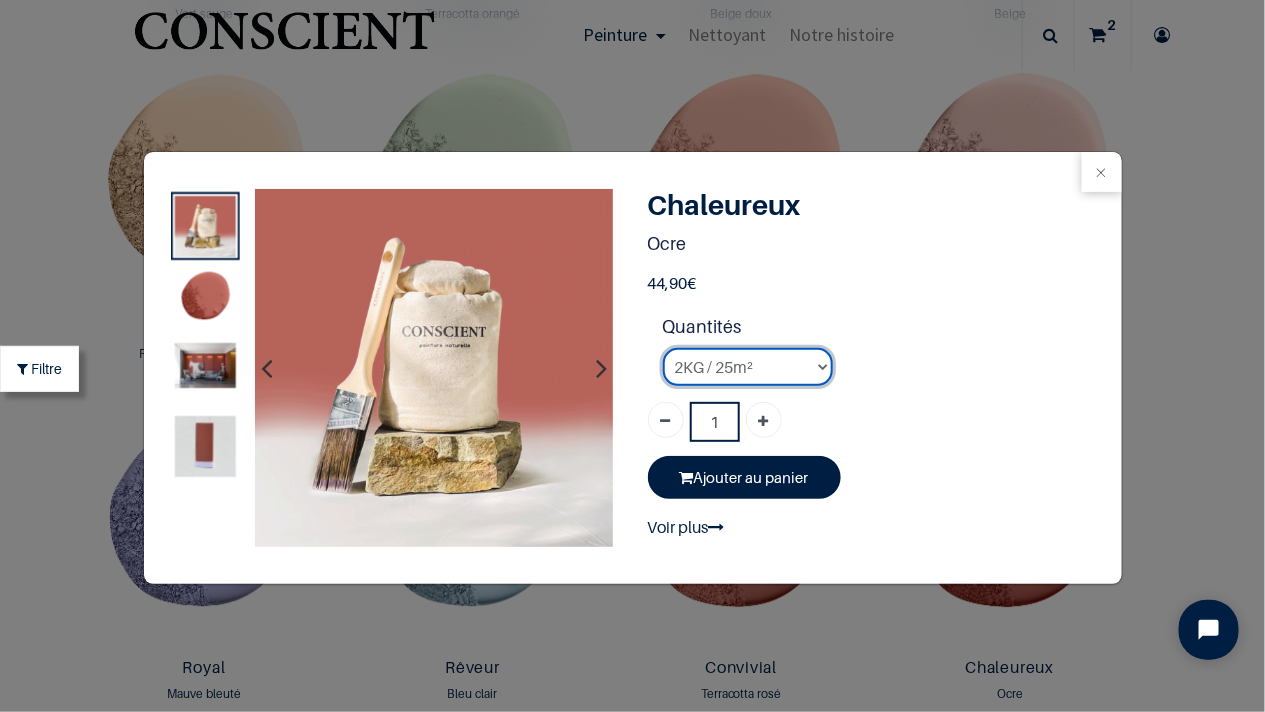 click on "2KG / 25m²
4KG / 50m²
8KG / 100m²
Testeur" at bounding box center [748, 367] 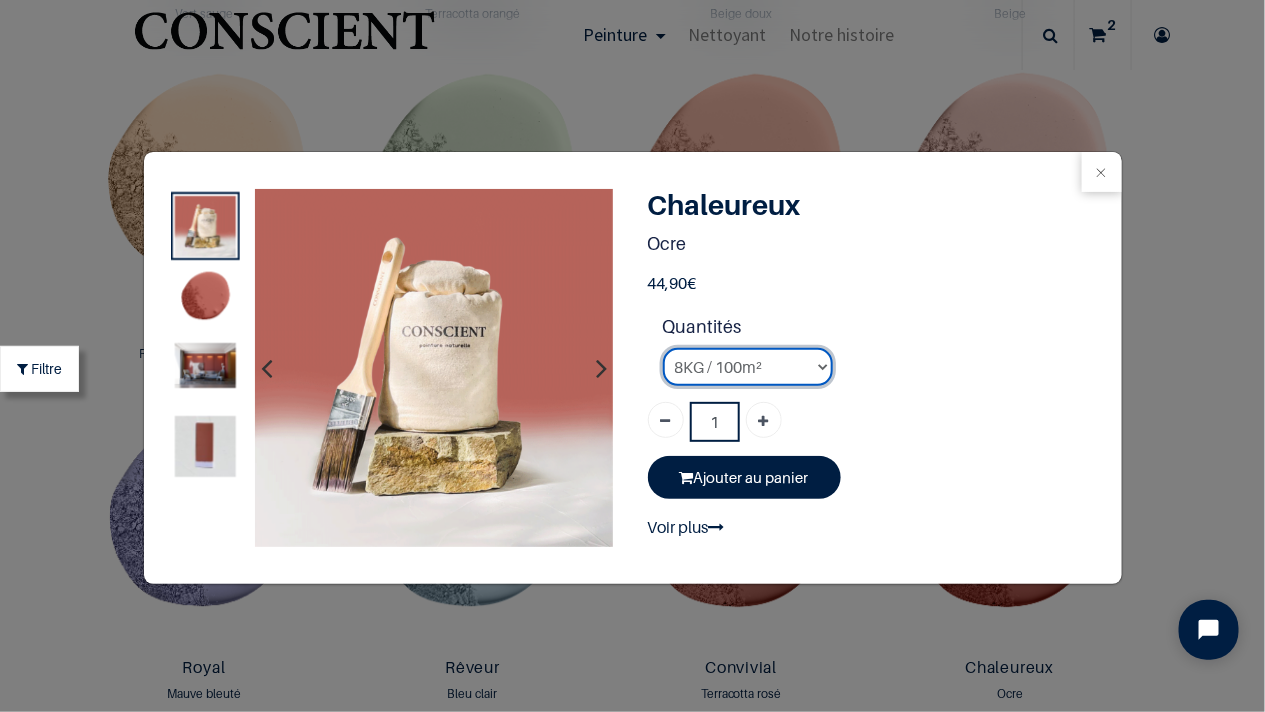 click on "2KG / 25m²
4KG / 50m²
8KG / 100m²
Testeur" at bounding box center (748, 367) 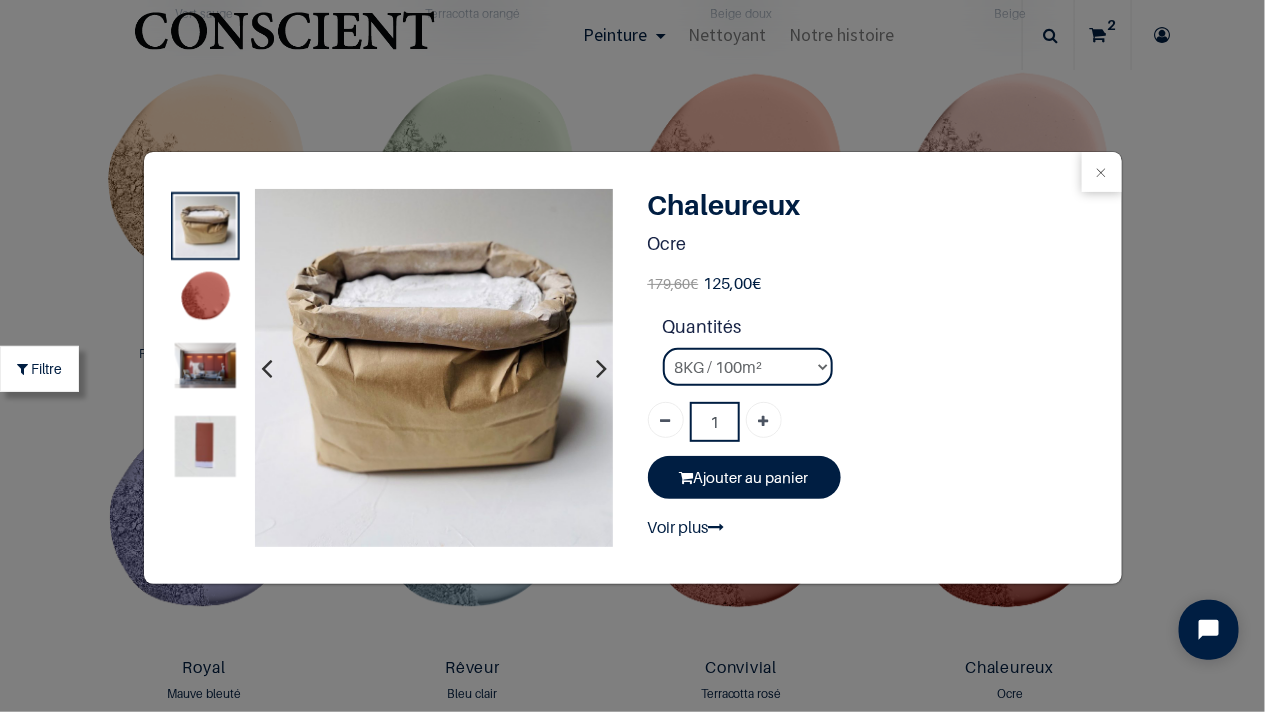 click at bounding box center (205, 446) 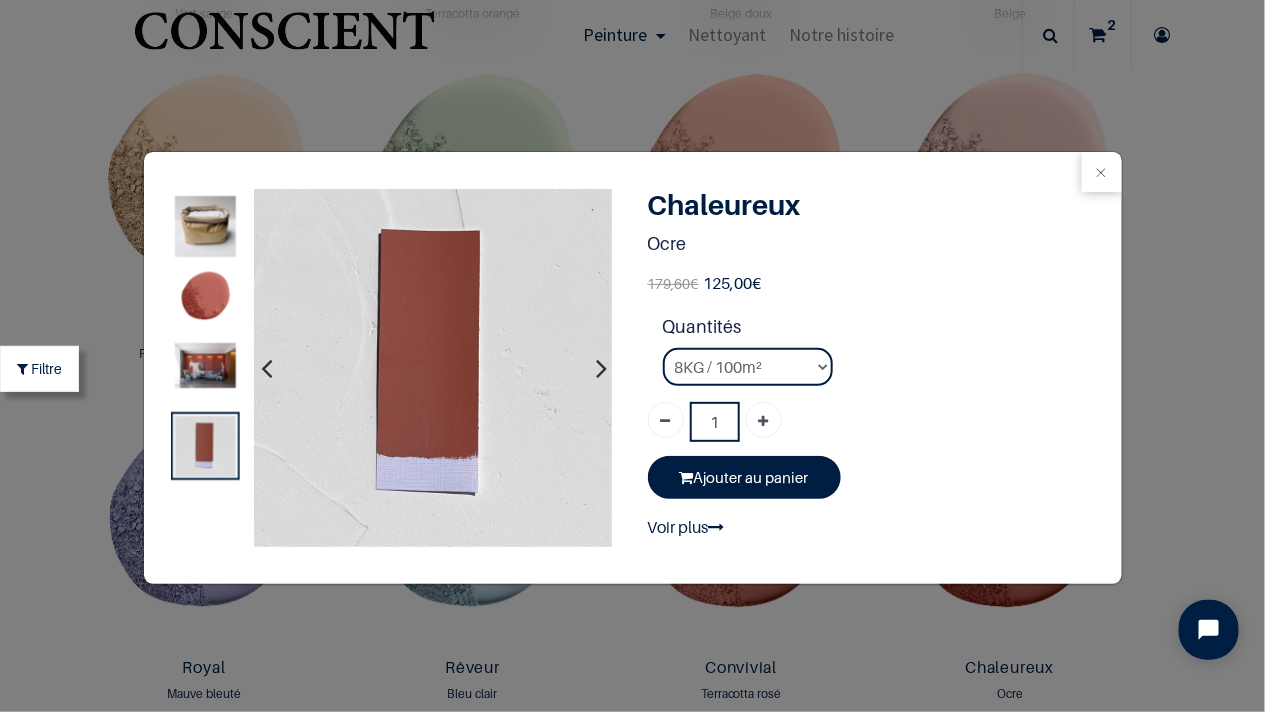 click at bounding box center (205, 365) 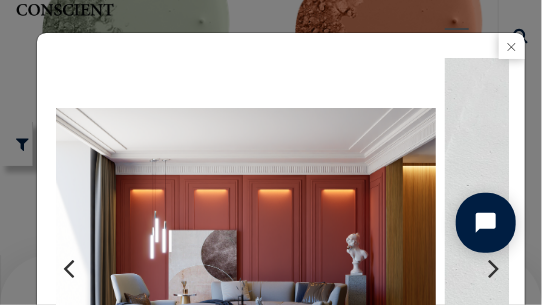 scroll, scrollTop: 2050, scrollLeft: 0, axis: vertical 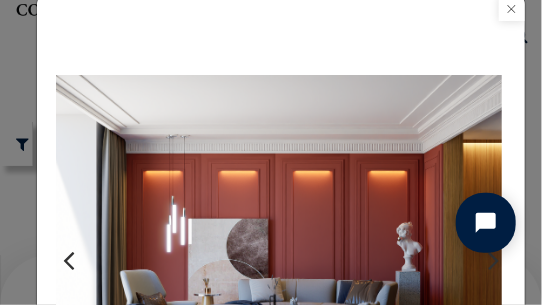 click at bounding box center [512, 8] 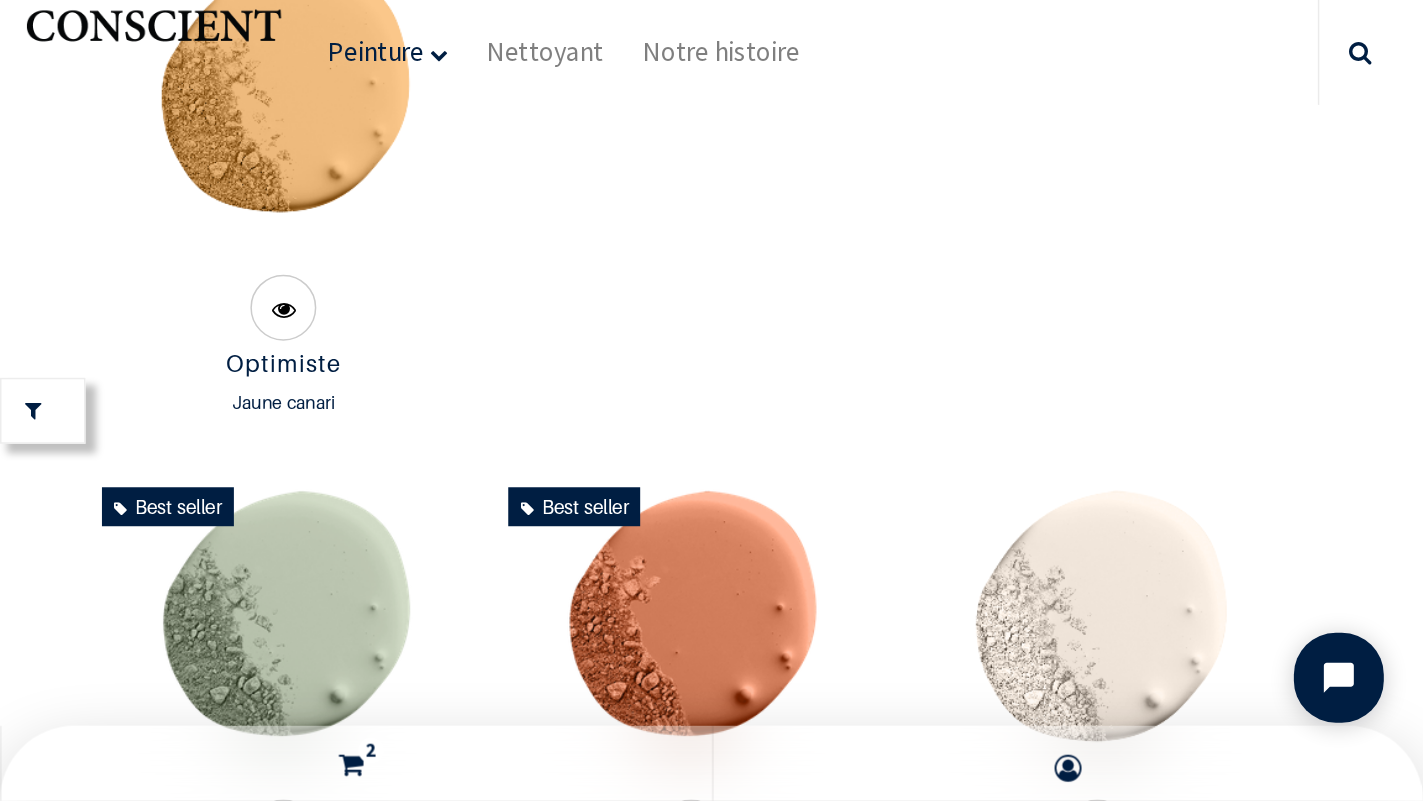 scroll, scrollTop: 2236, scrollLeft: 0, axis: vertical 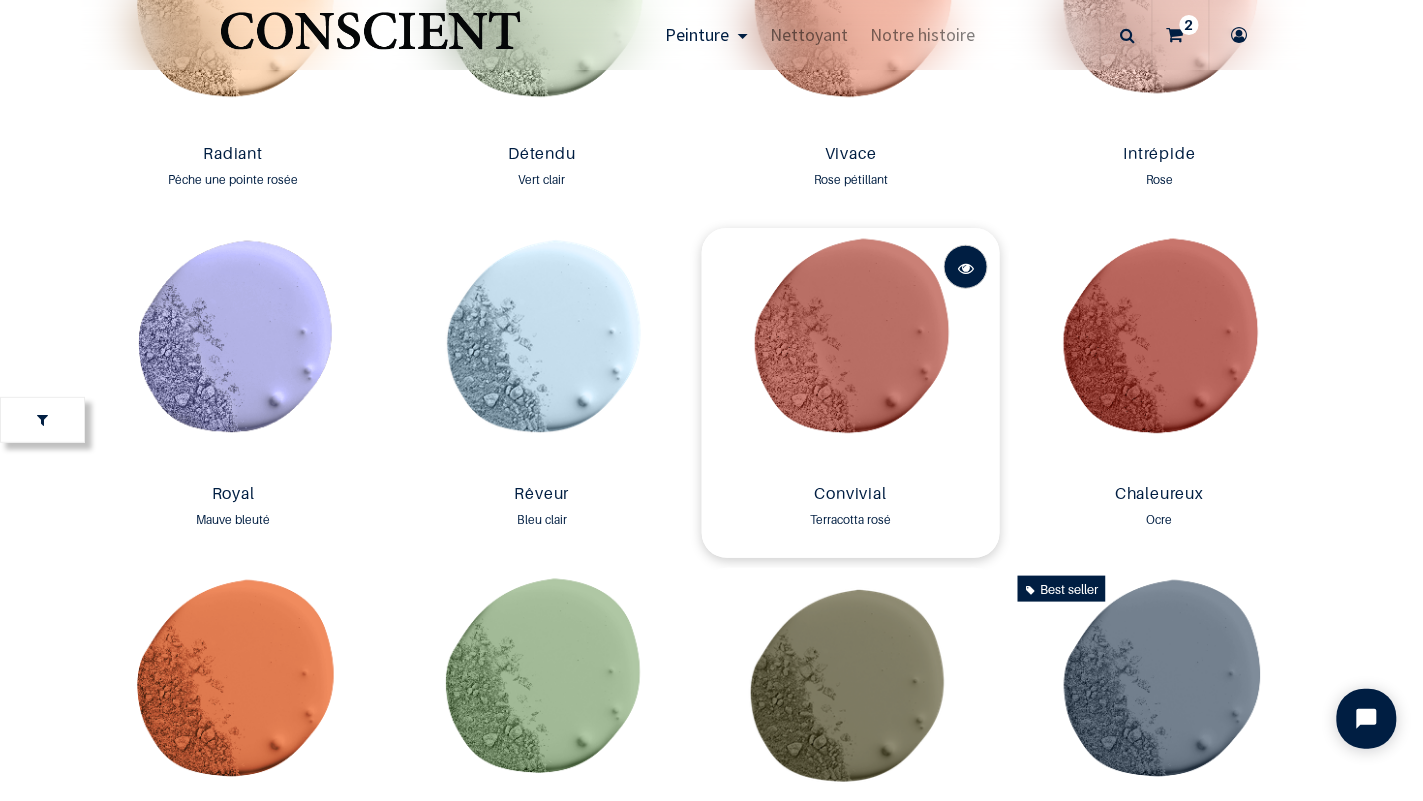 click at bounding box center (966, 267) 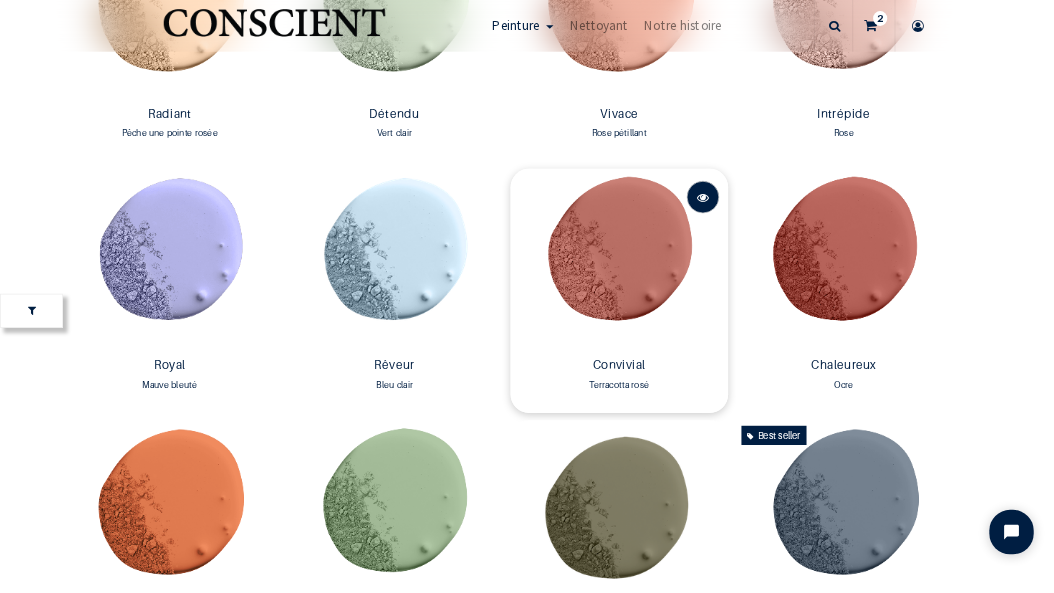 scroll, scrollTop: 0, scrollLeft: 0, axis: both 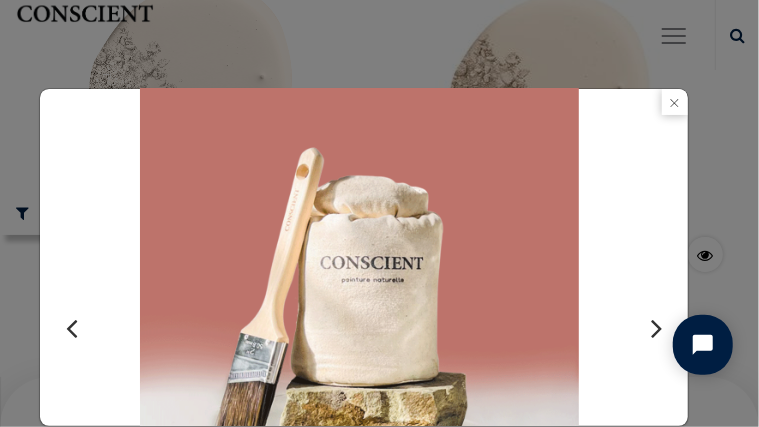 click at bounding box center [656, 328] 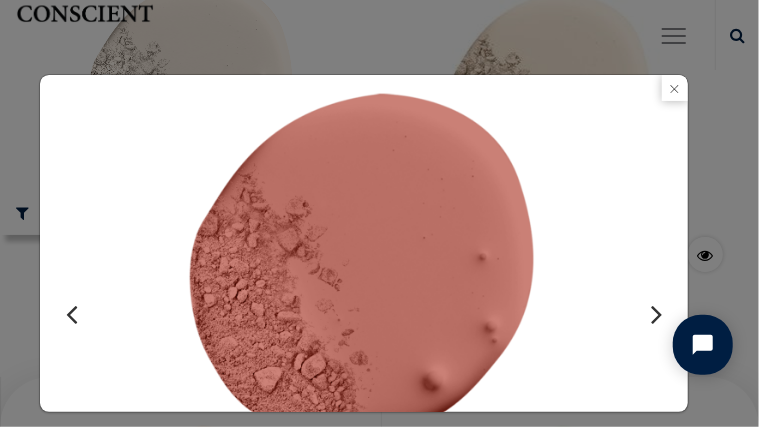 scroll, scrollTop: 19, scrollLeft: 0, axis: vertical 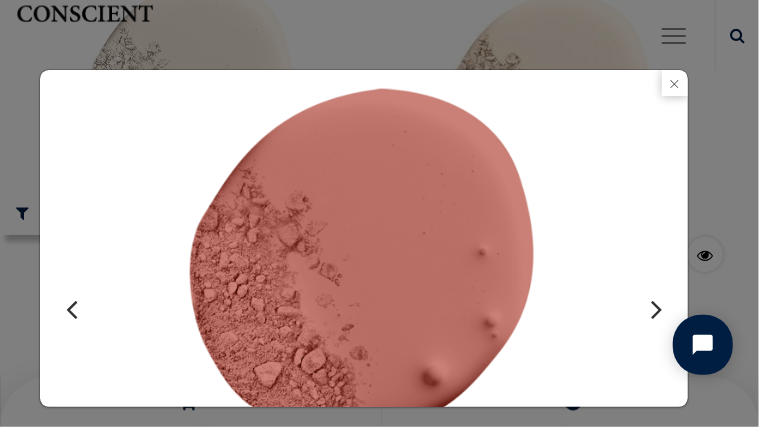 click at bounding box center [656, 309] 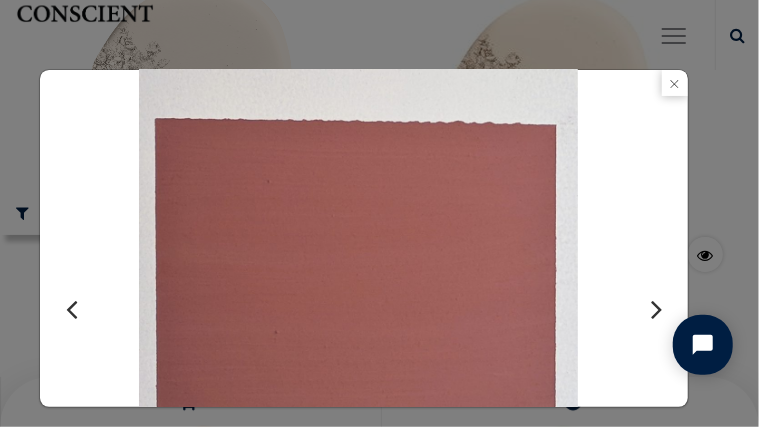 click at bounding box center [656, 309] 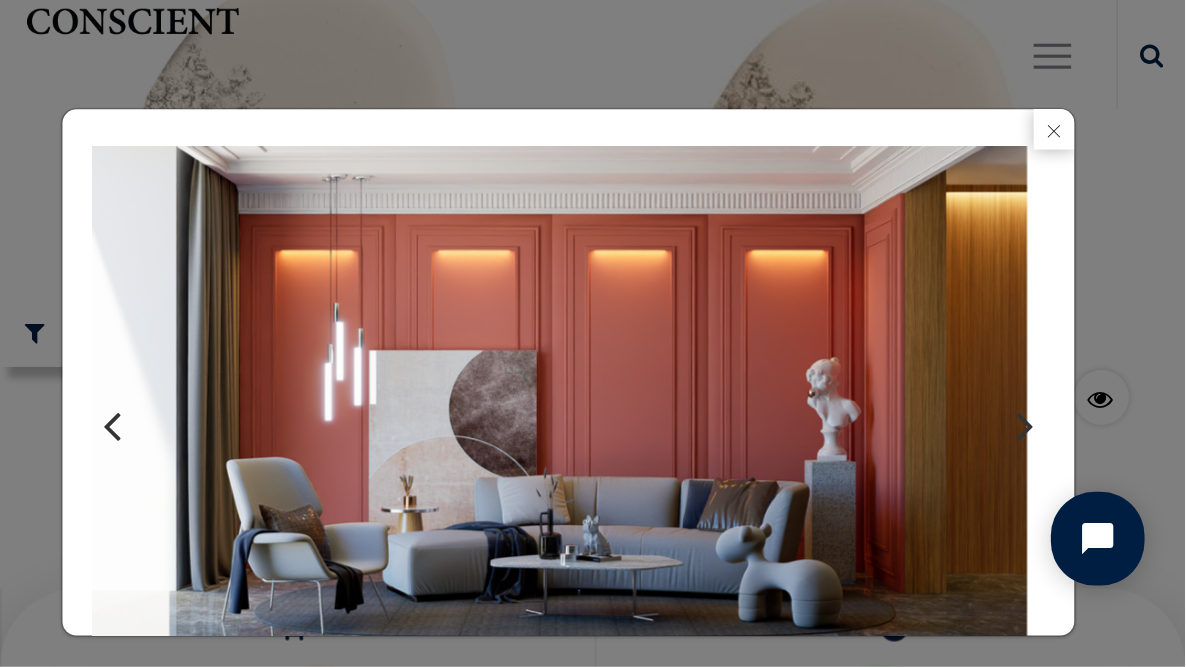 scroll, scrollTop: 53, scrollLeft: 0, axis: vertical 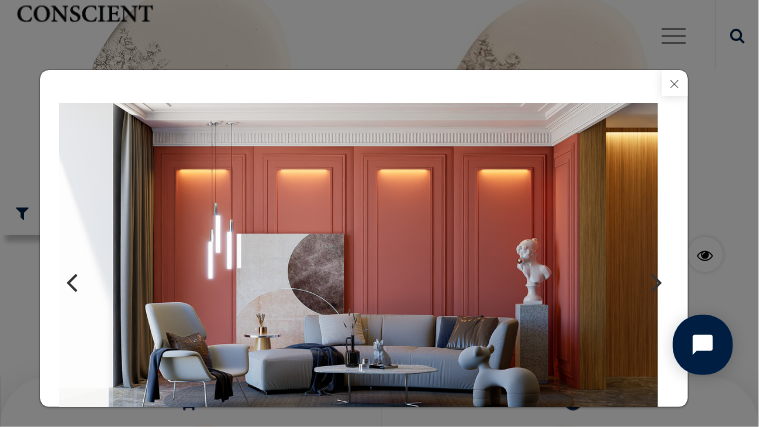 click at bounding box center [675, 83] 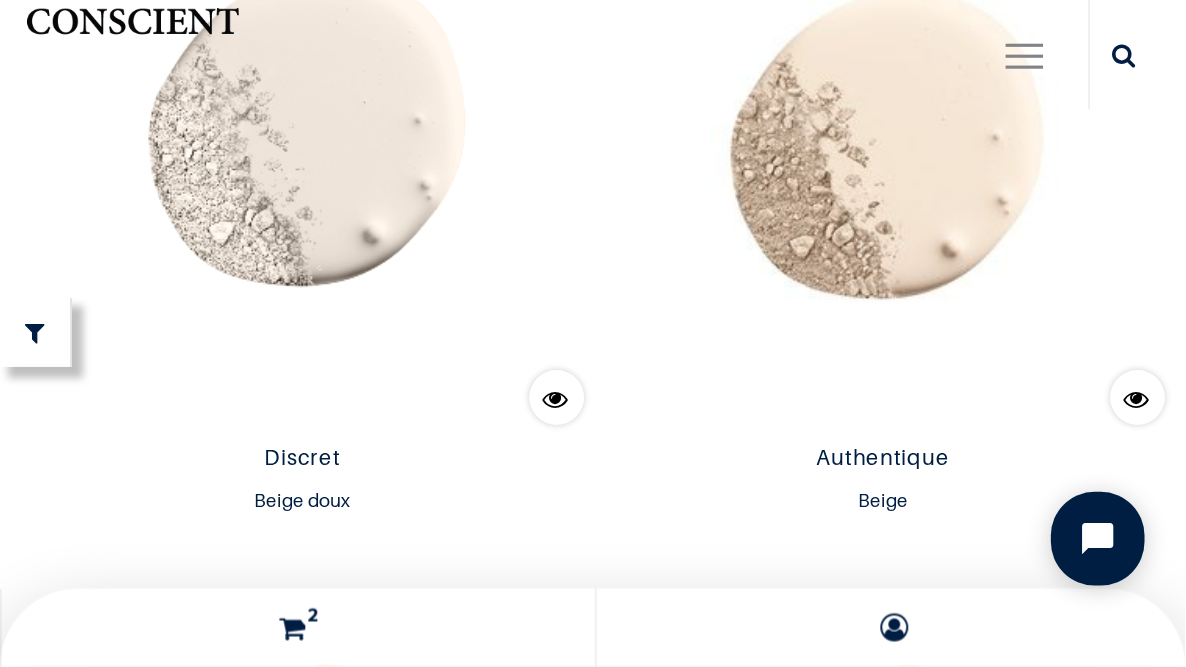 scroll, scrollTop: 3416, scrollLeft: 0, axis: vertical 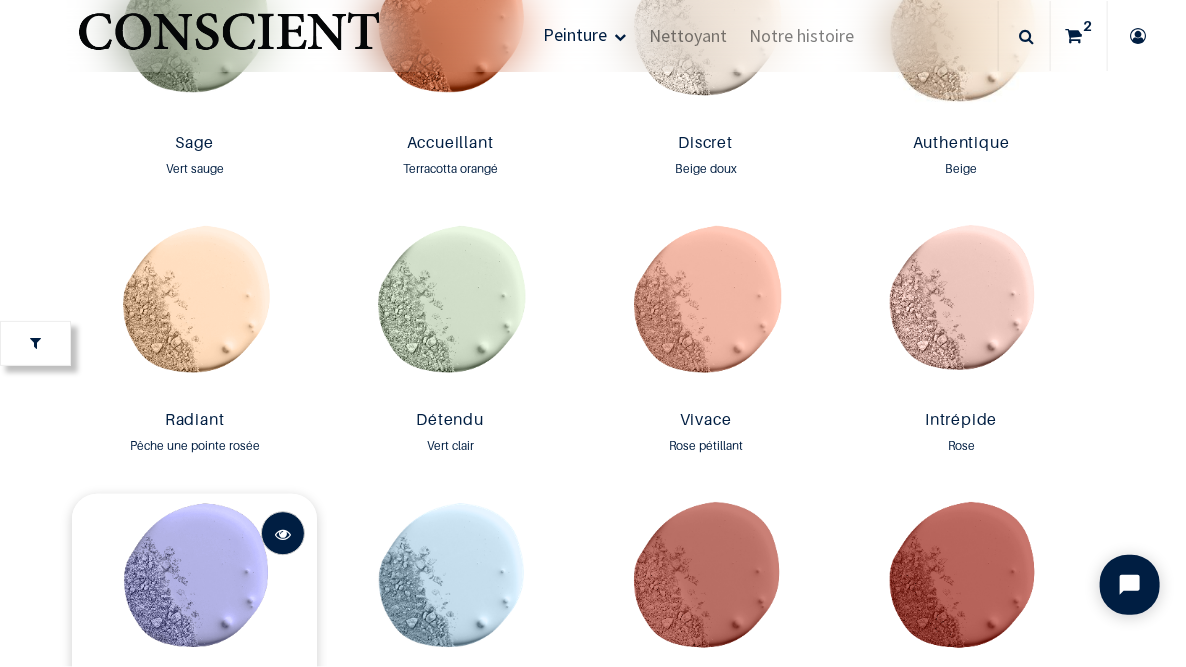click at bounding box center (283, 533) 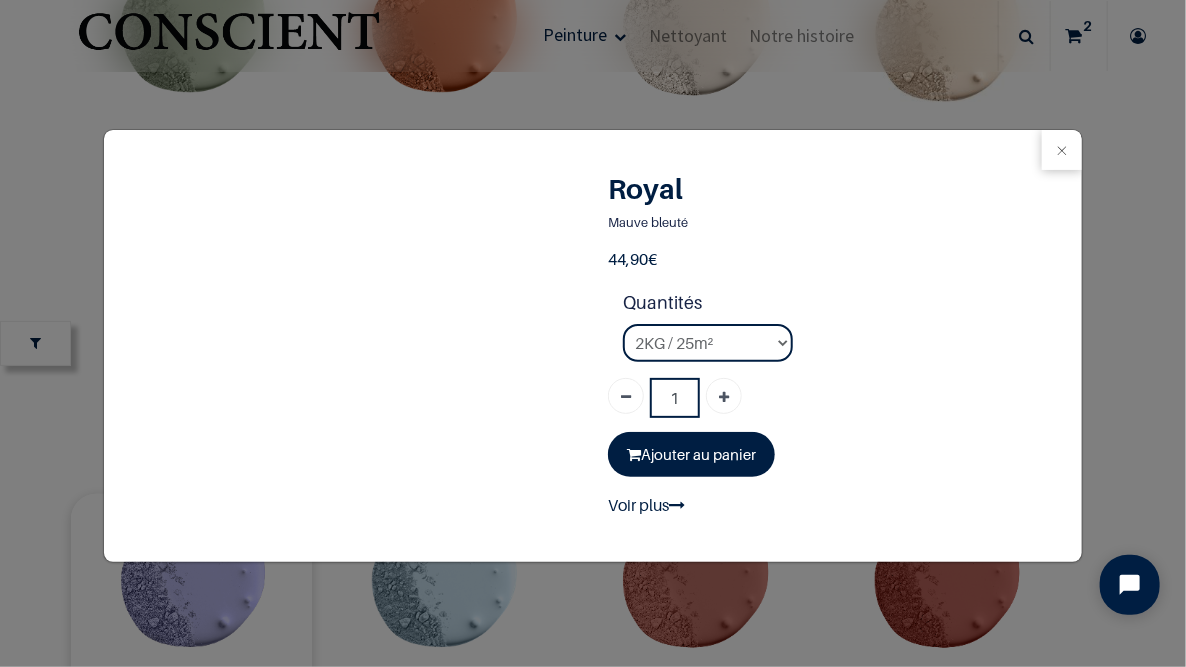 scroll, scrollTop: 0, scrollLeft: 0, axis: both 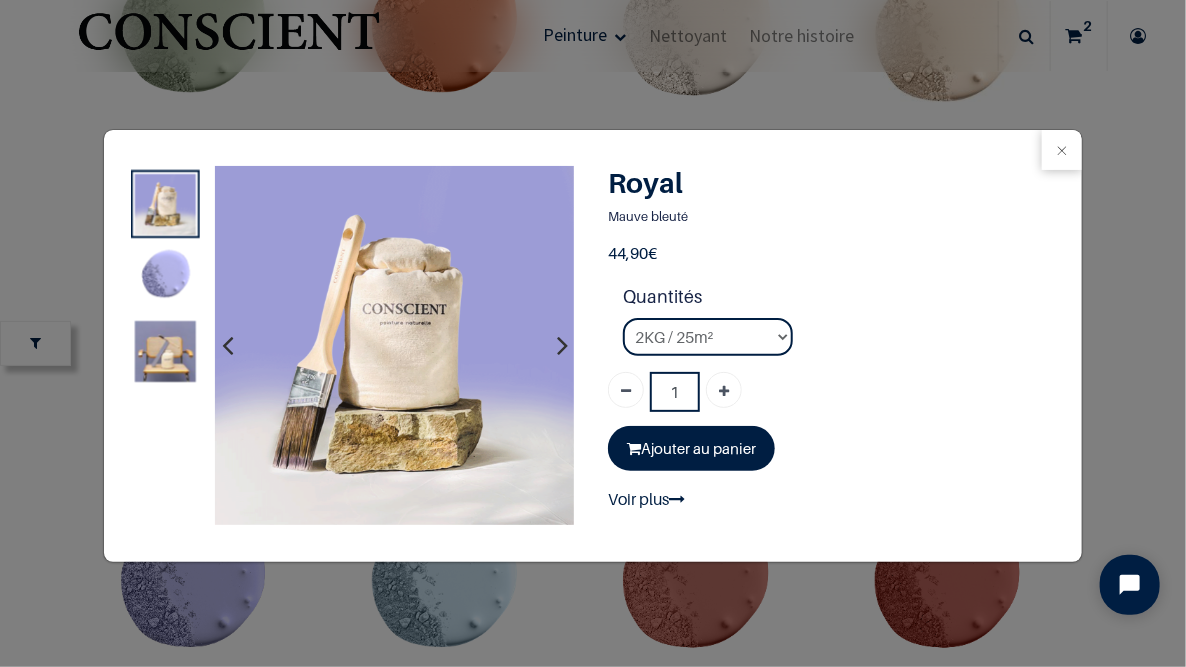 click at bounding box center (164, 351) 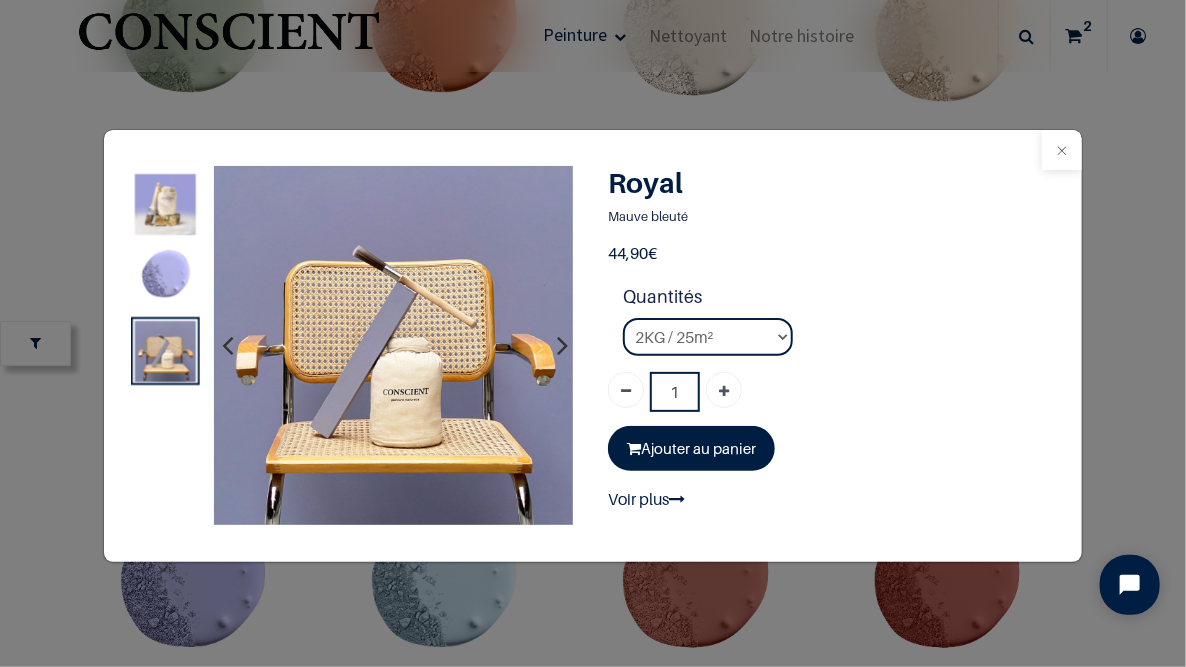 click at bounding box center [1062, 150] 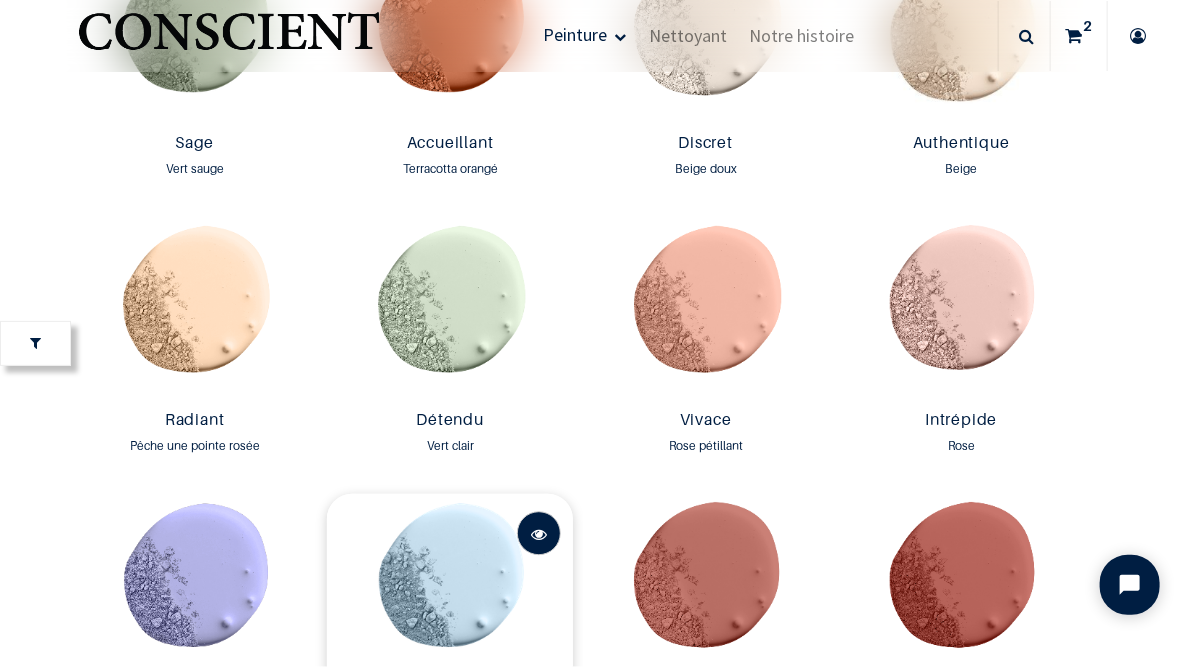 click at bounding box center [539, 533] 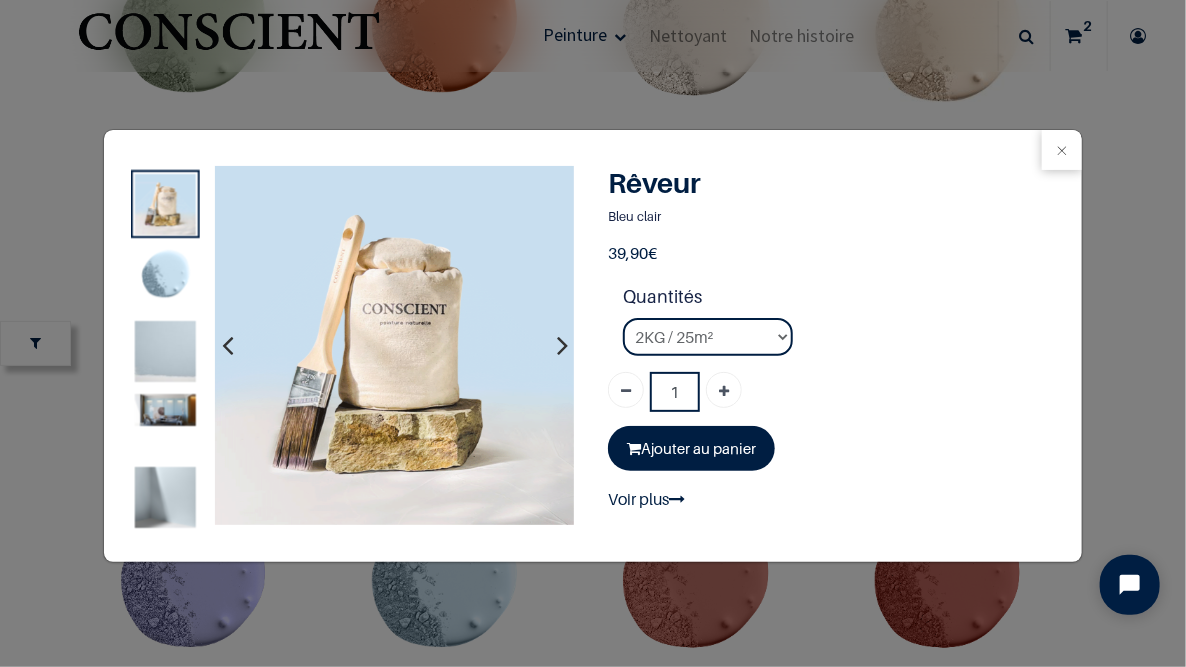 click at bounding box center (164, 278) 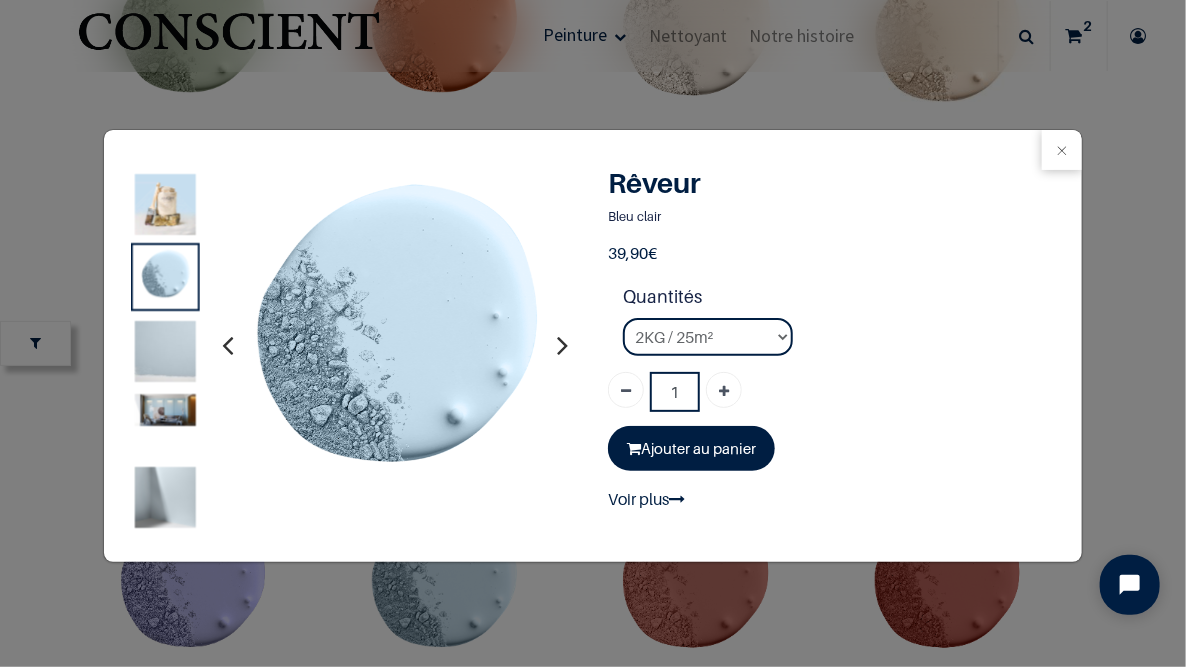 click at bounding box center (164, 351) 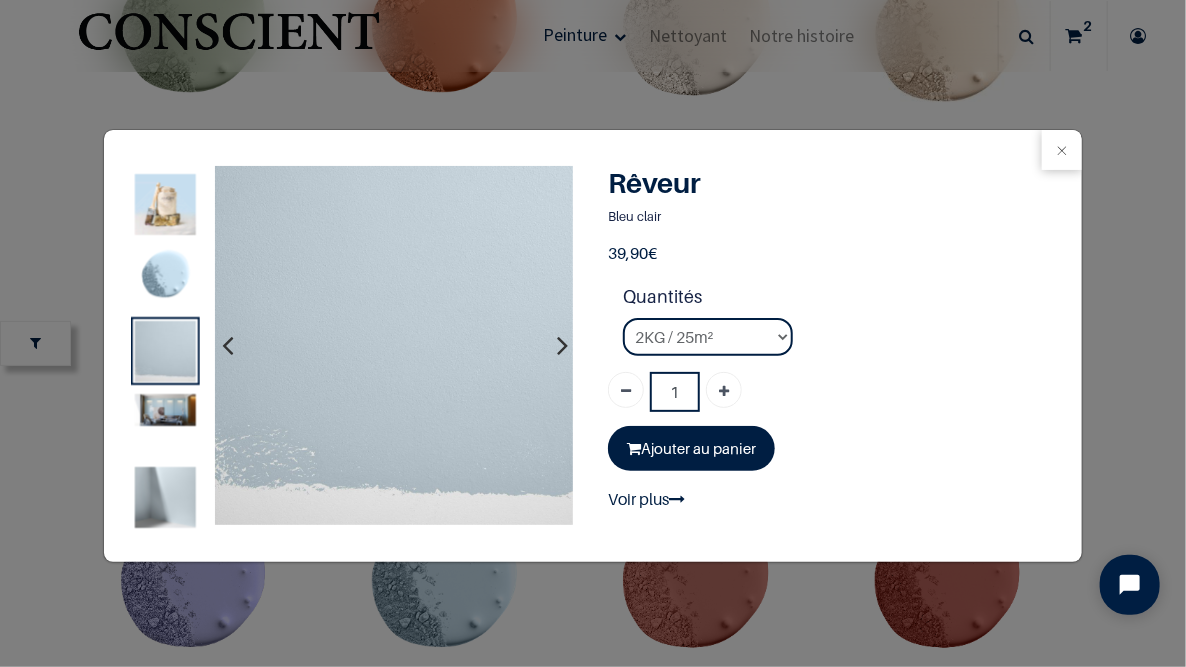 click at bounding box center [164, 410] 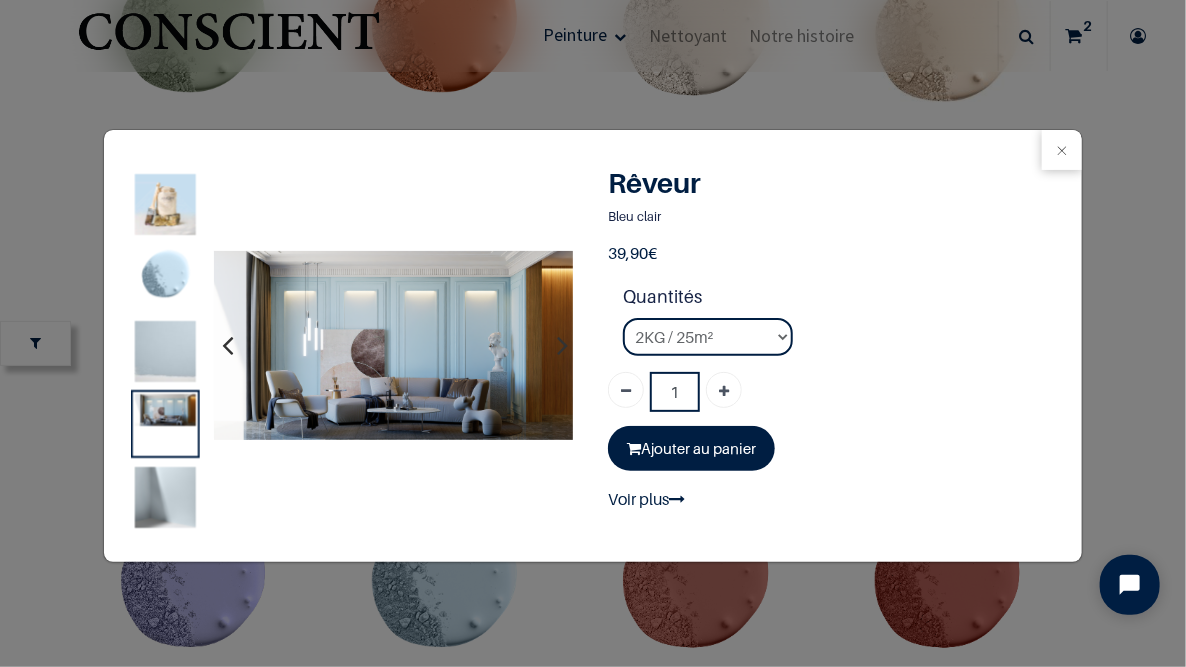click at bounding box center [164, 498] 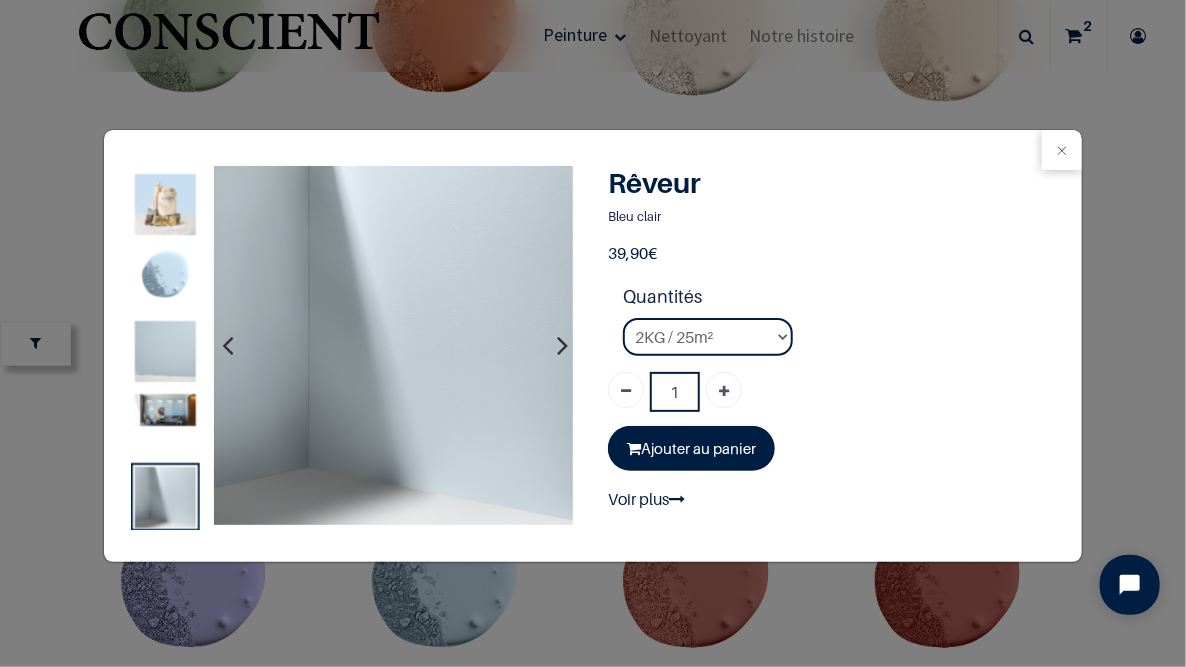 click at bounding box center (164, 410) 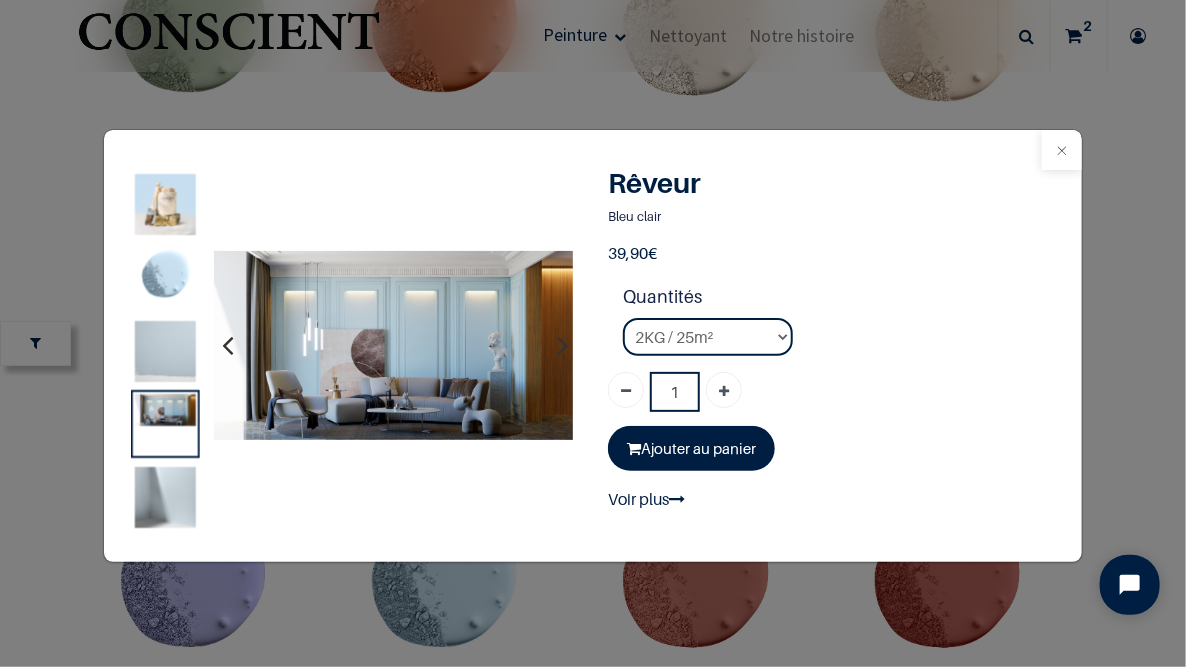 click at bounding box center [1062, 150] 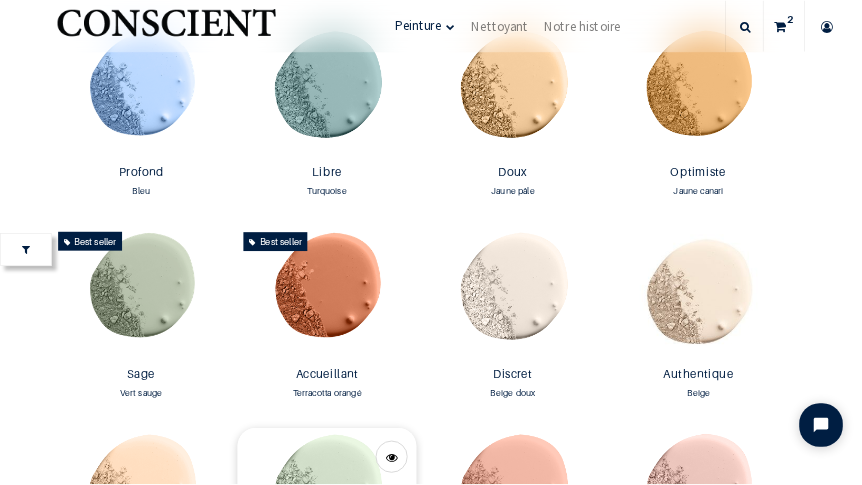 scroll, scrollTop: 1345, scrollLeft: 0, axis: vertical 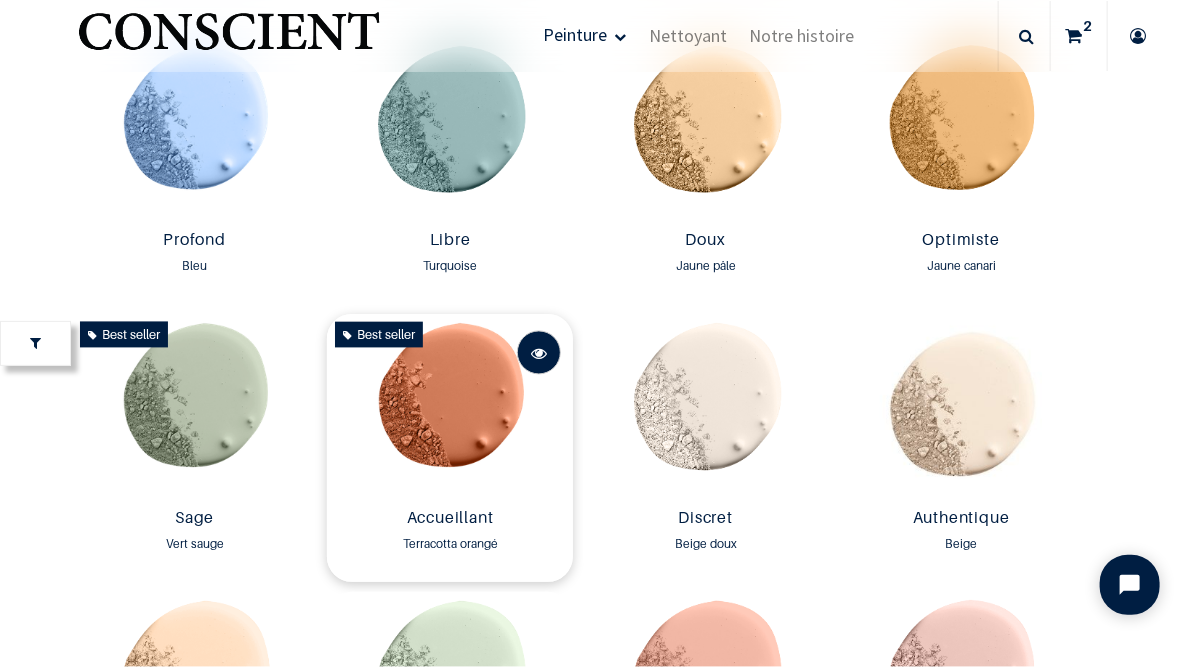 click at bounding box center [539, 354] 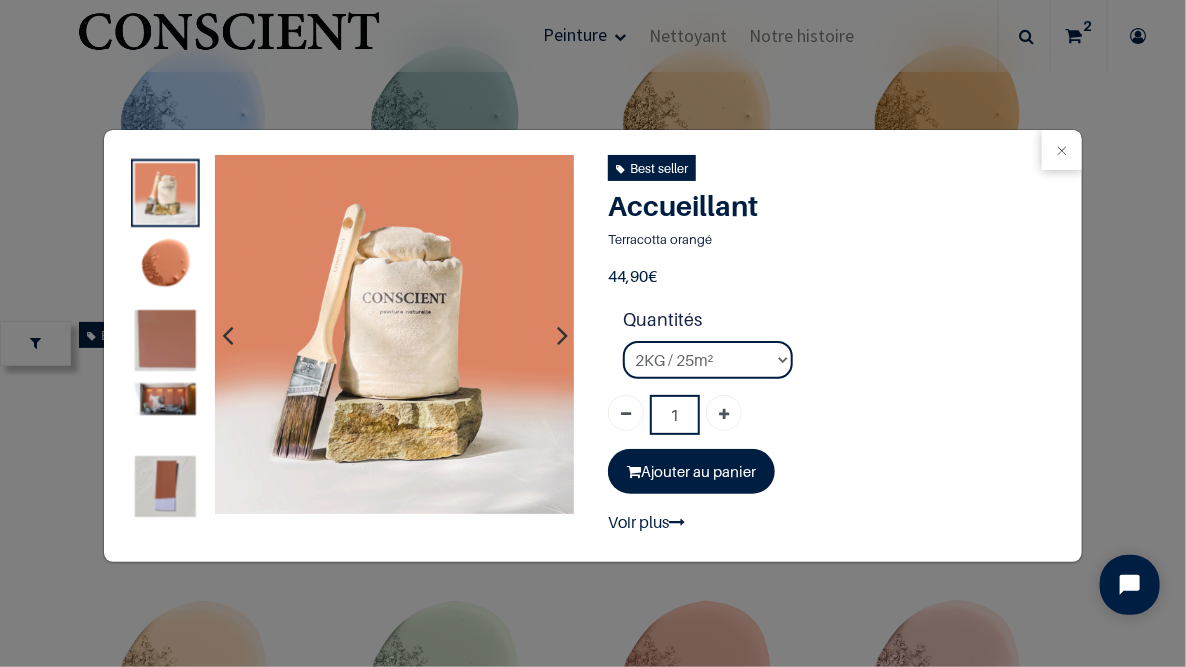 click at bounding box center [164, 399] 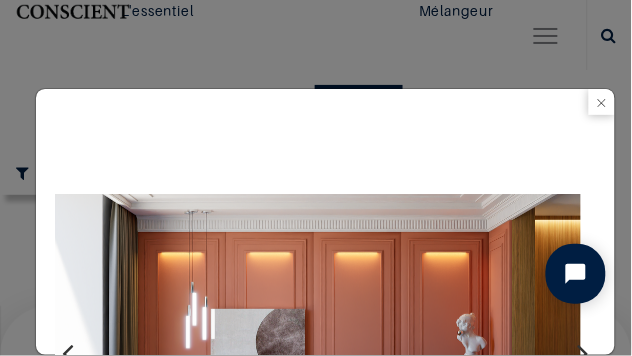 scroll, scrollTop: 1474, scrollLeft: 0, axis: vertical 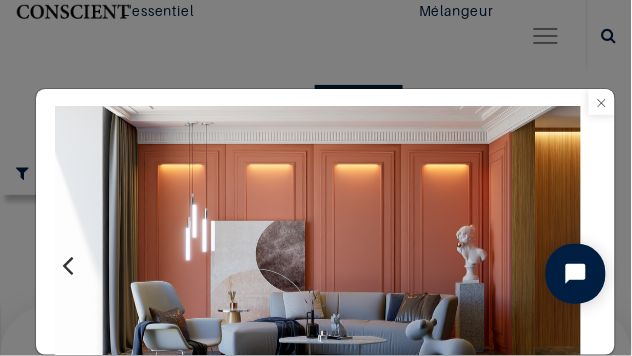 click at bounding box center [602, 102] 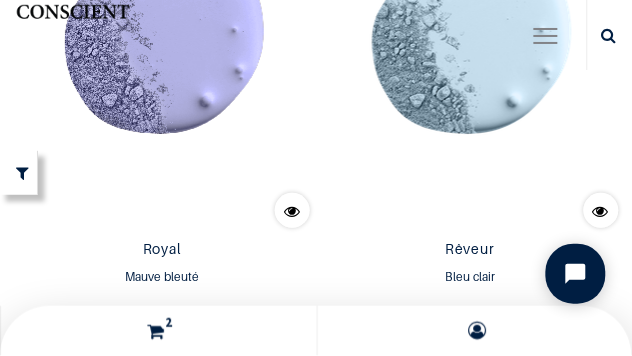 scroll, scrollTop: 4752, scrollLeft: 0, axis: vertical 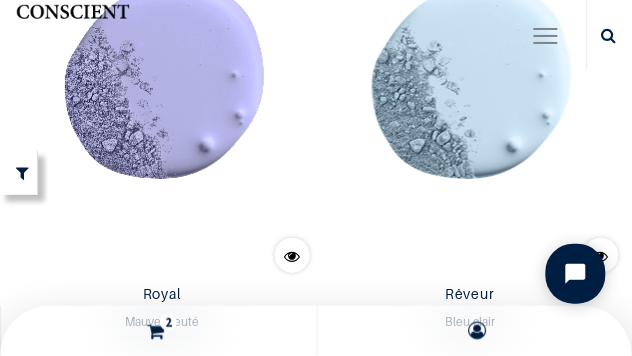 click at bounding box center (601, 701) 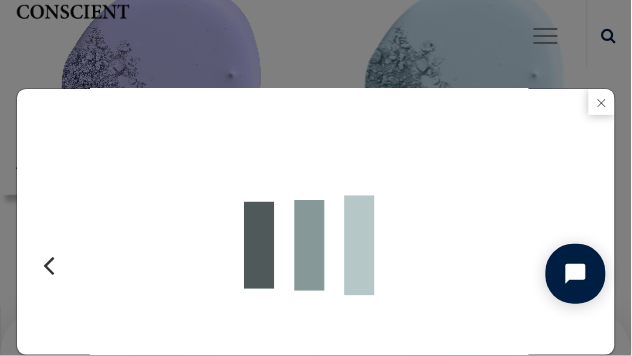 scroll, scrollTop: 539, scrollLeft: 0, axis: vertical 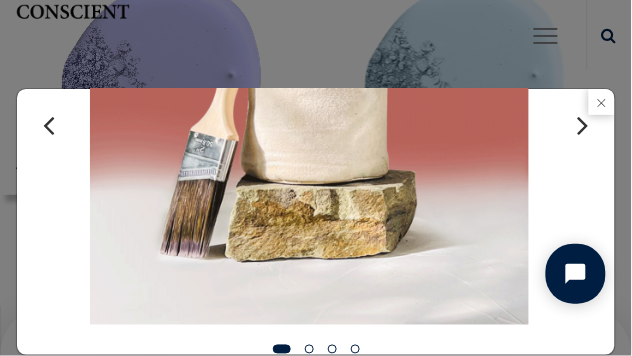 click at bounding box center (332, 349) 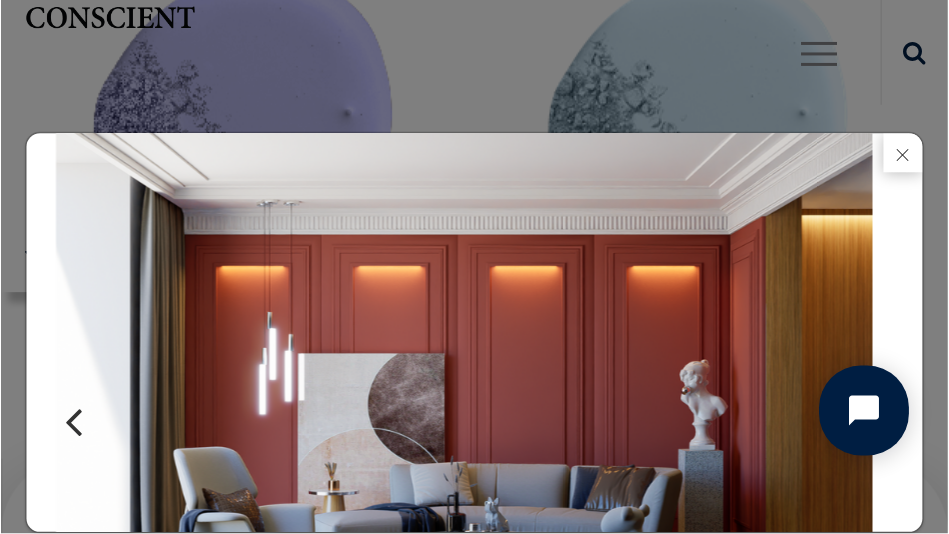 scroll, scrollTop: 94, scrollLeft: 0, axis: vertical 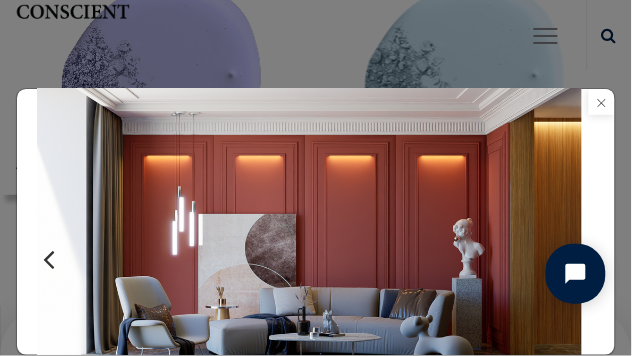 click at bounding box center [602, 102] 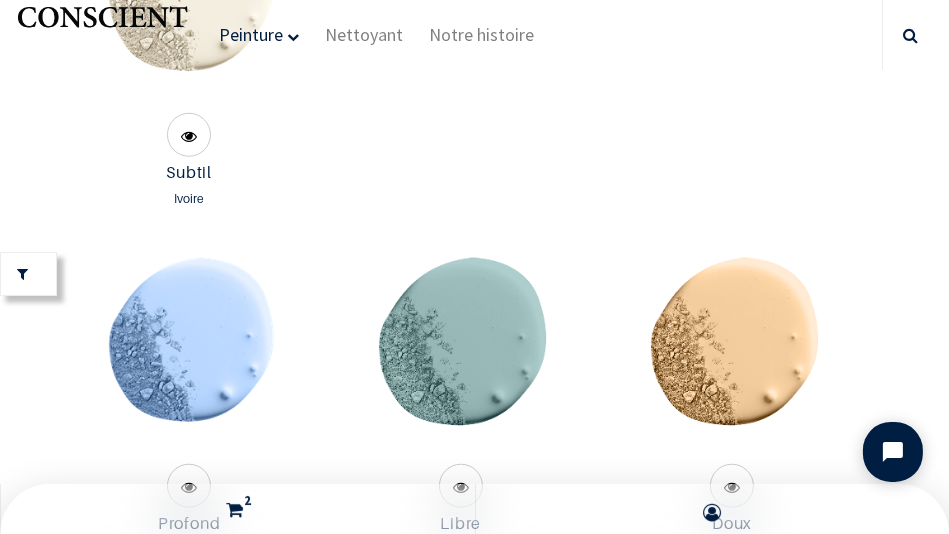 scroll, scrollTop: 1599, scrollLeft: 0, axis: vertical 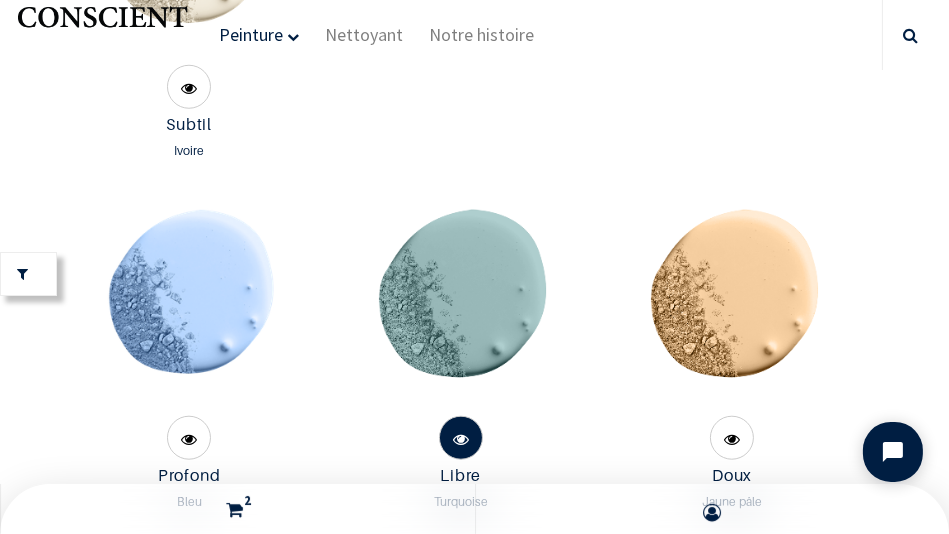 click at bounding box center [461, 439] 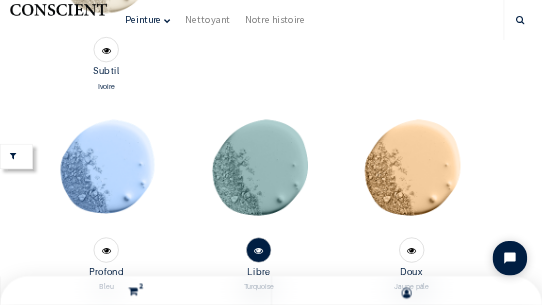 scroll, scrollTop: 0, scrollLeft: 0, axis: both 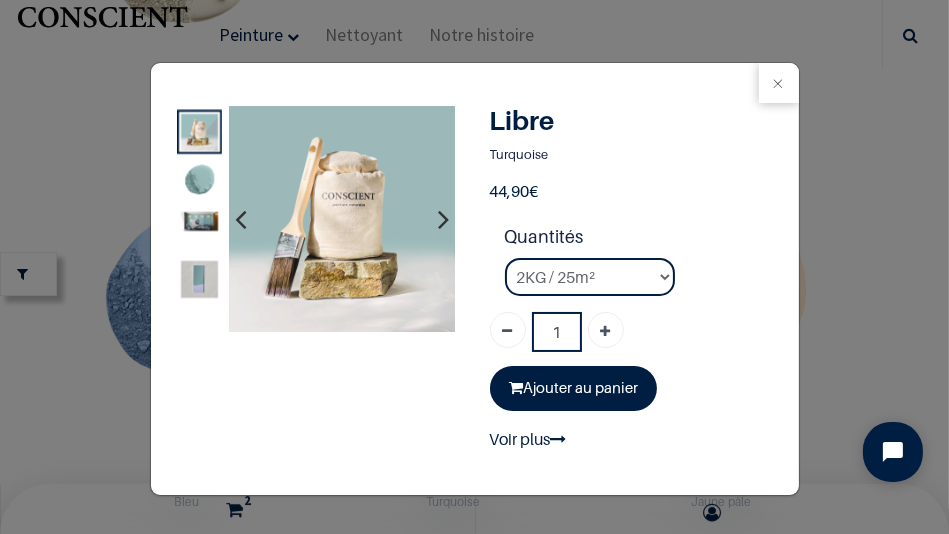 click at bounding box center [199, 220] 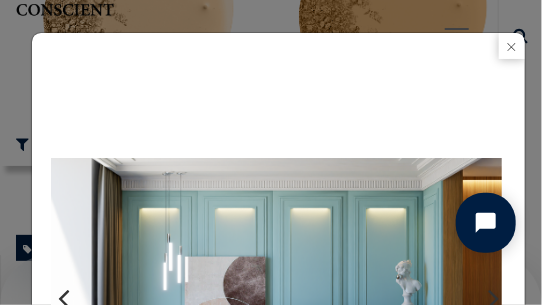 scroll, scrollTop: 1754, scrollLeft: 0, axis: vertical 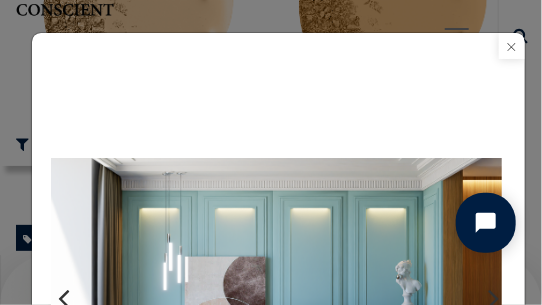 click at bounding box center [512, 46] 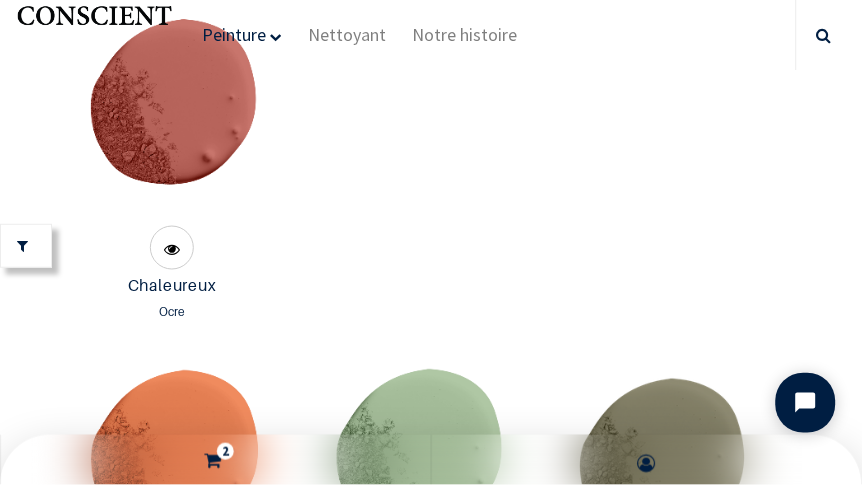 scroll, scrollTop: 4297, scrollLeft: 0, axis: vertical 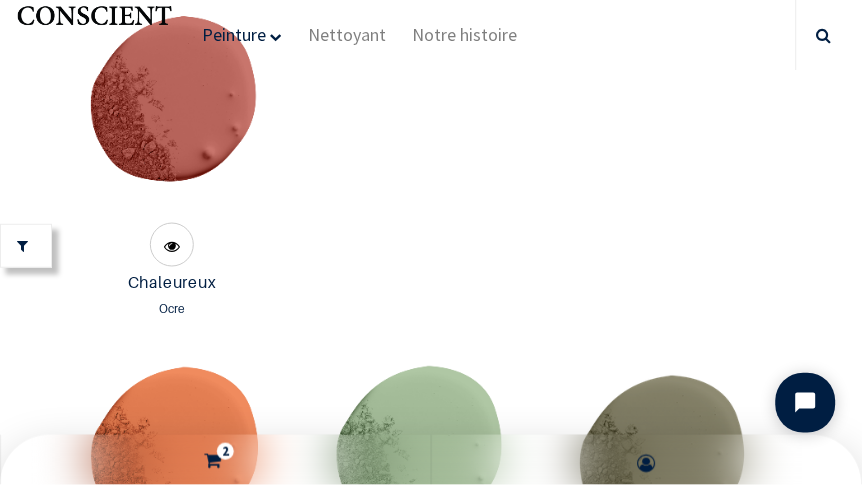 click at bounding box center (665, 595) 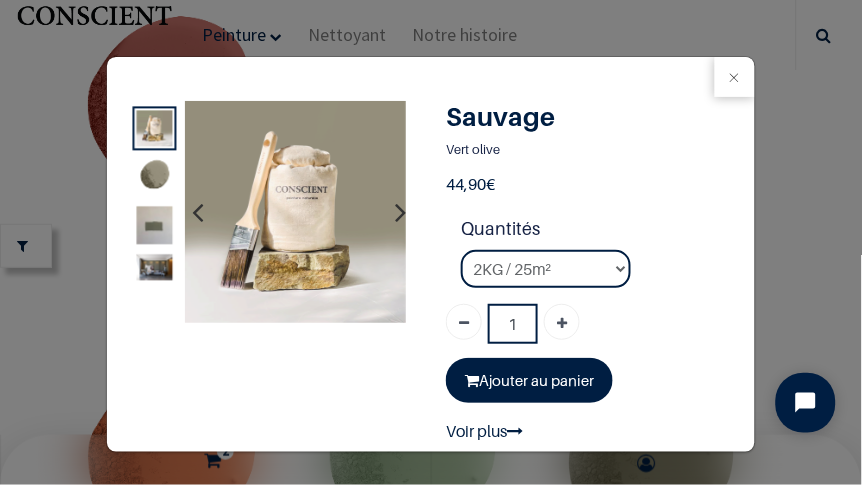 click at bounding box center [155, 267] 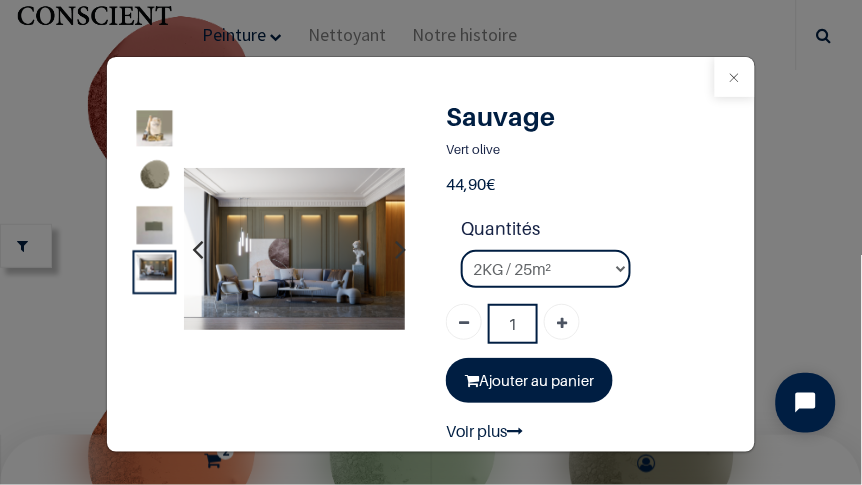 click at bounding box center (735, 77) 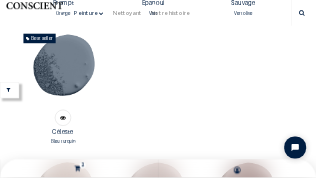 scroll, scrollTop: 4963, scrollLeft: 0, axis: vertical 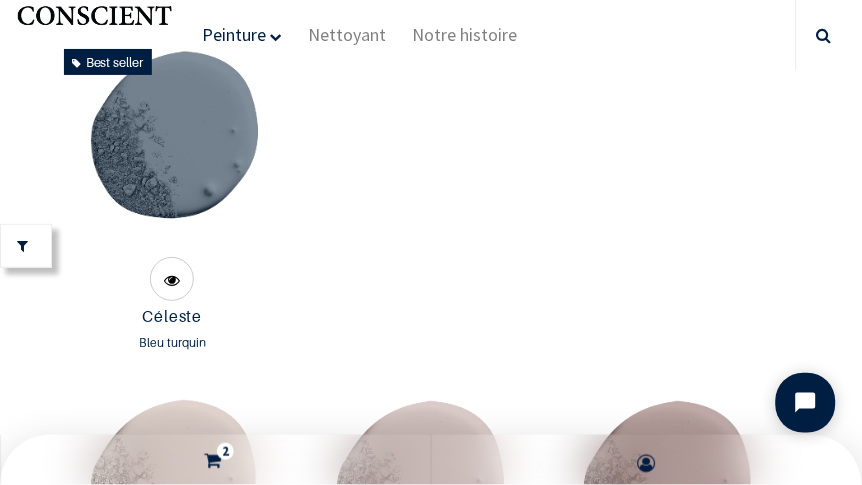 click at bounding box center [665, 629] 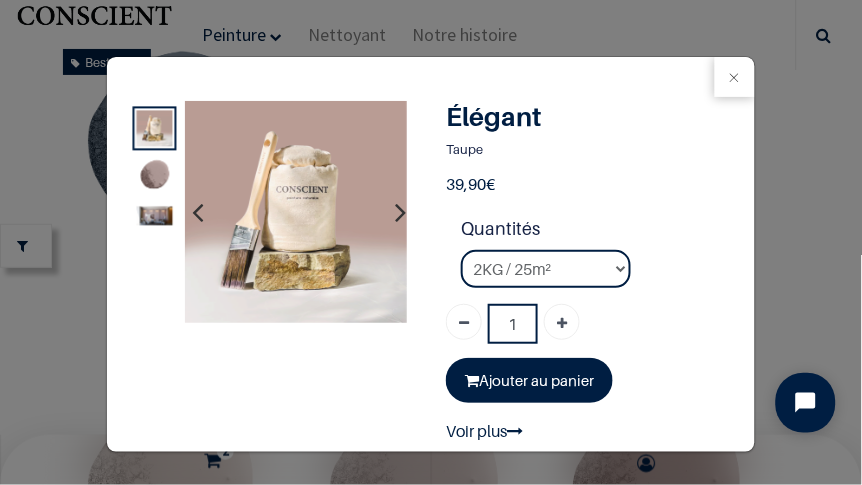 click at bounding box center [155, 215] 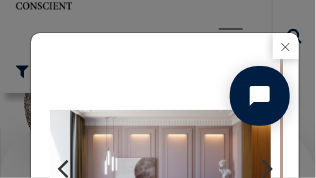 scroll, scrollTop: 6064, scrollLeft: 0, axis: vertical 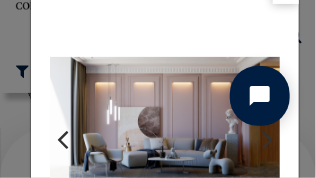 click 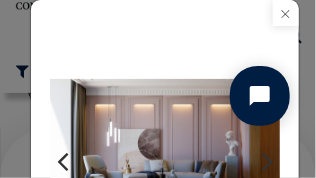 scroll, scrollTop: 22, scrollLeft: 0, axis: vertical 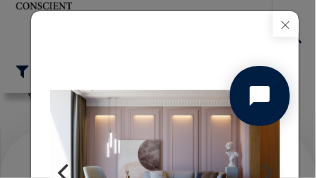 click at bounding box center (286, 24) 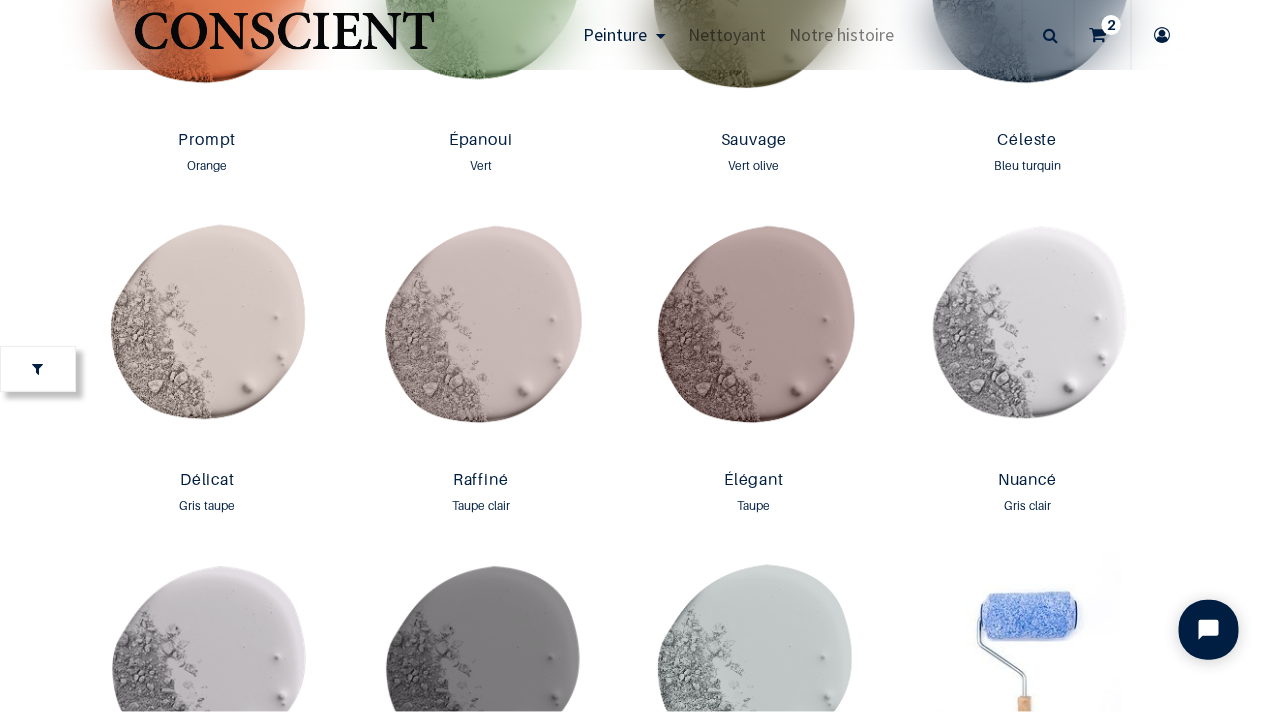 scroll, scrollTop: 2841, scrollLeft: 0, axis: vertical 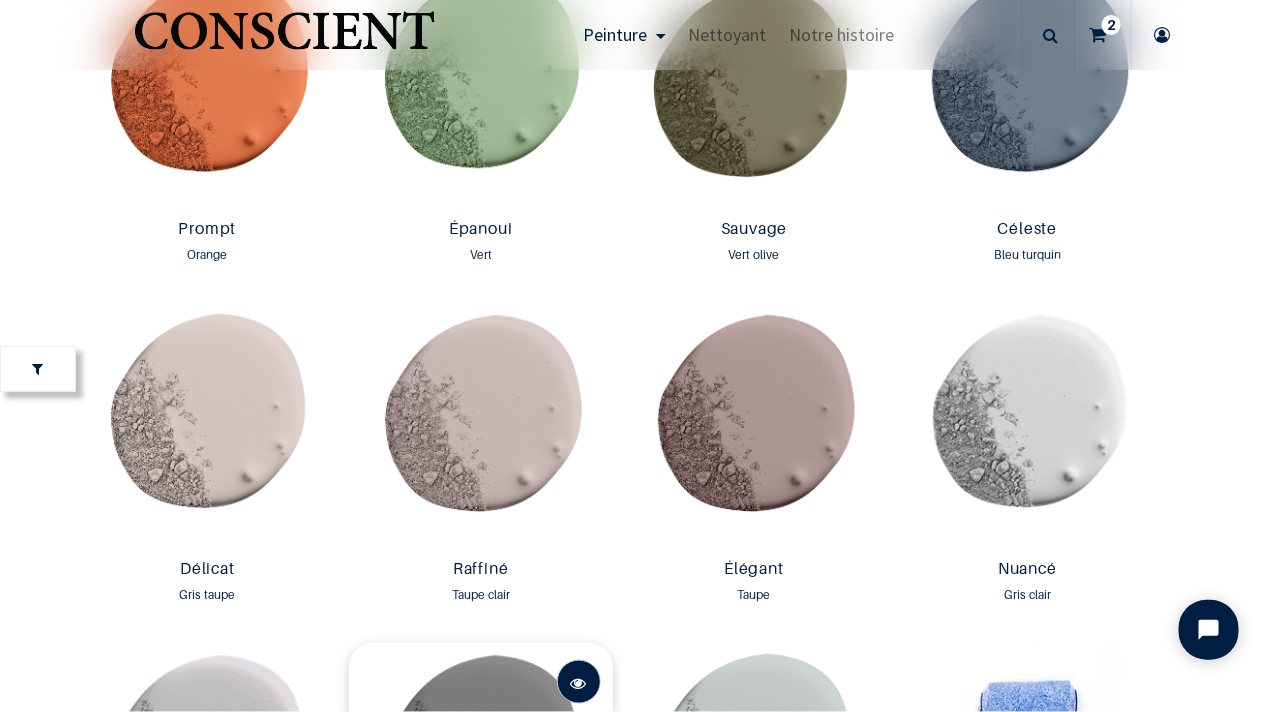 click at bounding box center [579, 683] 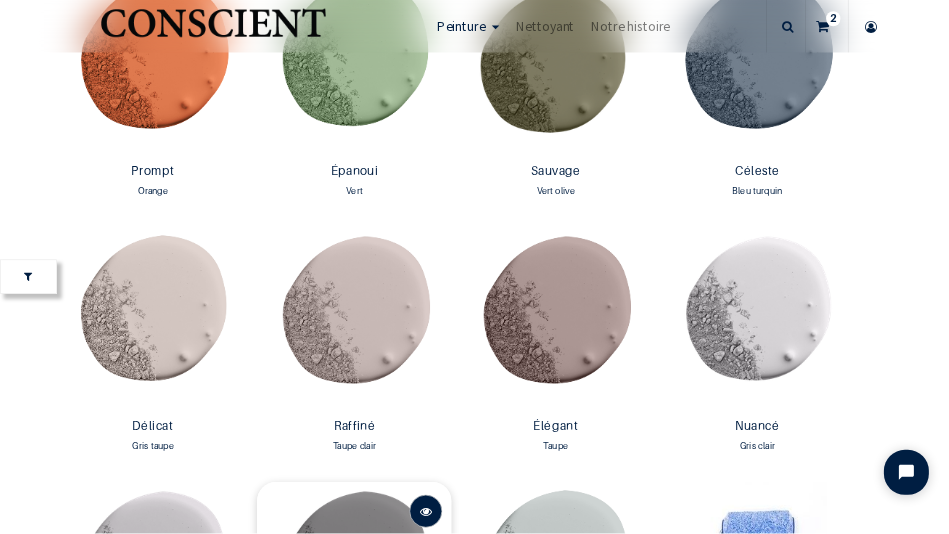 scroll, scrollTop: 0, scrollLeft: 0, axis: both 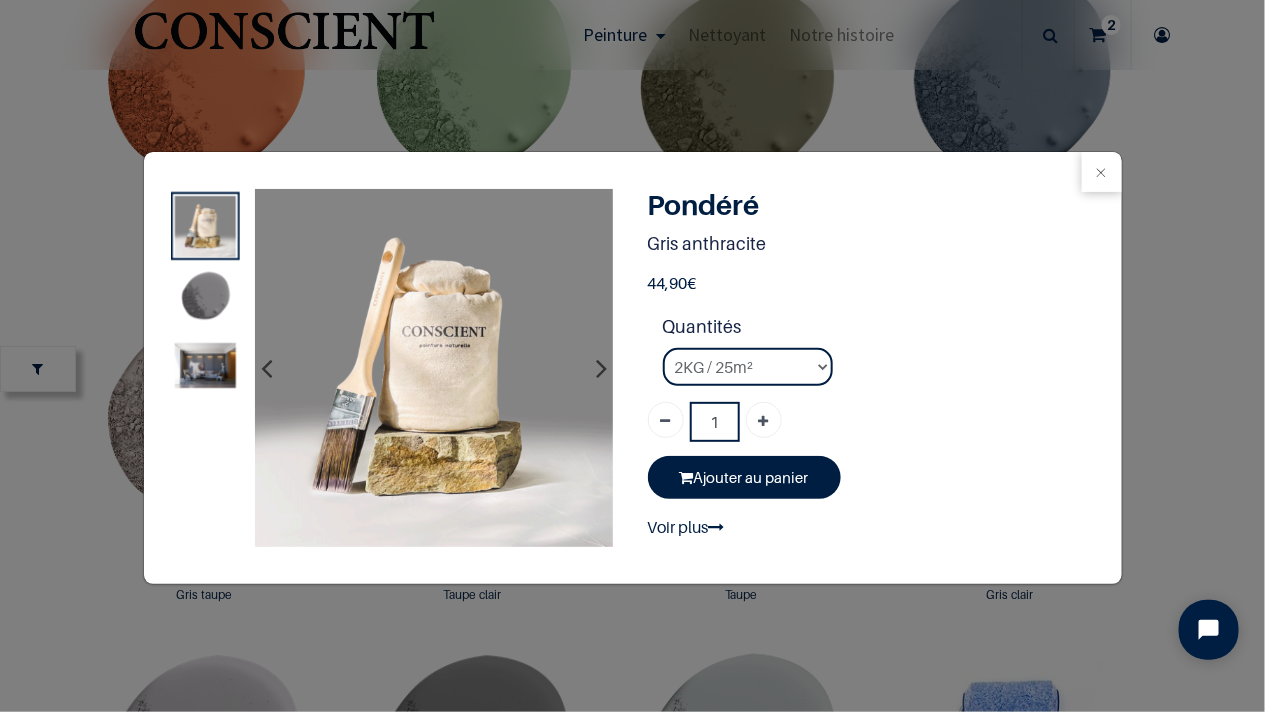click at bounding box center (205, 365) 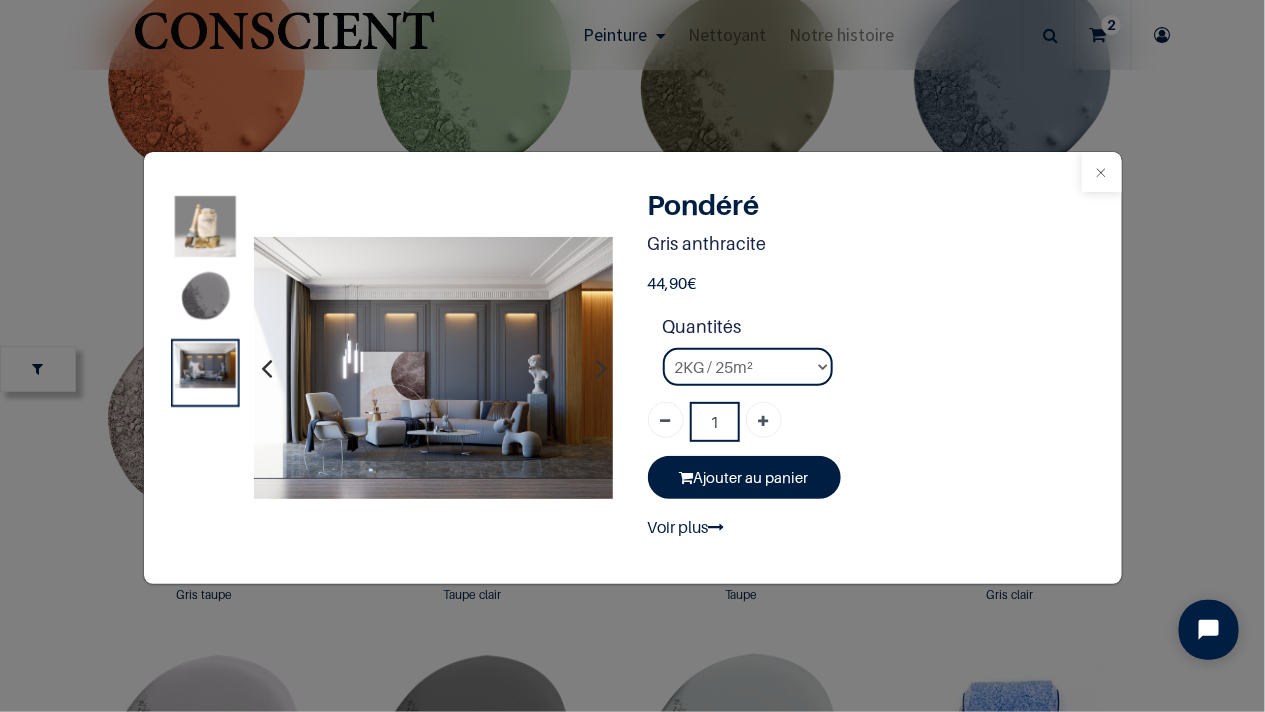 click at bounding box center [1102, 172] 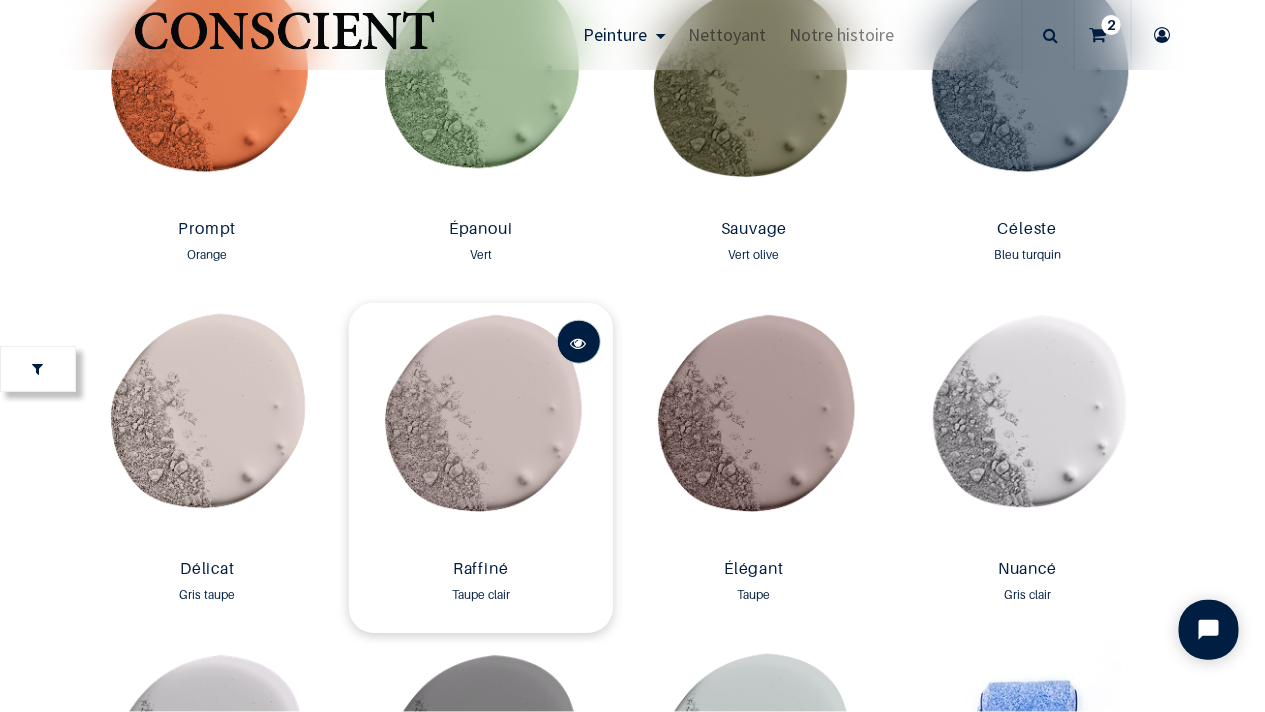 click at bounding box center [579, 343] 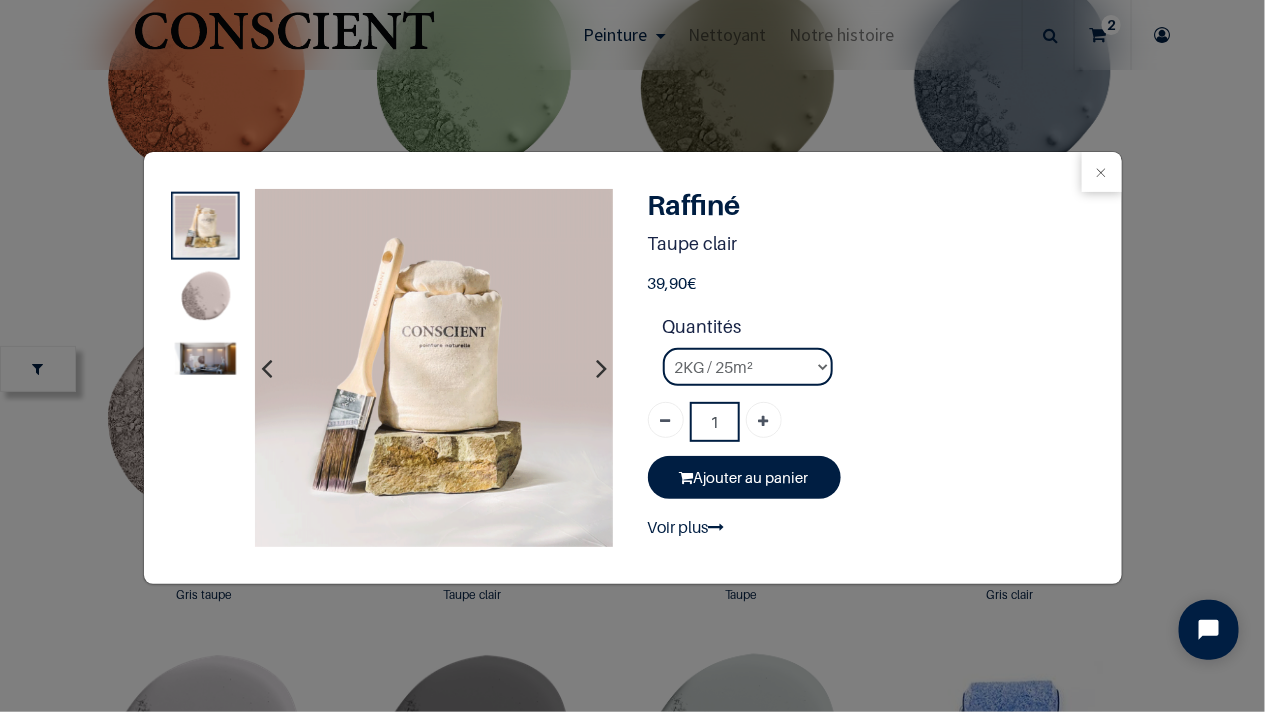 click at bounding box center (205, 358) 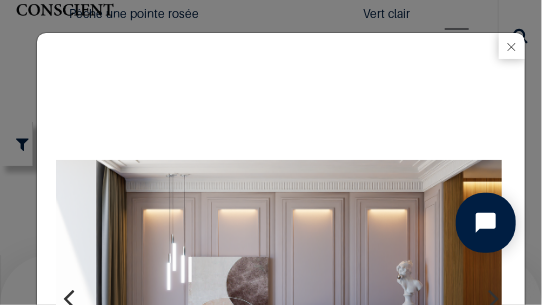 scroll, scrollTop: 2882, scrollLeft: 0, axis: vertical 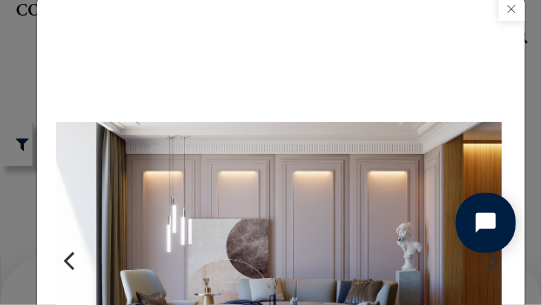 click at bounding box center [512, 8] 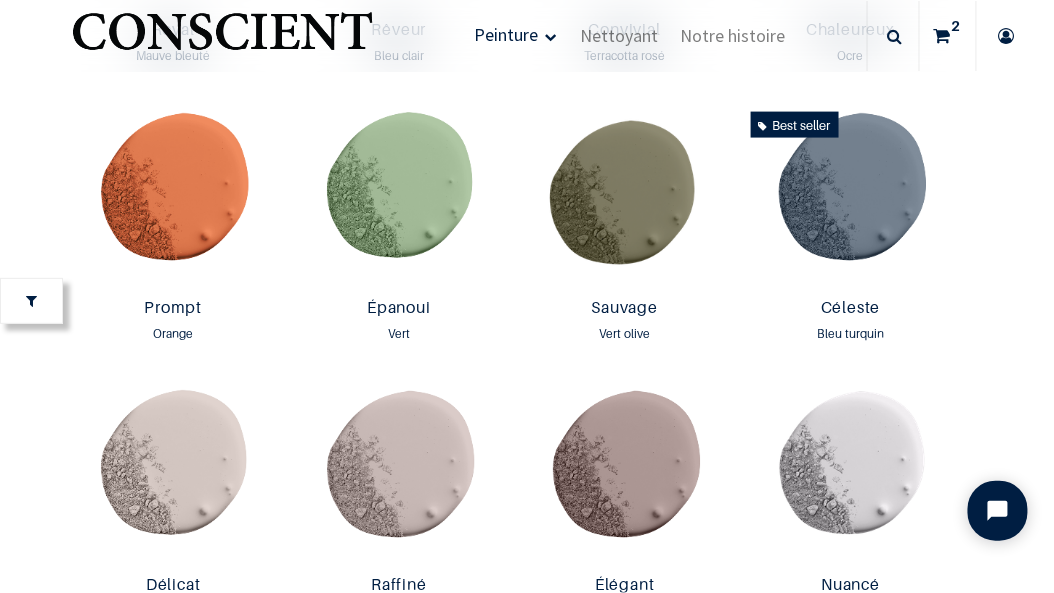scroll, scrollTop: 2386, scrollLeft: 0, axis: vertical 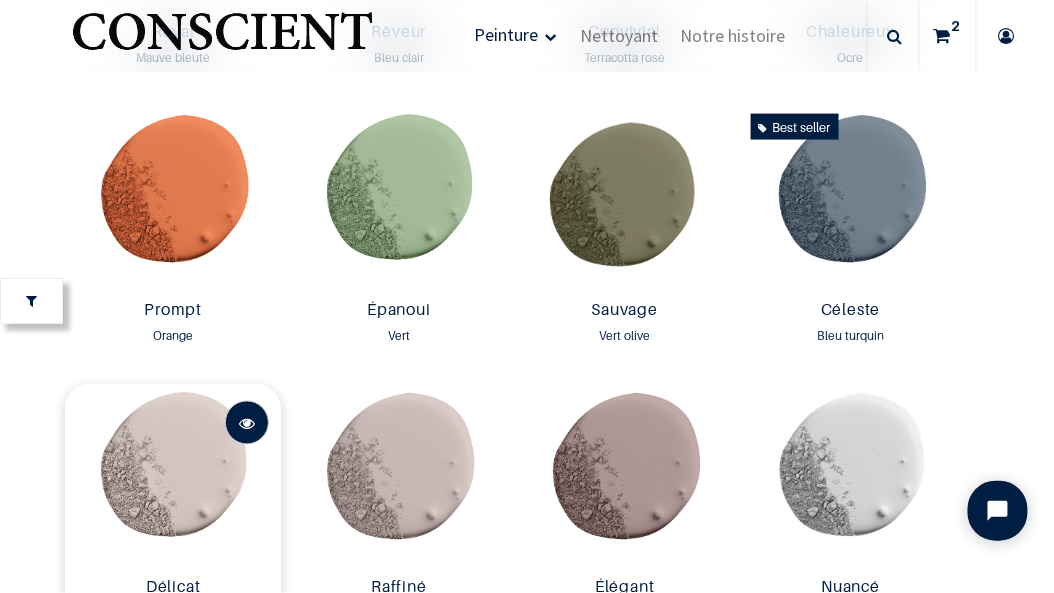 click at bounding box center (247, 424) 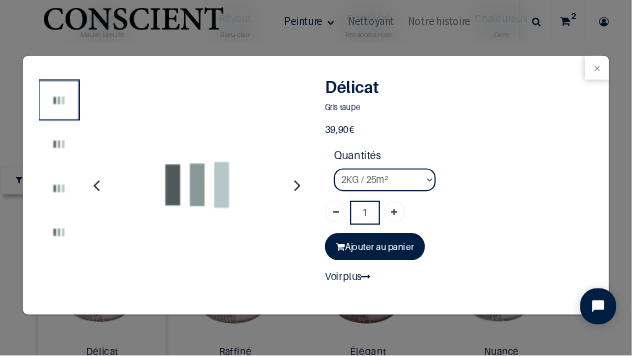 scroll, scrollTop: 0, scrollLeft: 0, axis: both 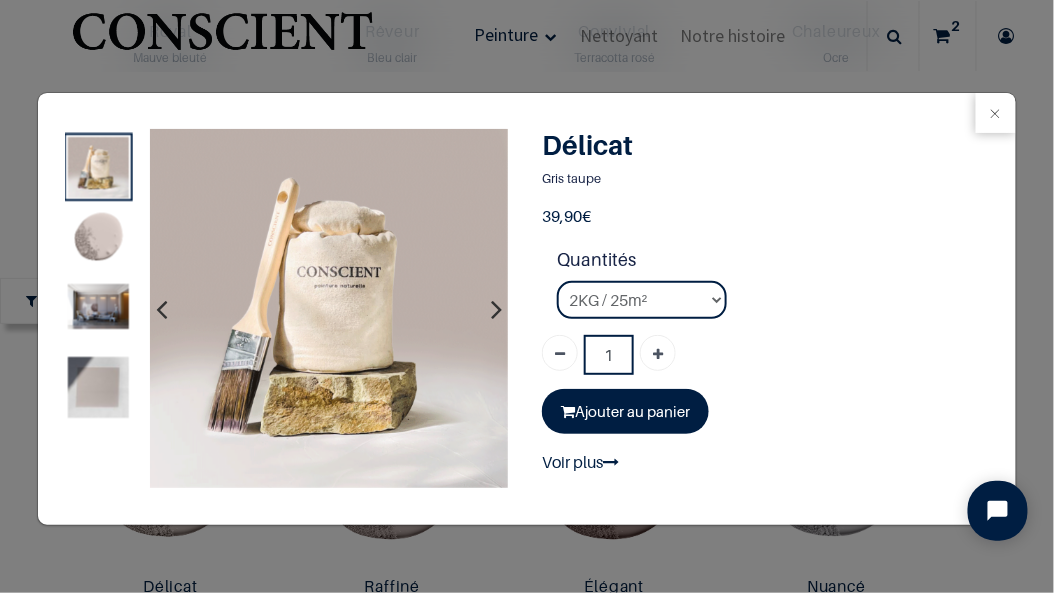 click at bounding box center [98, 387] 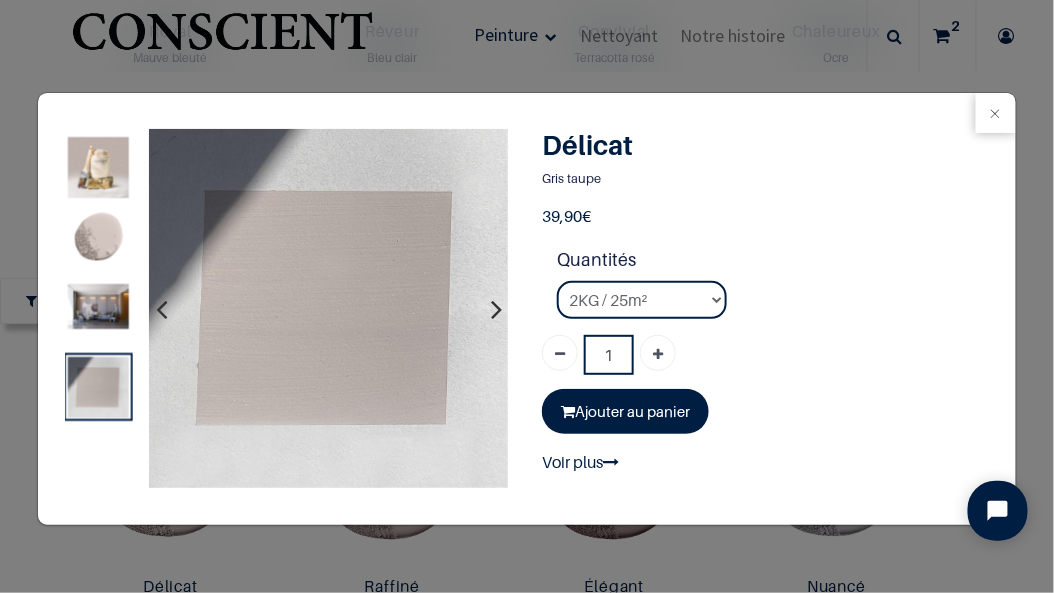 click at bounding box center [98, 306] 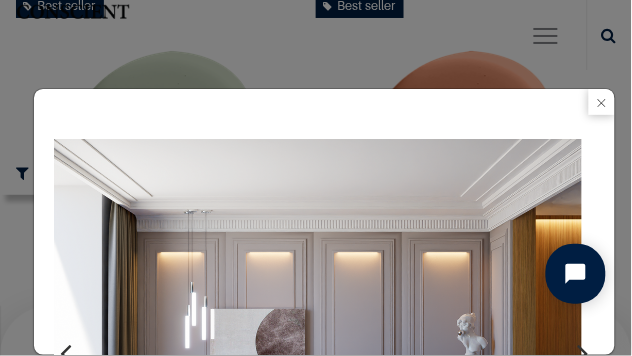 scroll, scrollTop: 3055, scrollLeft: 0, axis: vertical 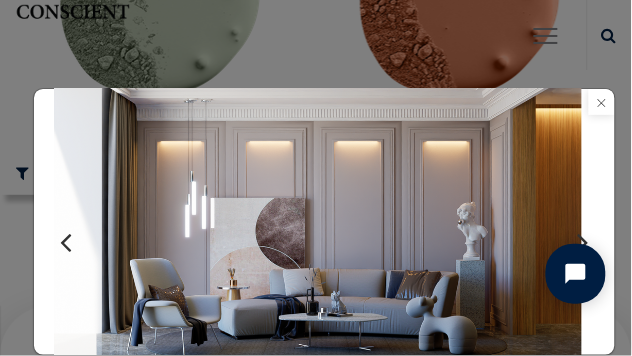 click at bounding box center (602, 102) 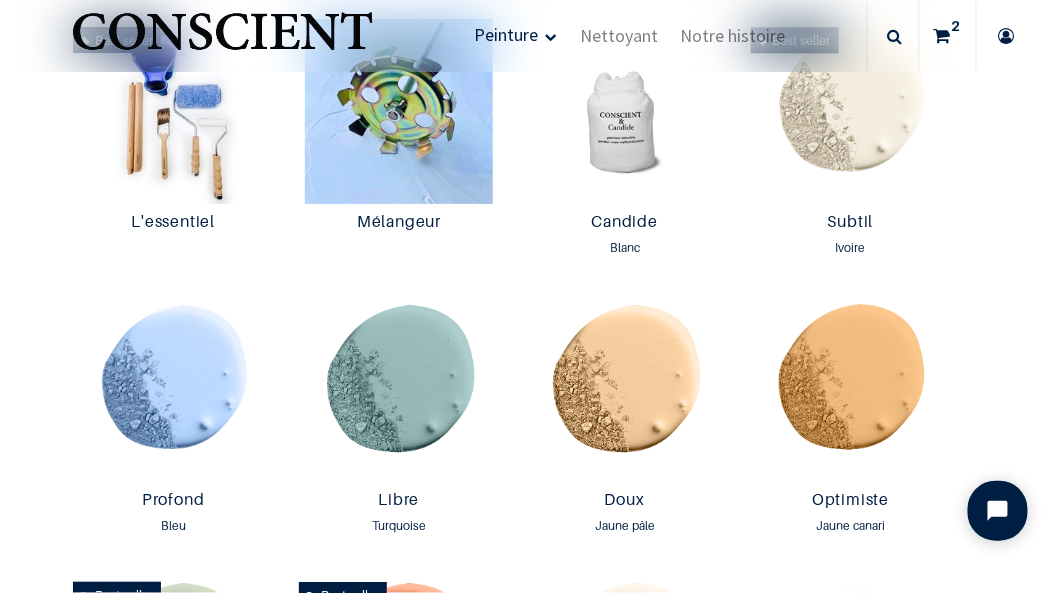 scroll, scrollTop: 1240, scrollLeft: 0, axis: vertical 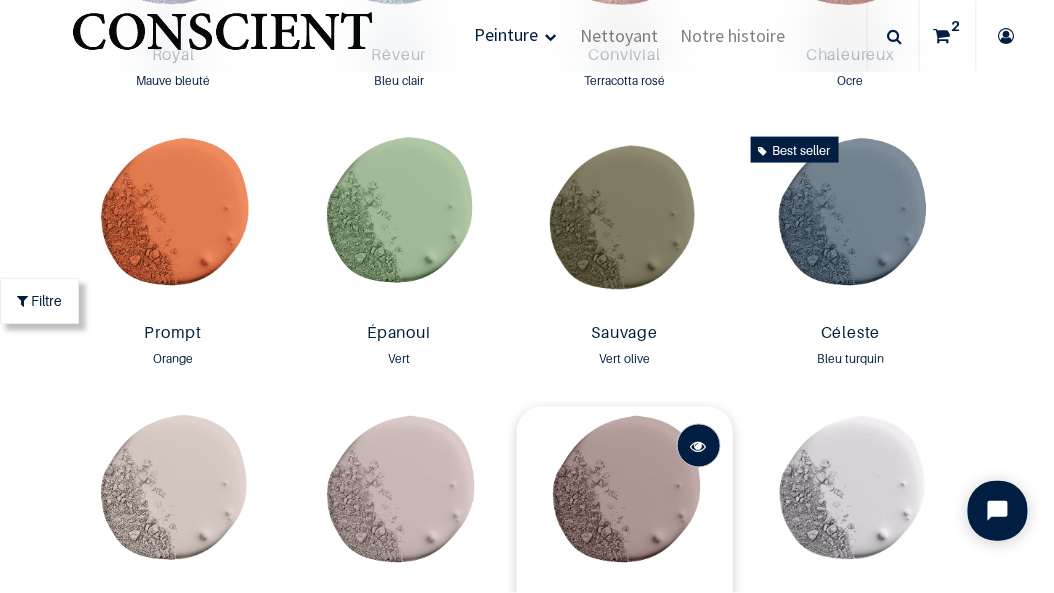 click at bounding box center (699, 447) 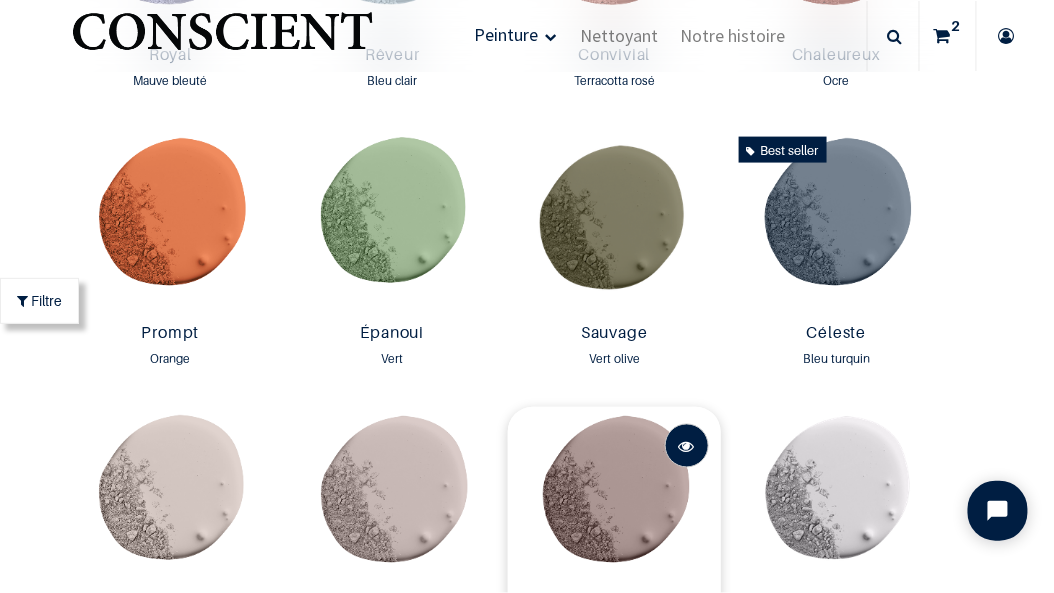 scroll, scrollTop: 0, scrollLeft: 0, axis: both 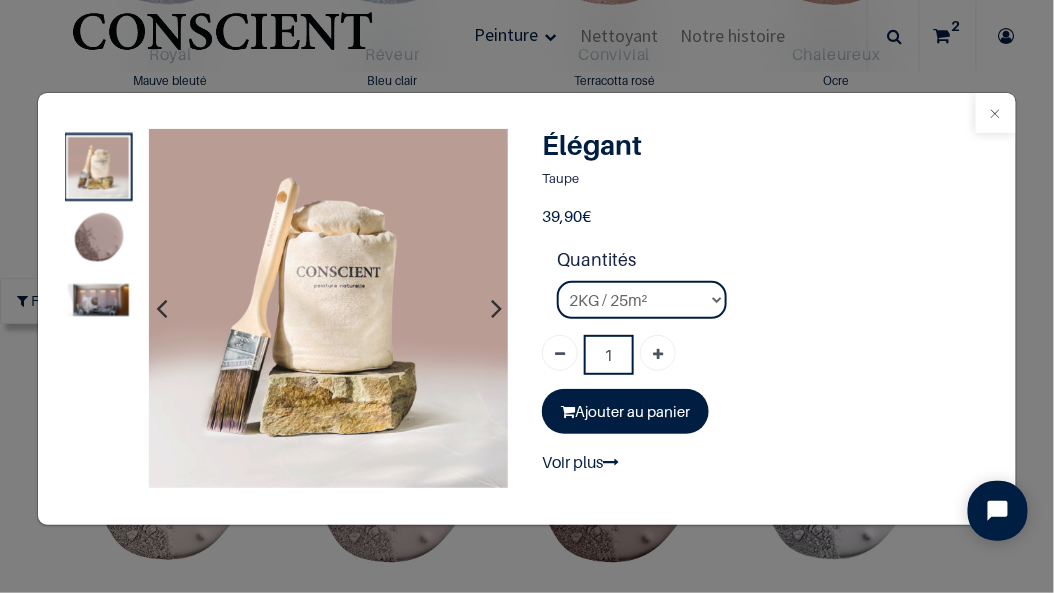 click at bounding box center (996, 113) 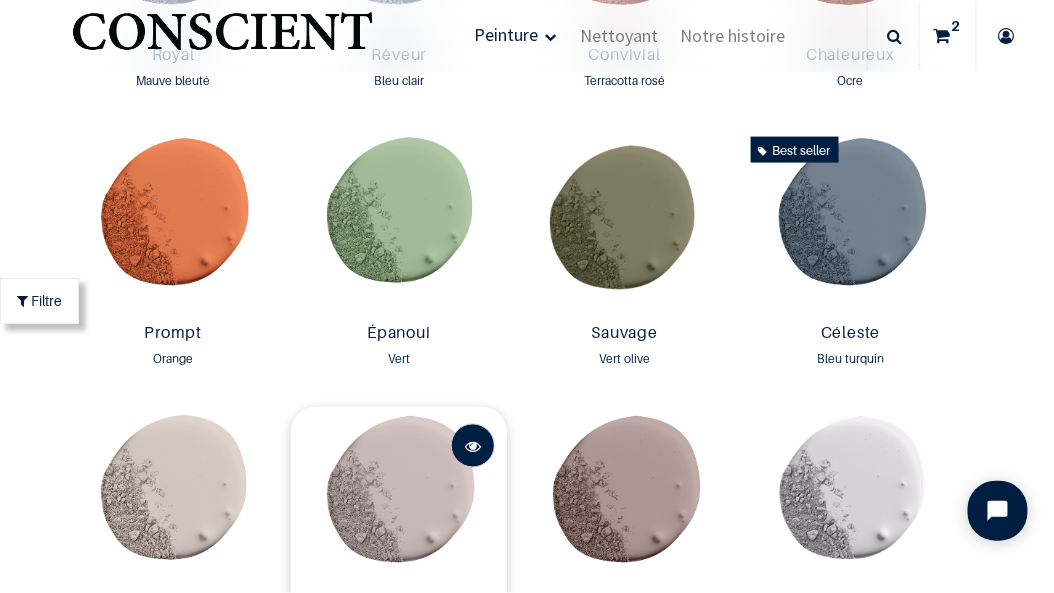 click at bounding box center [473, 446] 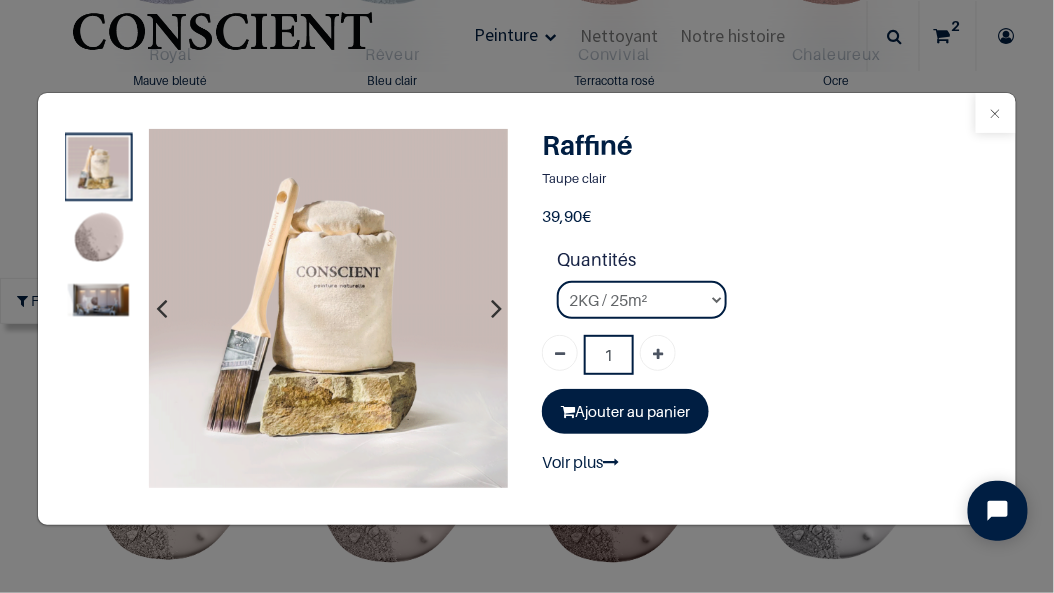 click at bounding box center [996, 113] 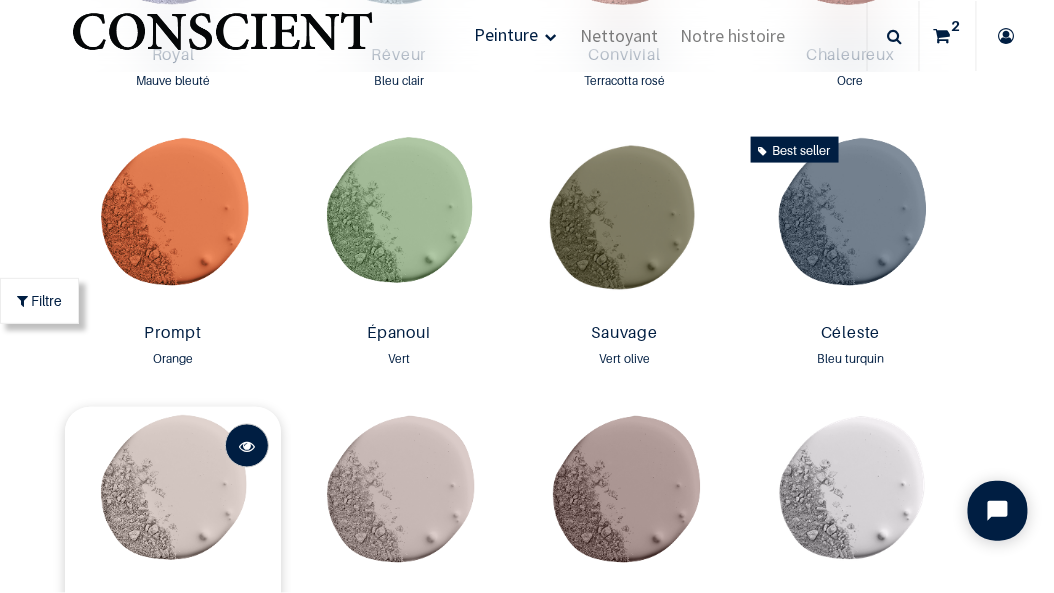 click at bounding box center [247, 447] 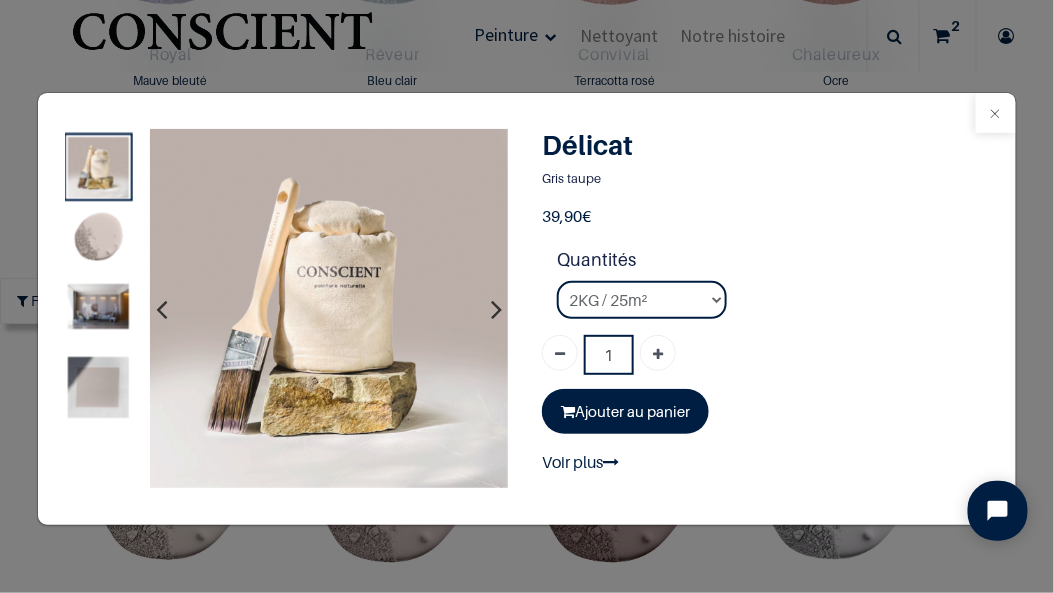 click at bounding box center [996, 113] 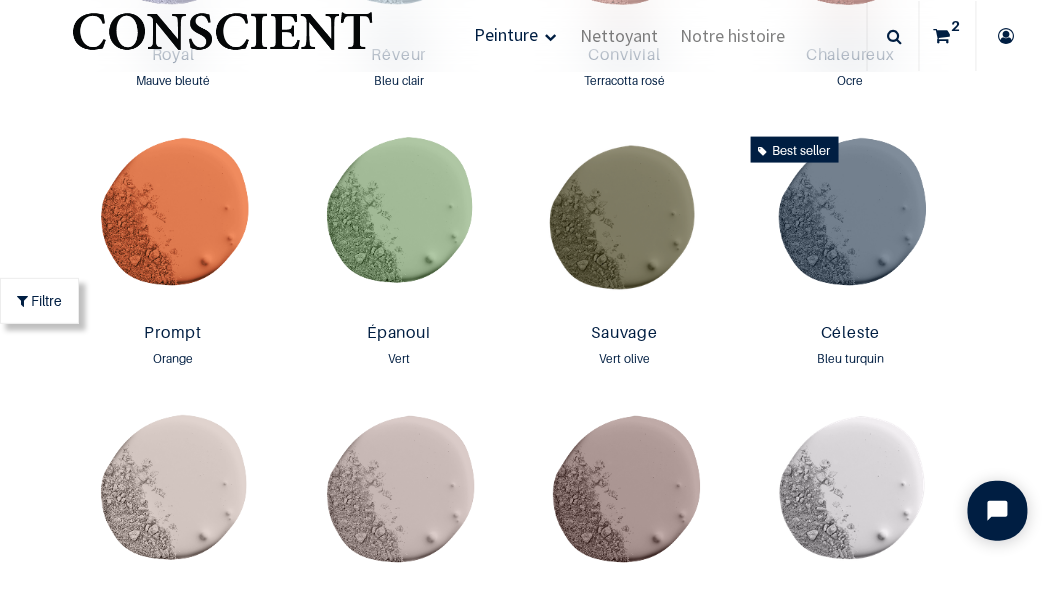 click on "2" at bounding box center [948, 36] 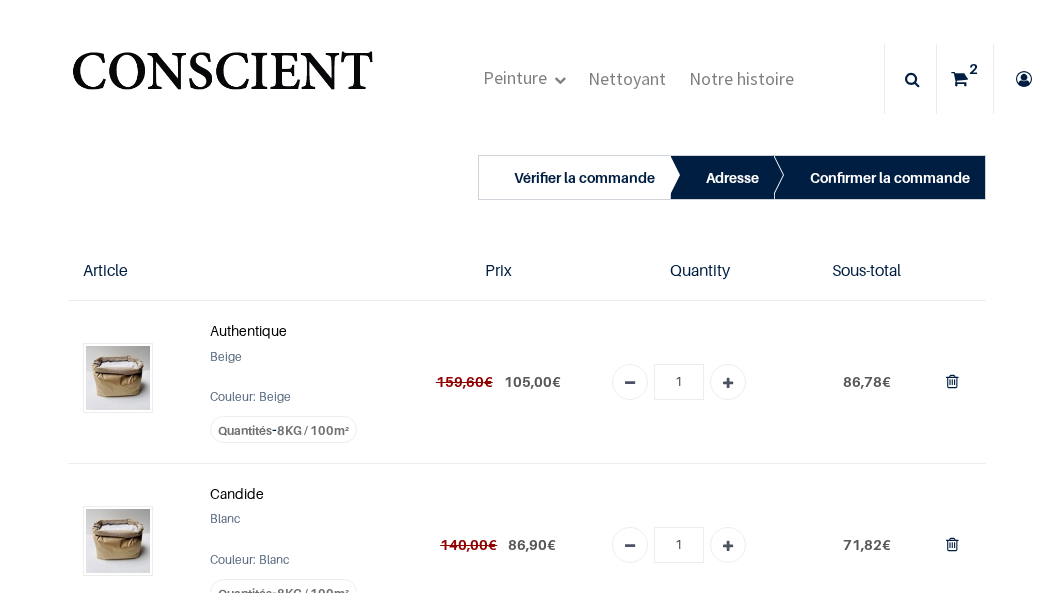 scroll, scrollTop: 0, scrollLeft: 0, axis: both 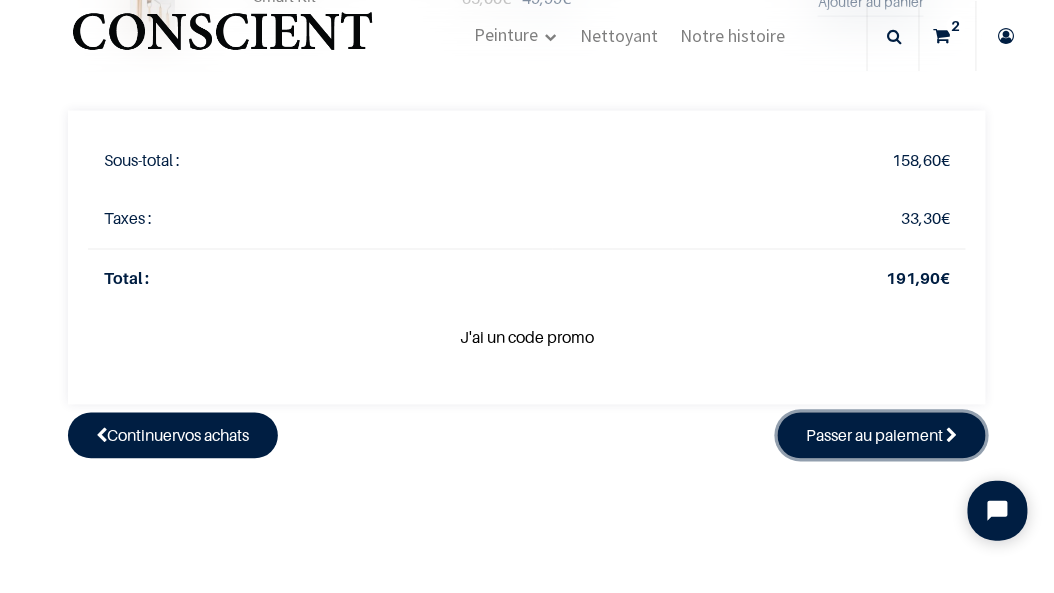 click on "Passer au paiement" at bounding box center [875, 436] 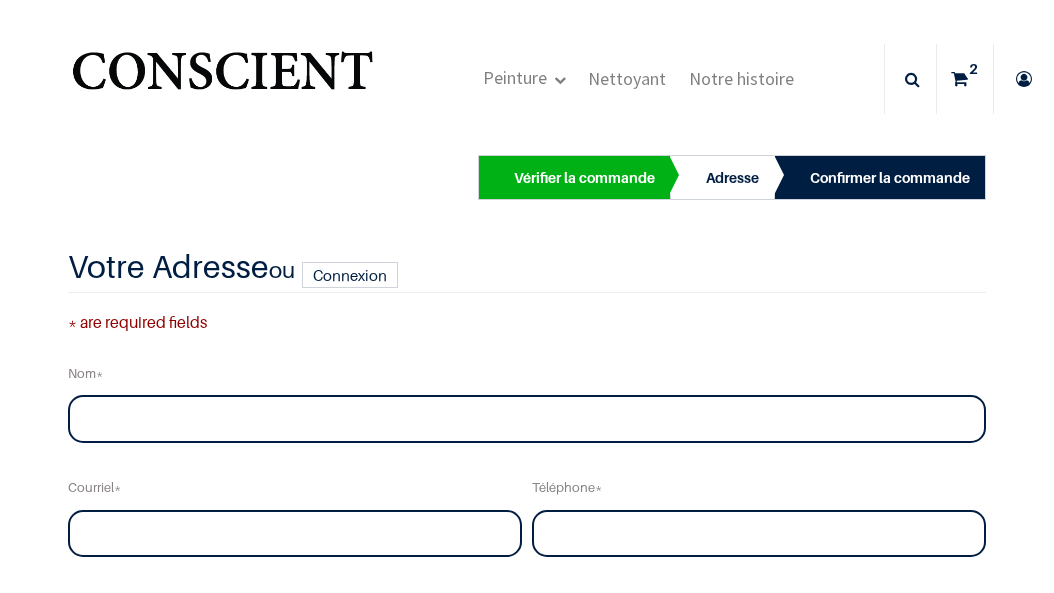 scroll, scrollTop: 0, scrollLeft: 0, axis: both 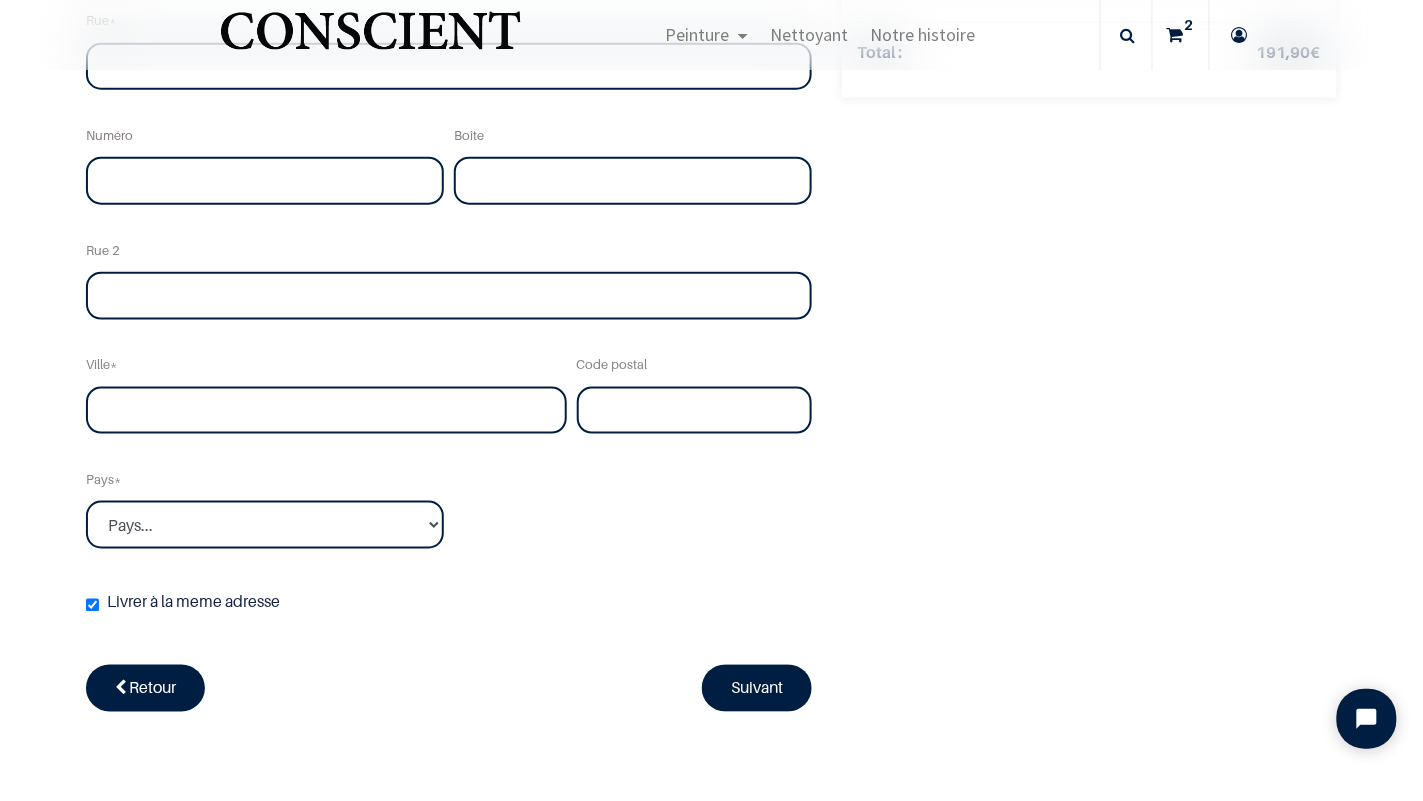 click at bounding box center [370, 39] 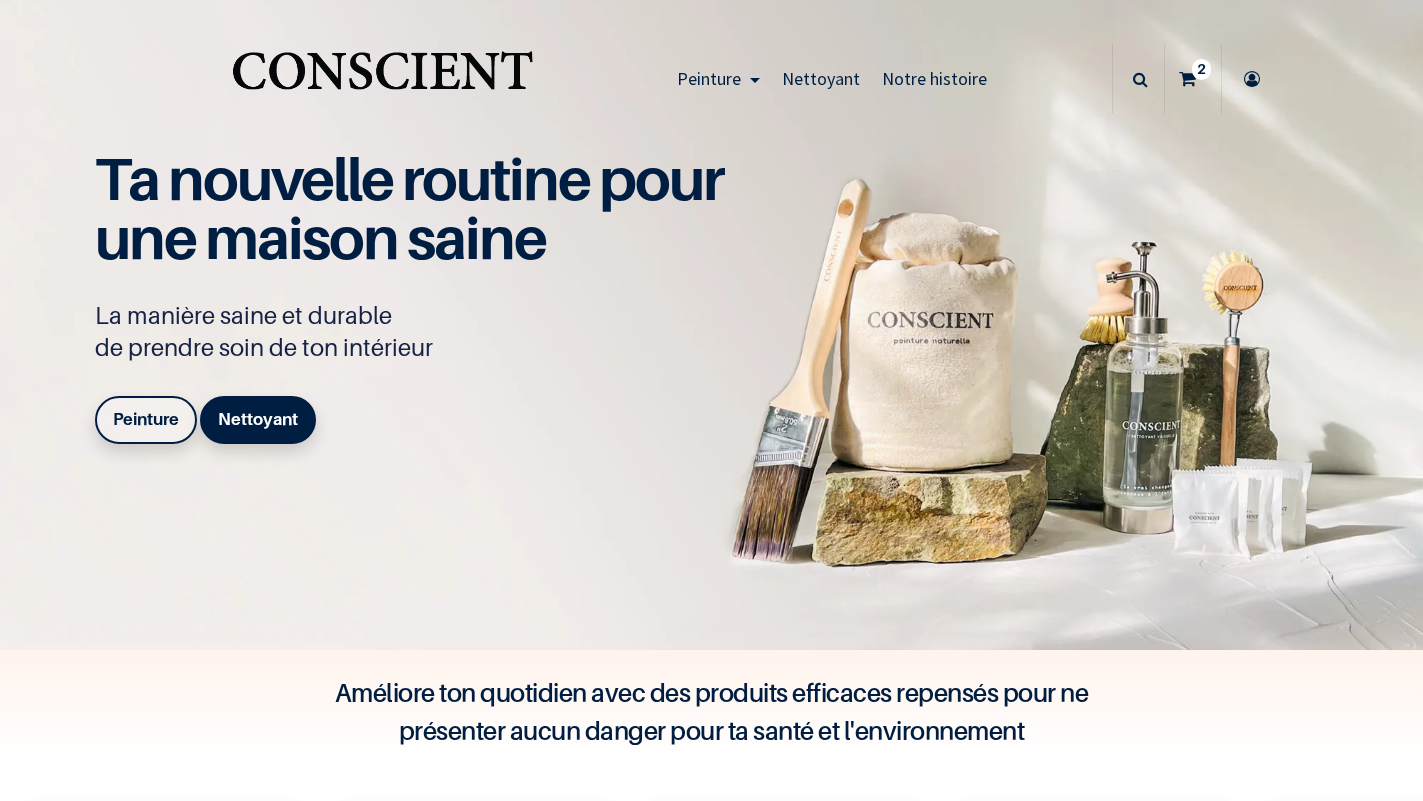 scroll, scrollTop: 0, scrollLeft: 0, axis: both 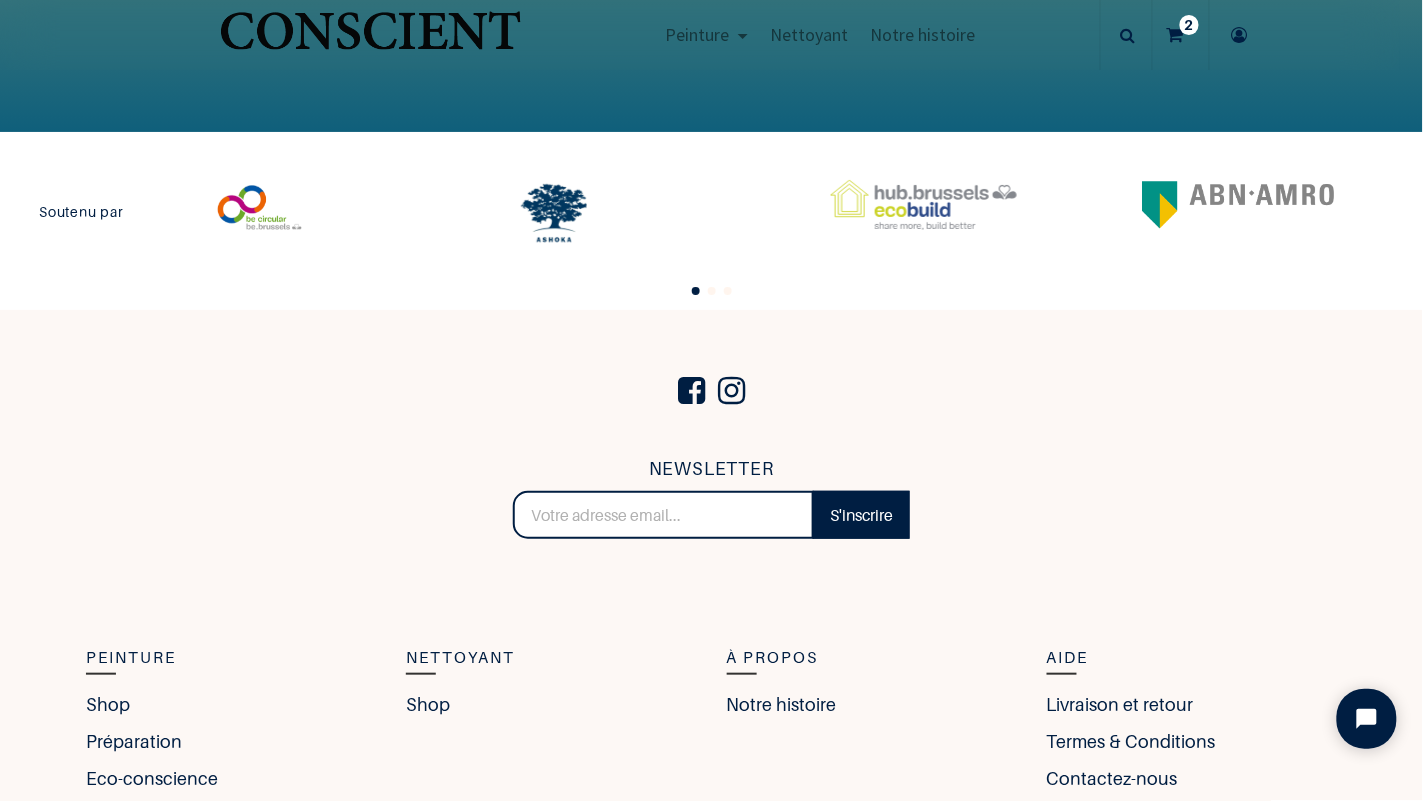 click on "Livraison et retour
Termes & Conditions
Contactez-nous" at bounding box center [1192, 741] 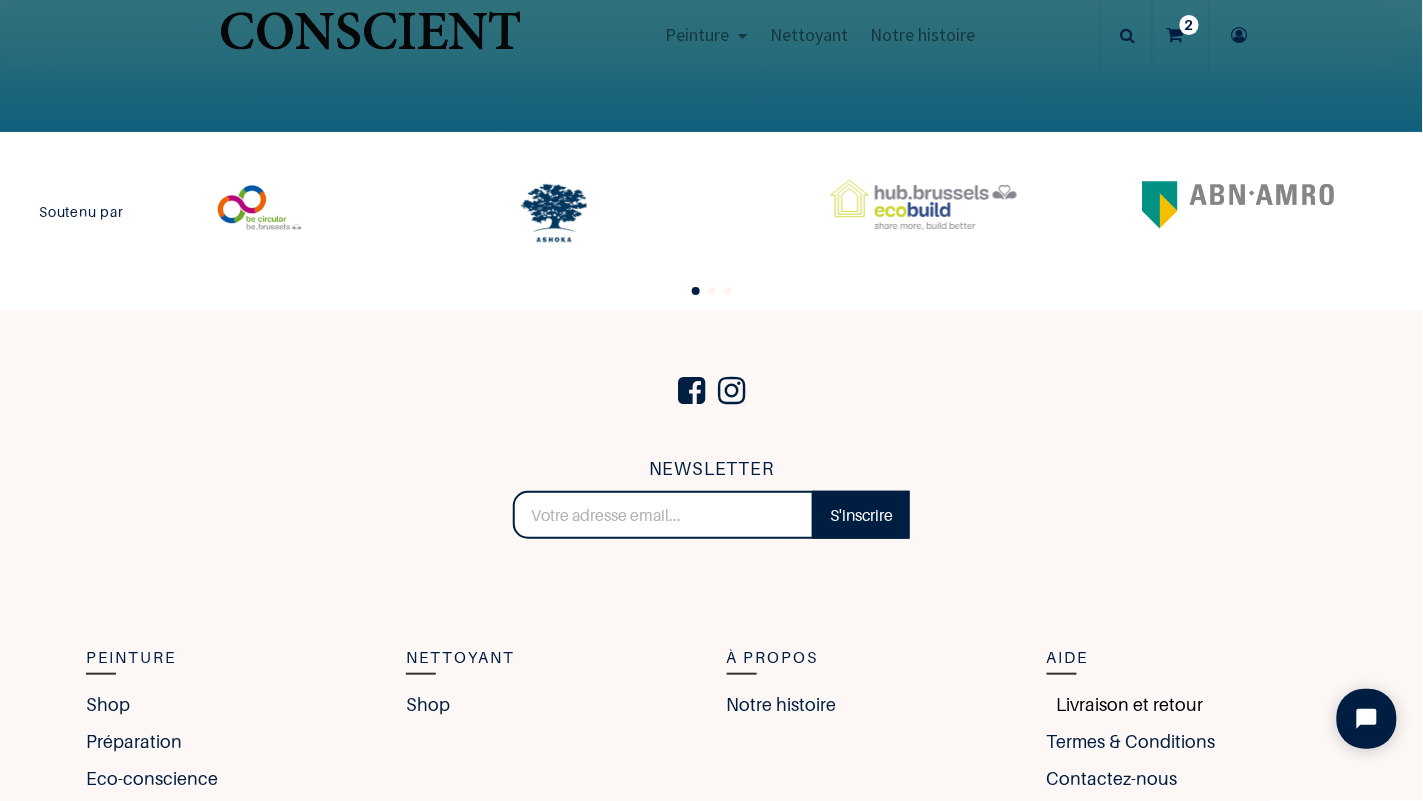 click on "Livraison et retour" at bounding box center (1125, 704) 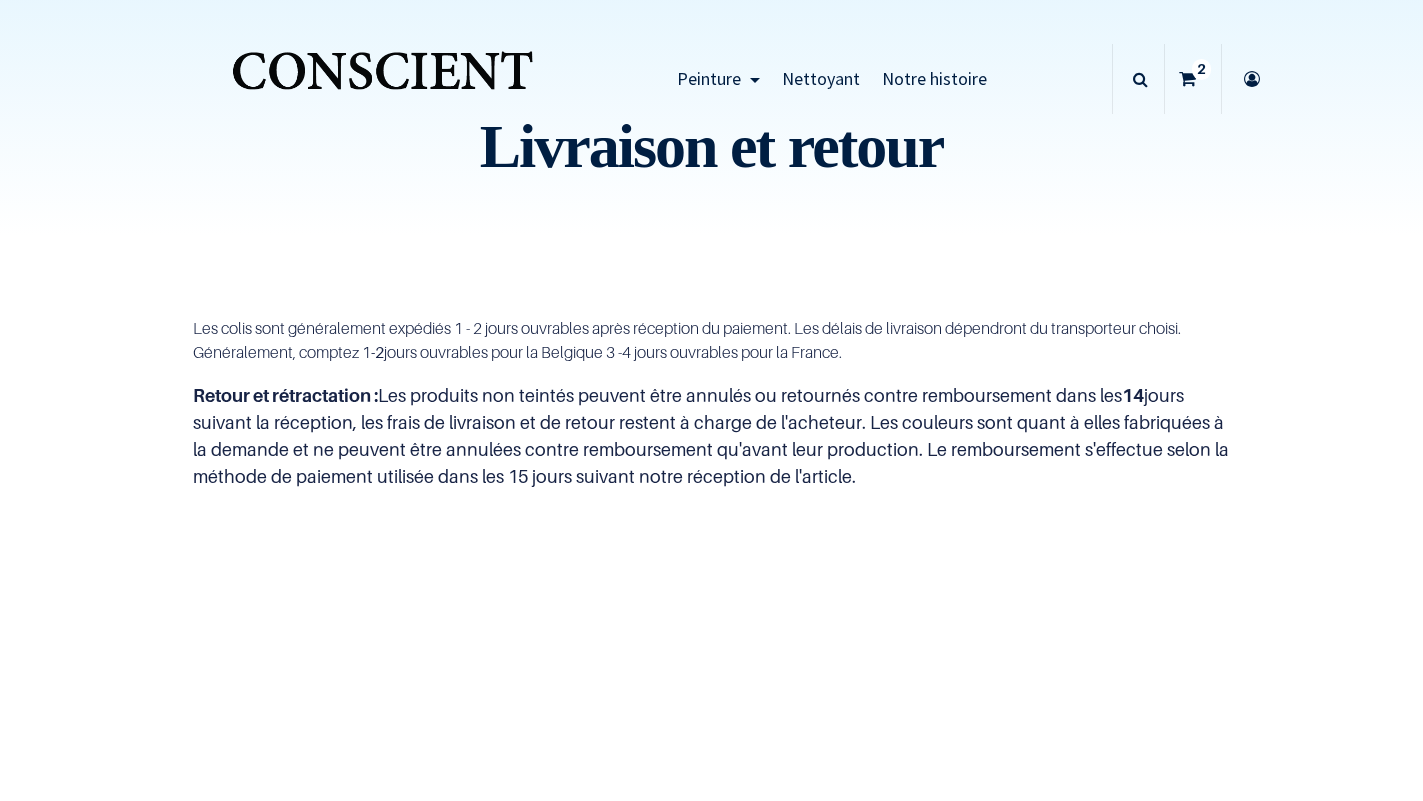scroll, scrollTop: 0, scrollLeft: 0, axis: both 